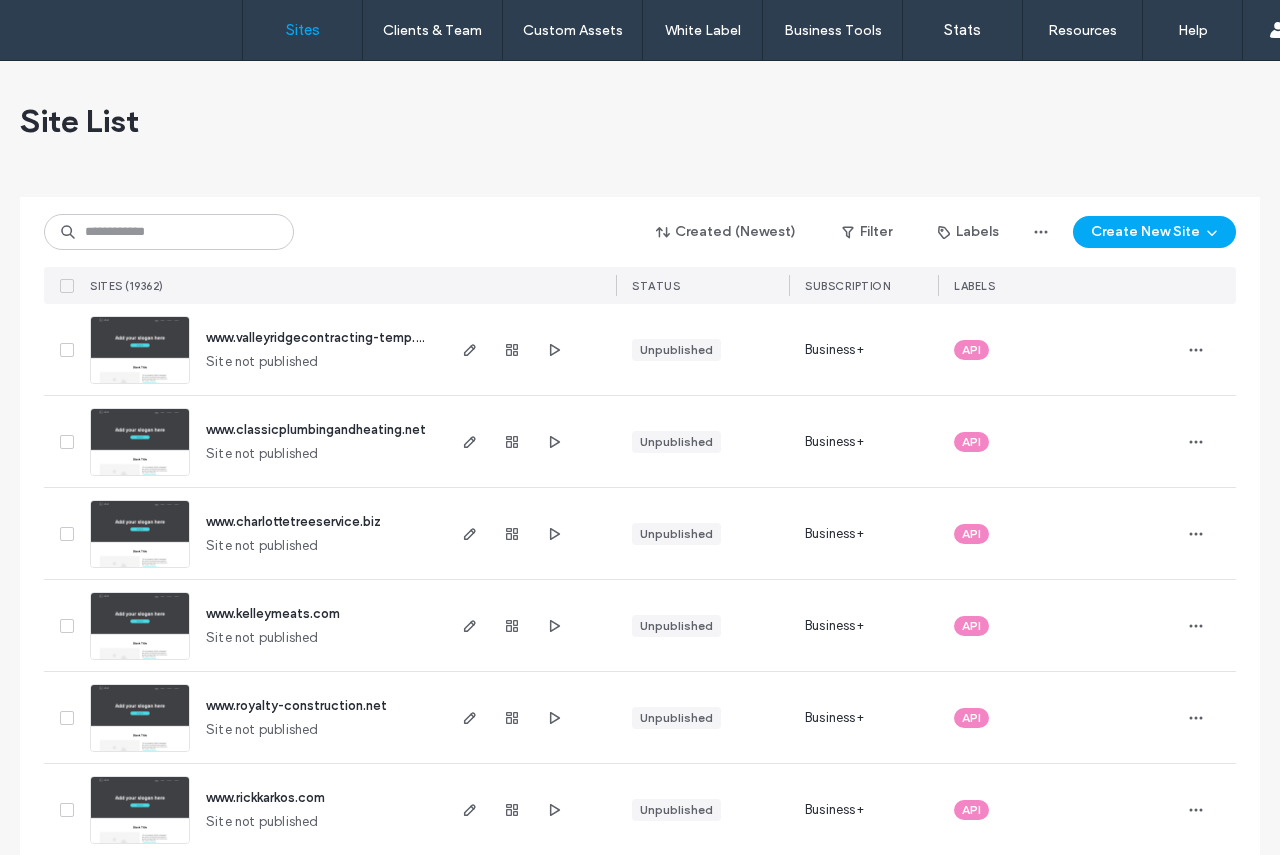 scroll, scrollTop: 0, scrollLeft: 0, axis: both 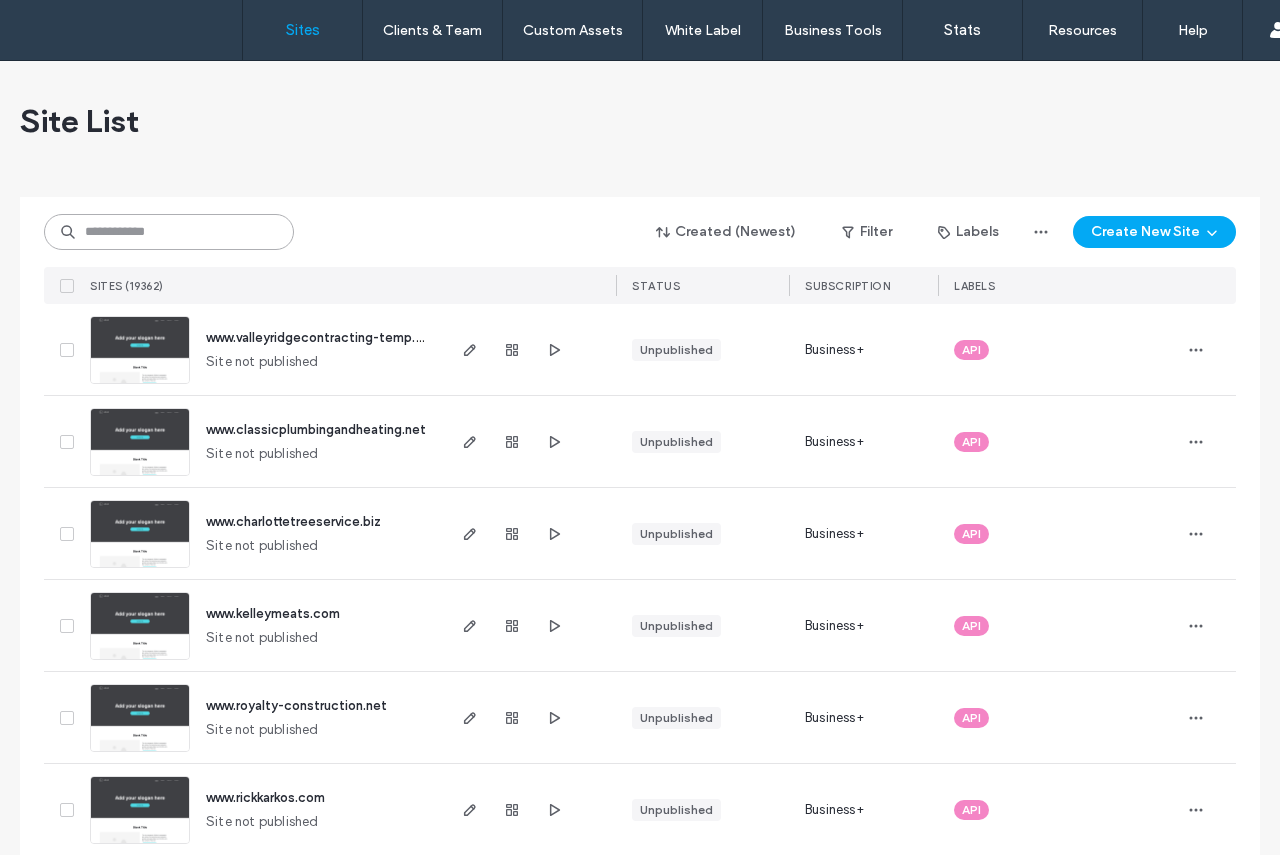 click at bounding box center (169, 232) 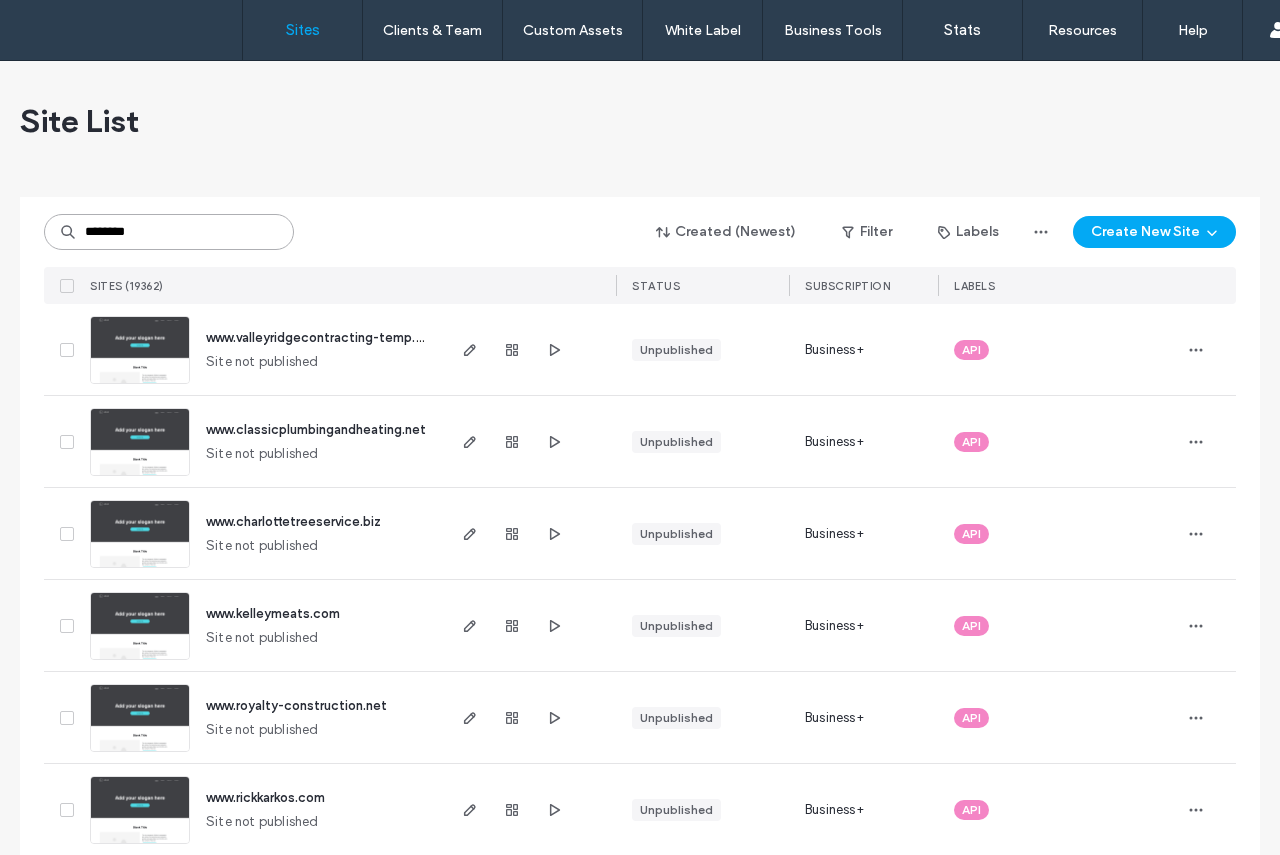 type on "********" 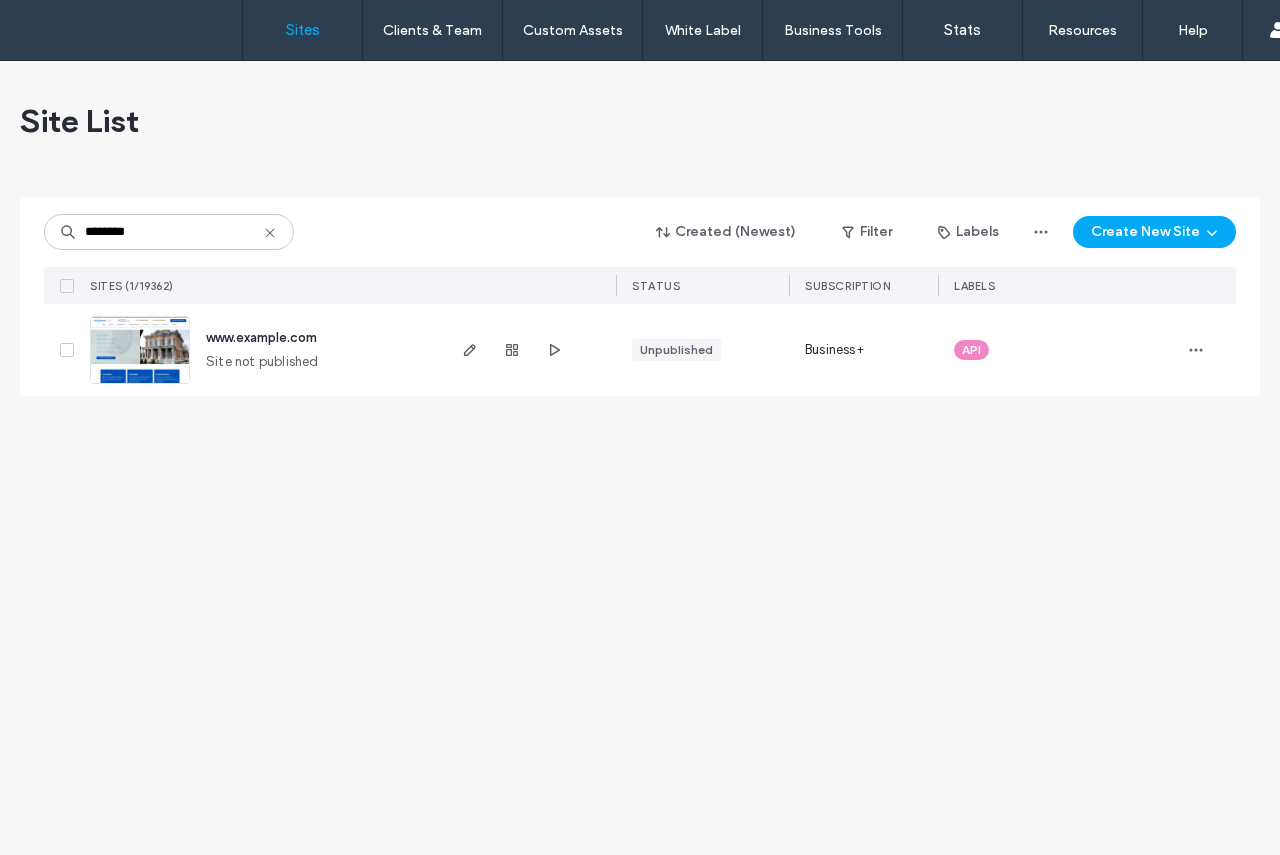 click at bounding box center (140, 385) 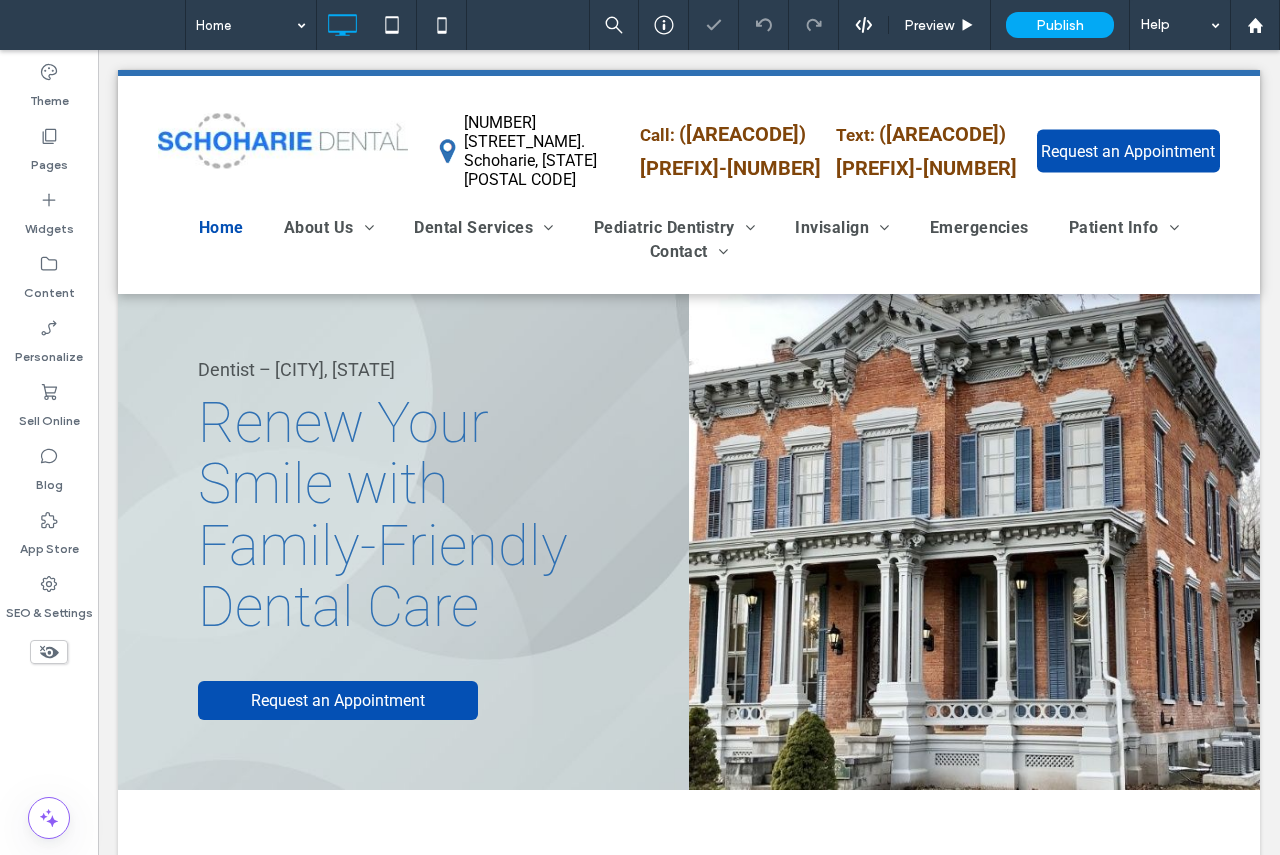 scroll, scrollTop: 1900, scrollLeft: 0, axis: vertical 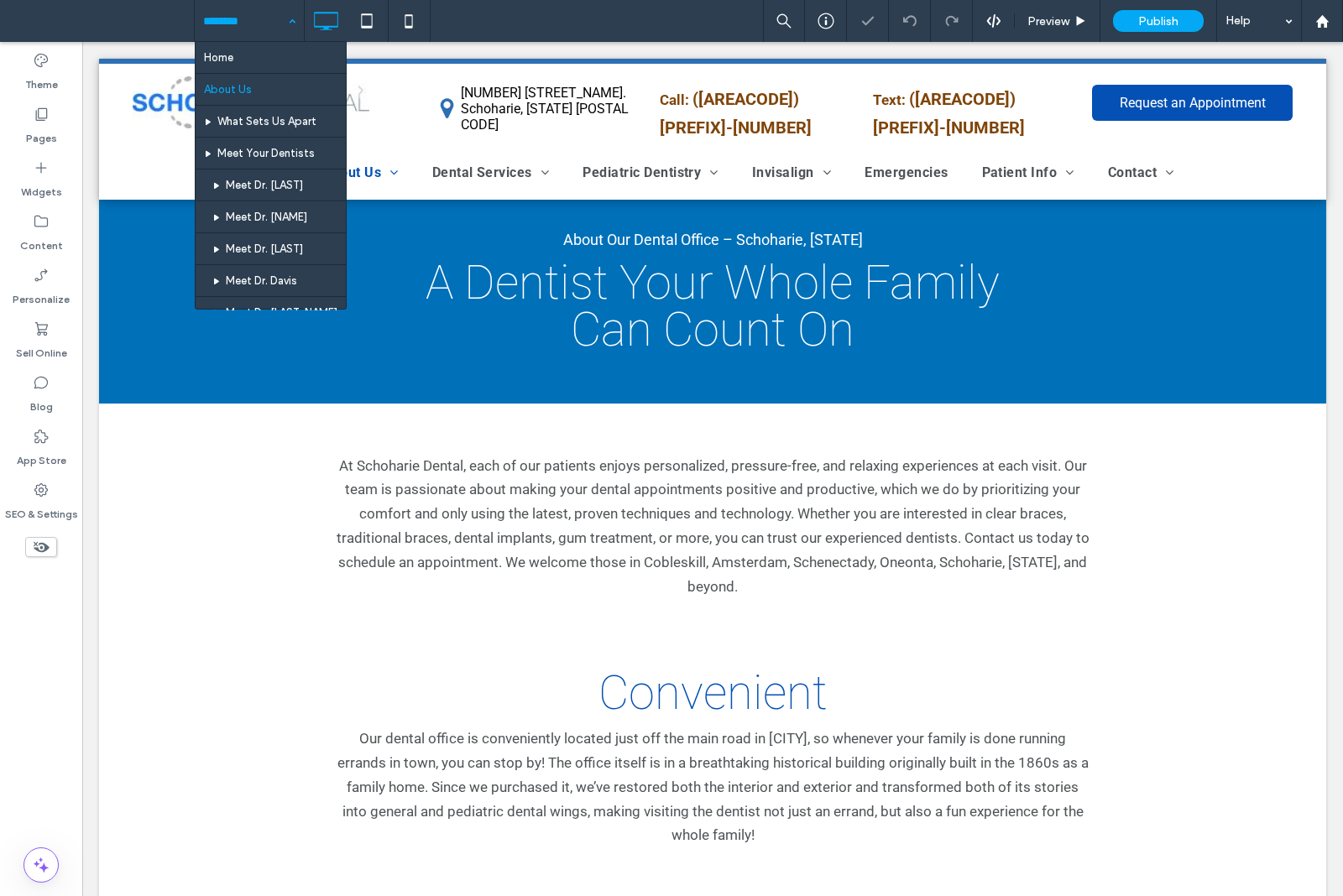 click at bounding box center (245, 21) 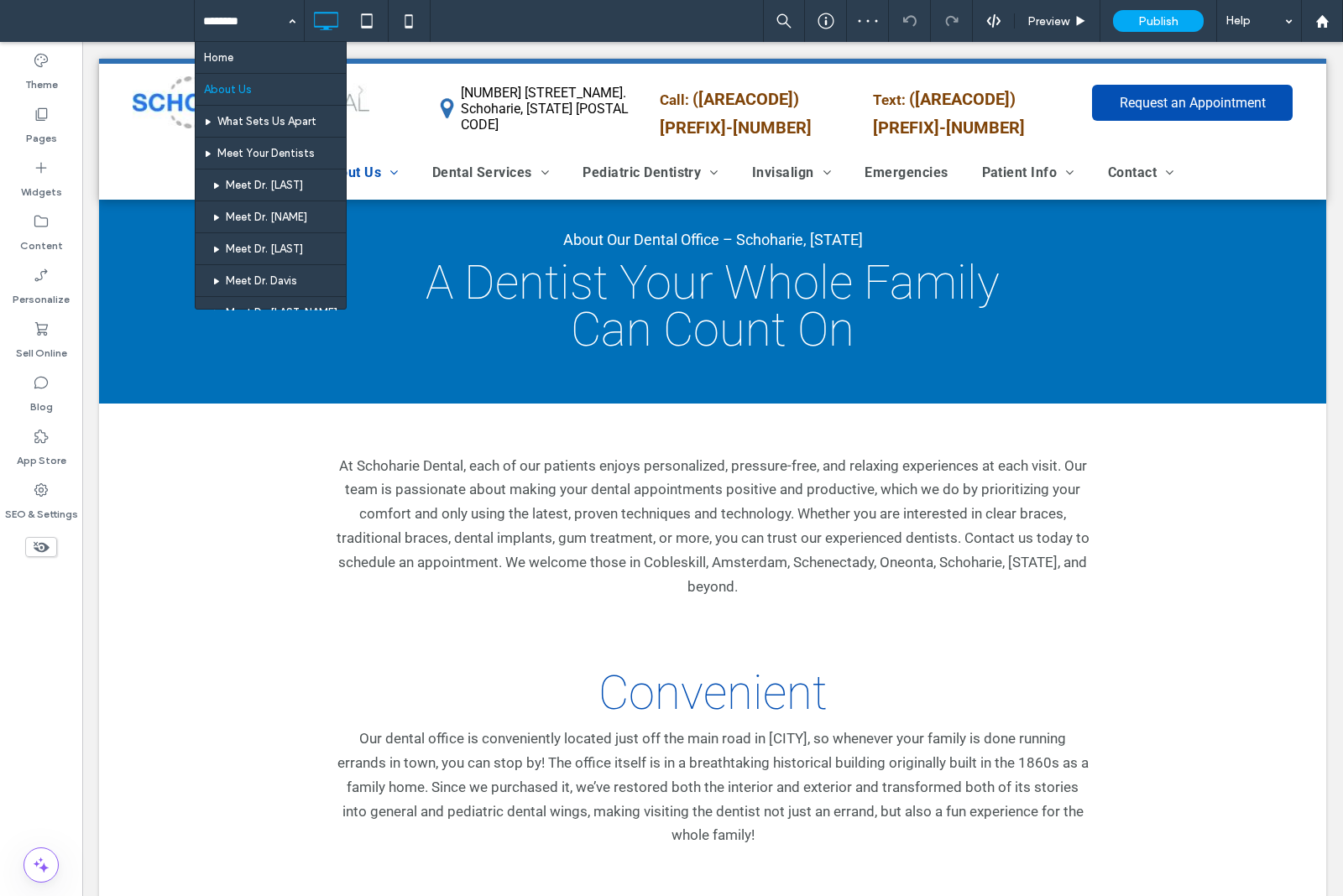 drag, startPoint x: 252, startPoint y: 64, endPoint x: 288, endPoint y: 49, distance: 39 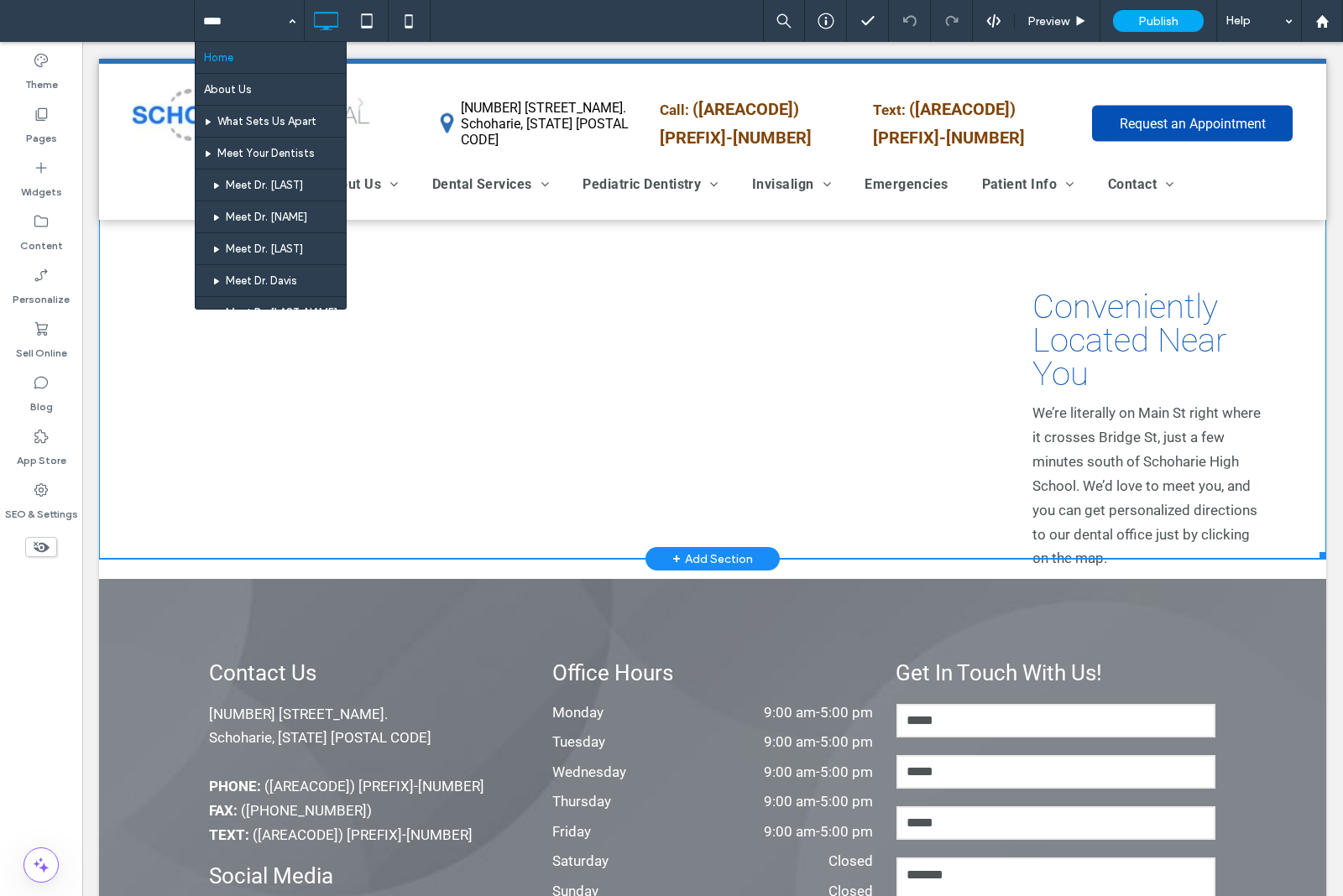 scroll, scrollTop: 4824, scrollLeft: 0, axis: vertical 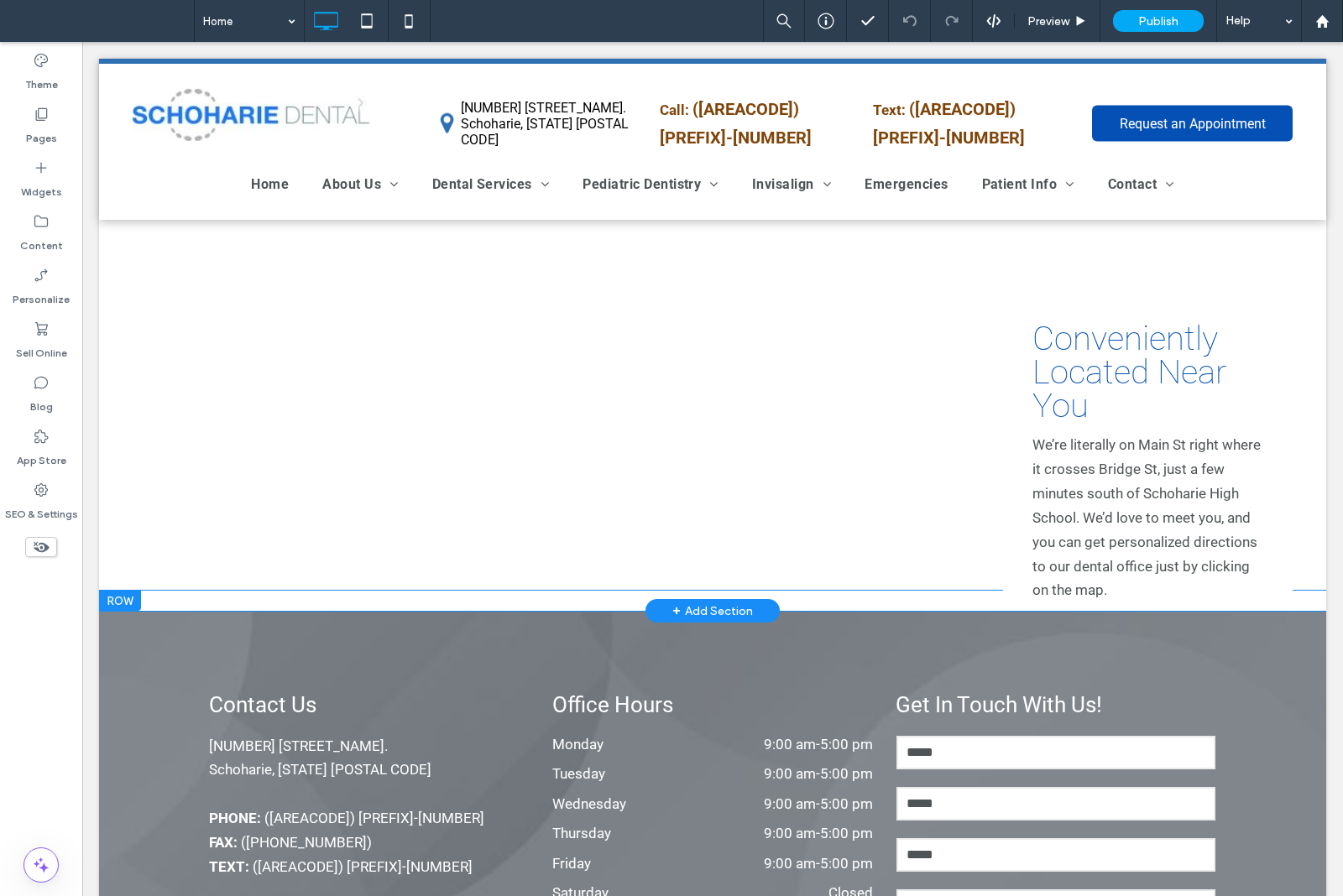 click on "Click To Paste" at bounding box center (567, 601) 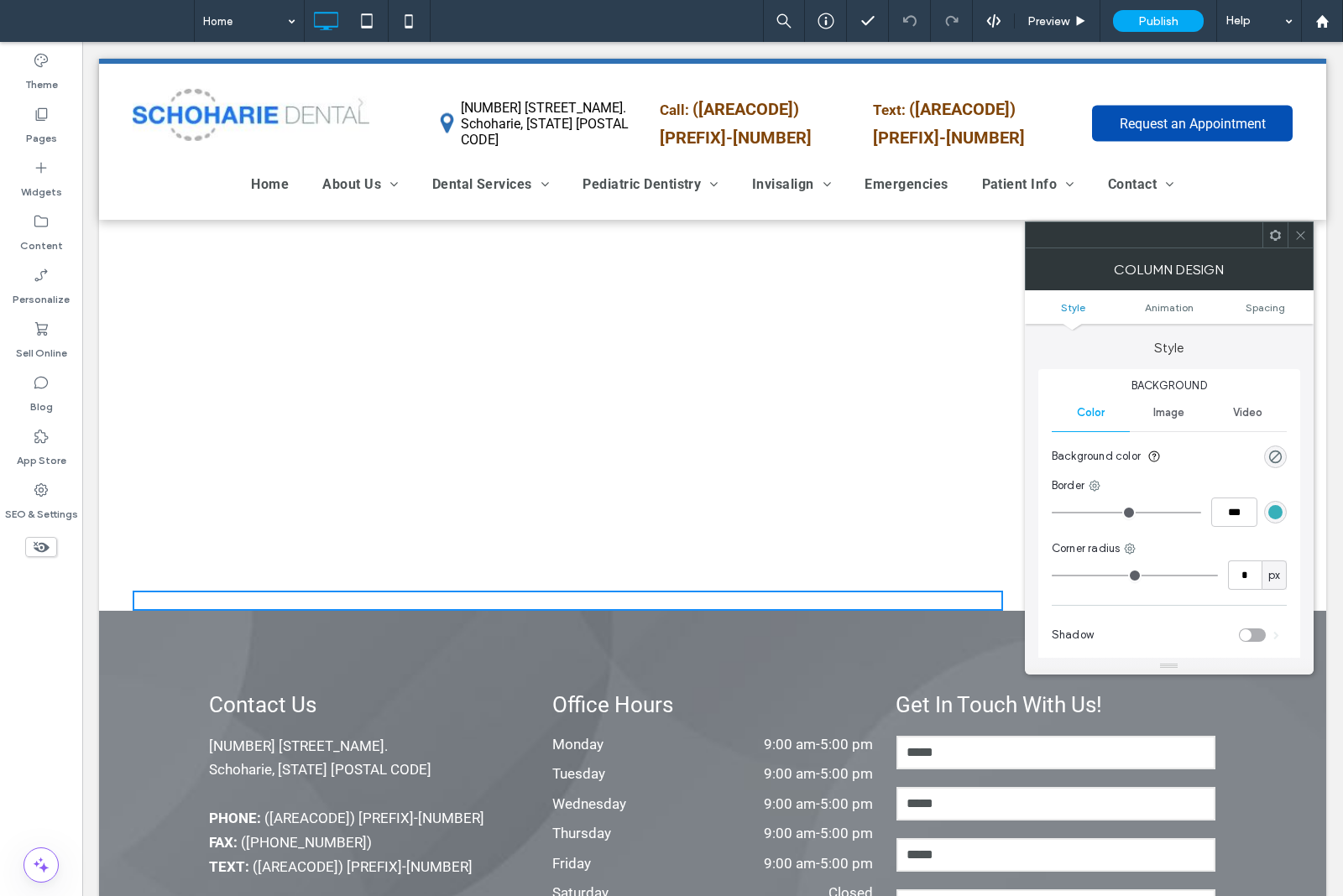 click on "Style Animation Spacing" at bounding box center [1169, 307] 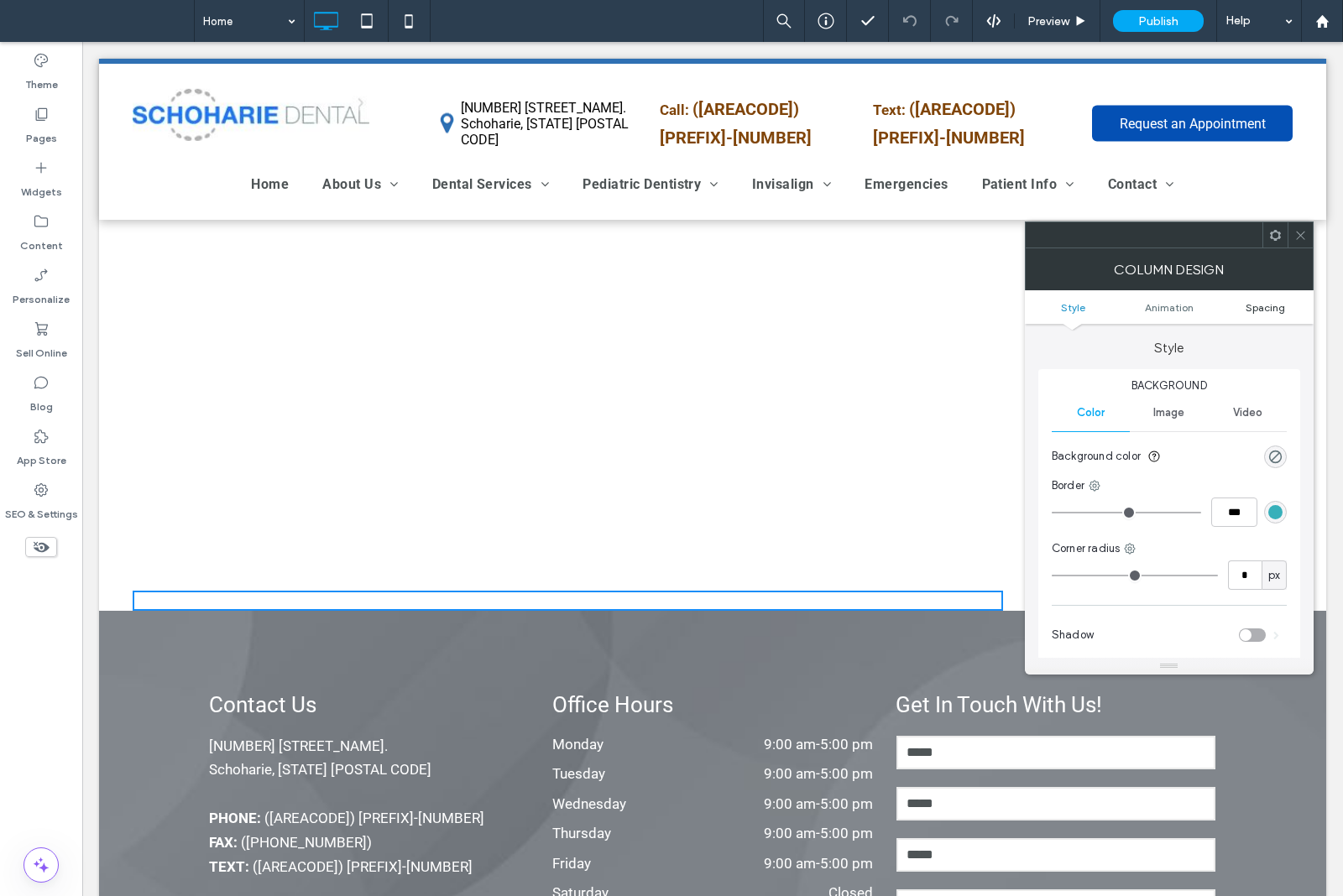 click on "Spacing" at bounding box center [1265, 307] 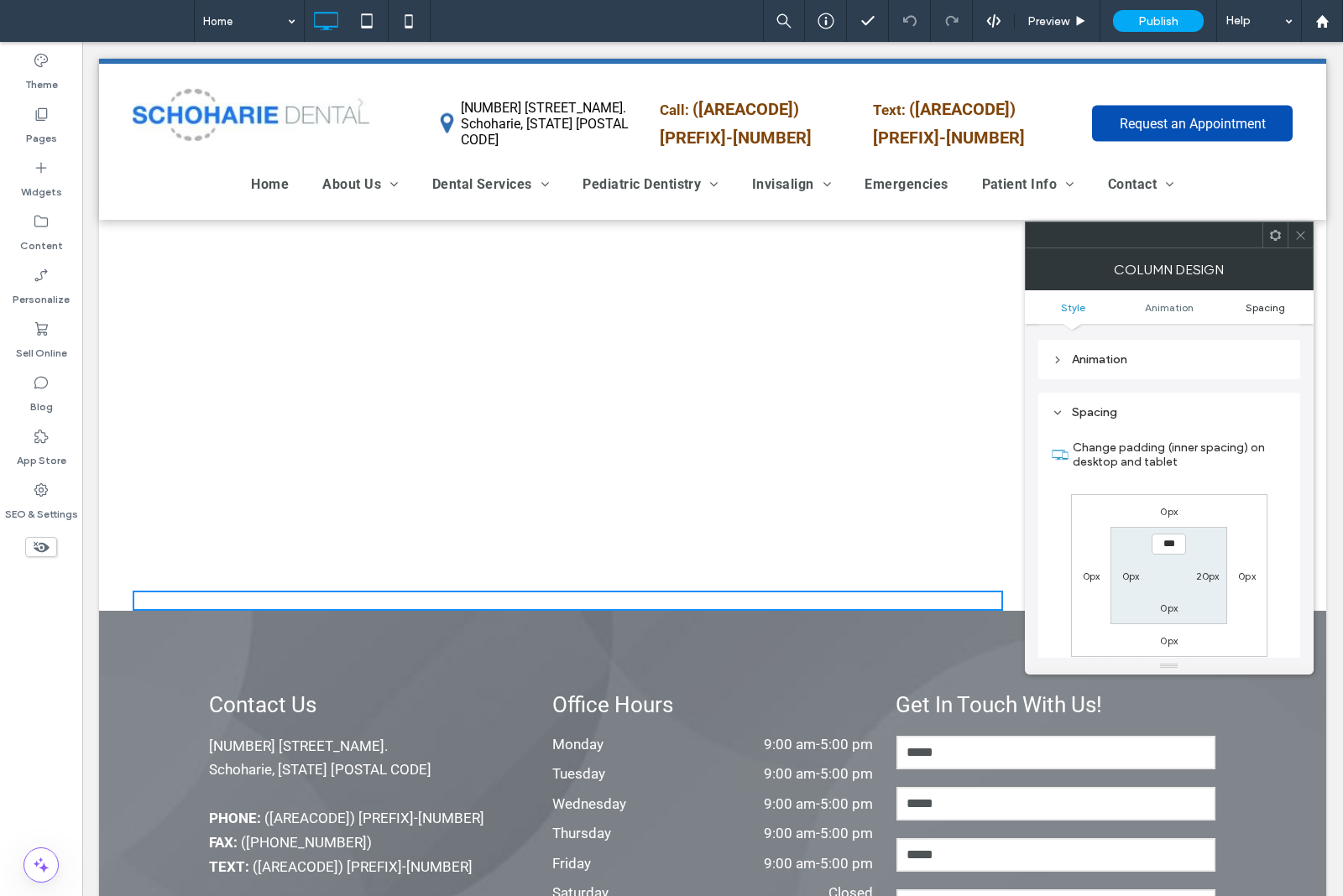 scroll, scrollTop: 394, scrollLeft: 0, axis: vertical 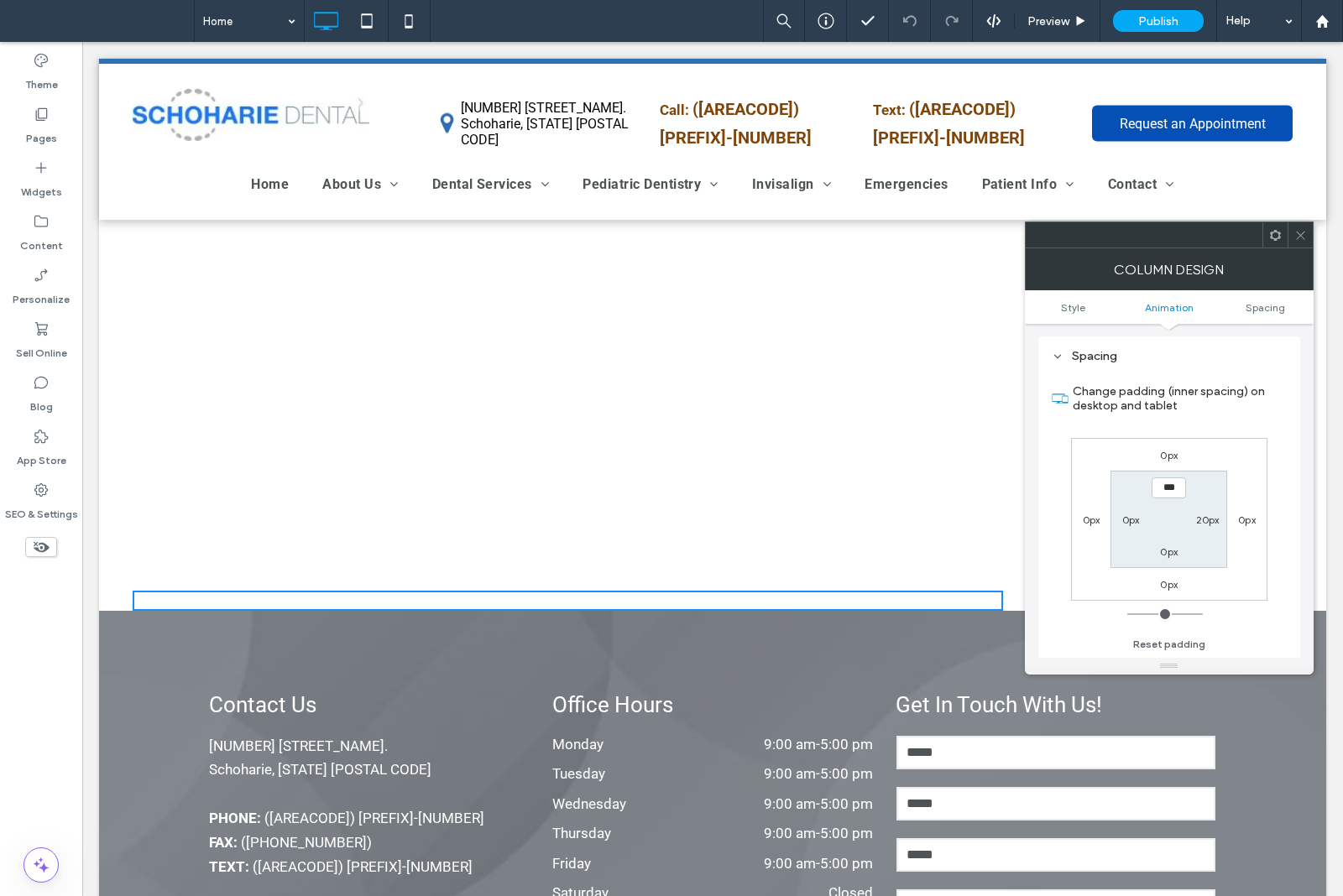 click at bounding box center (1300, 235) 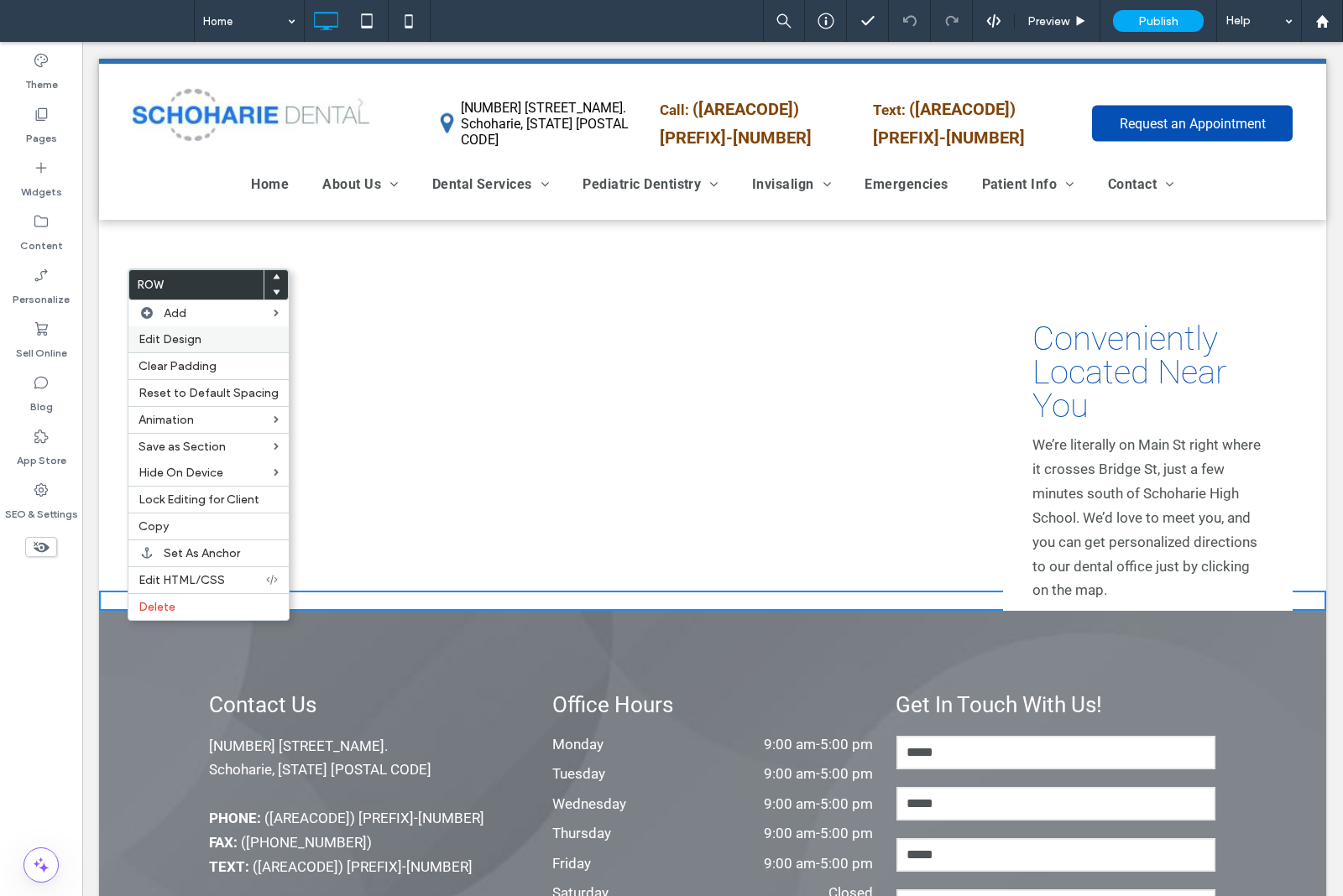 click on "Edit Design" at bounding box center [208, 339] 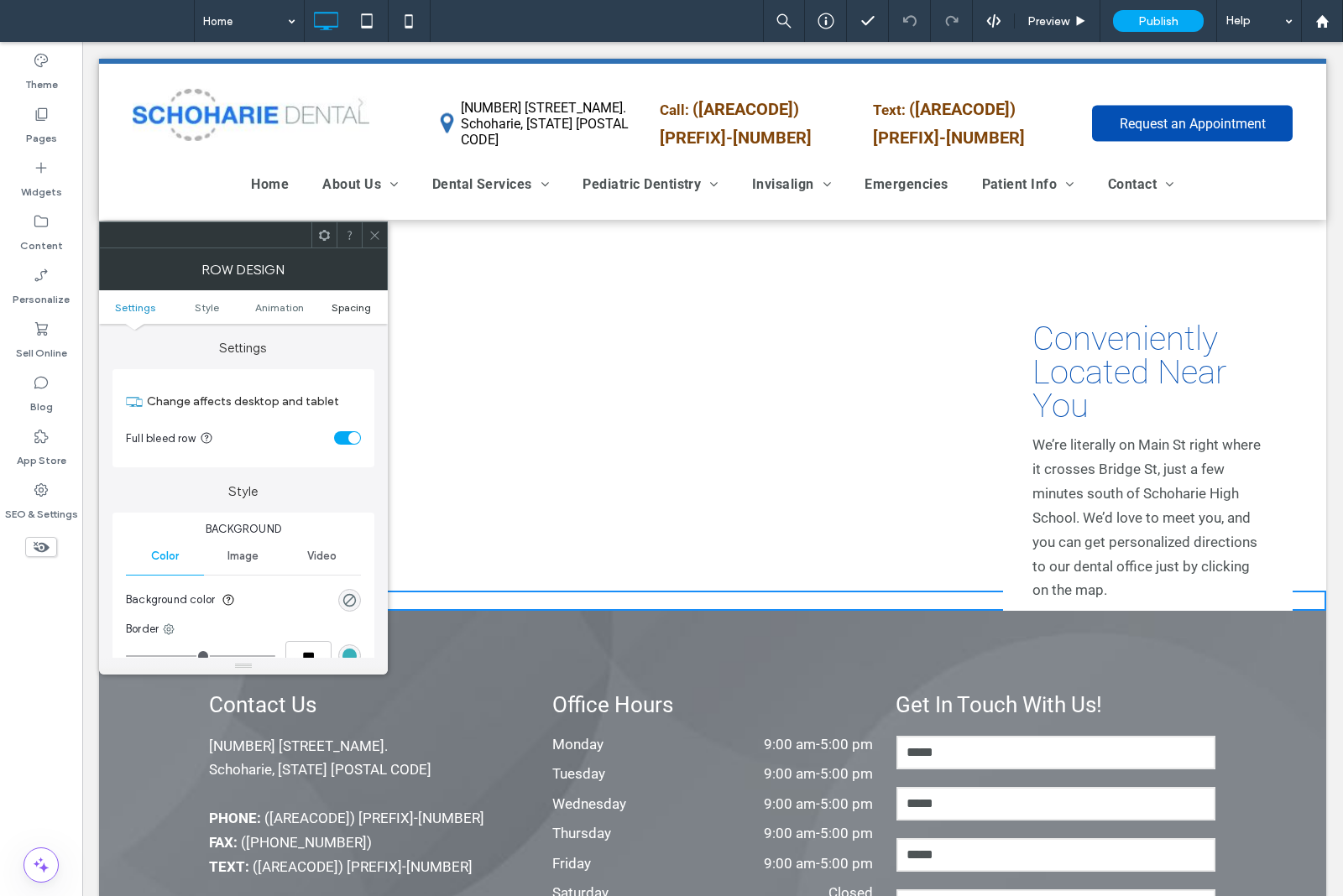 click on "Spacing" at bounding box center [351, 307] 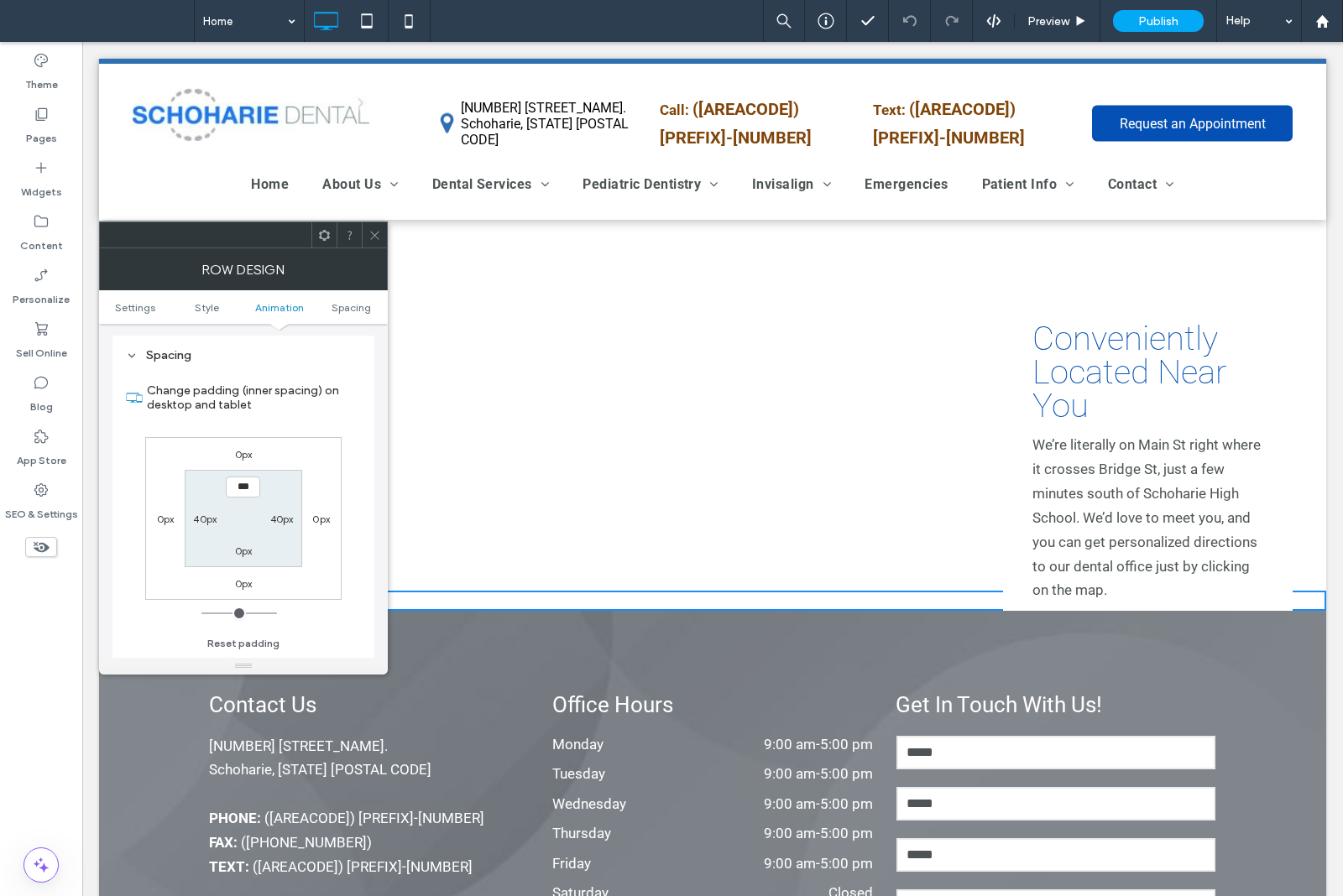scroll, scrollTop: 476, scrollLeft: 0, axis: vertical 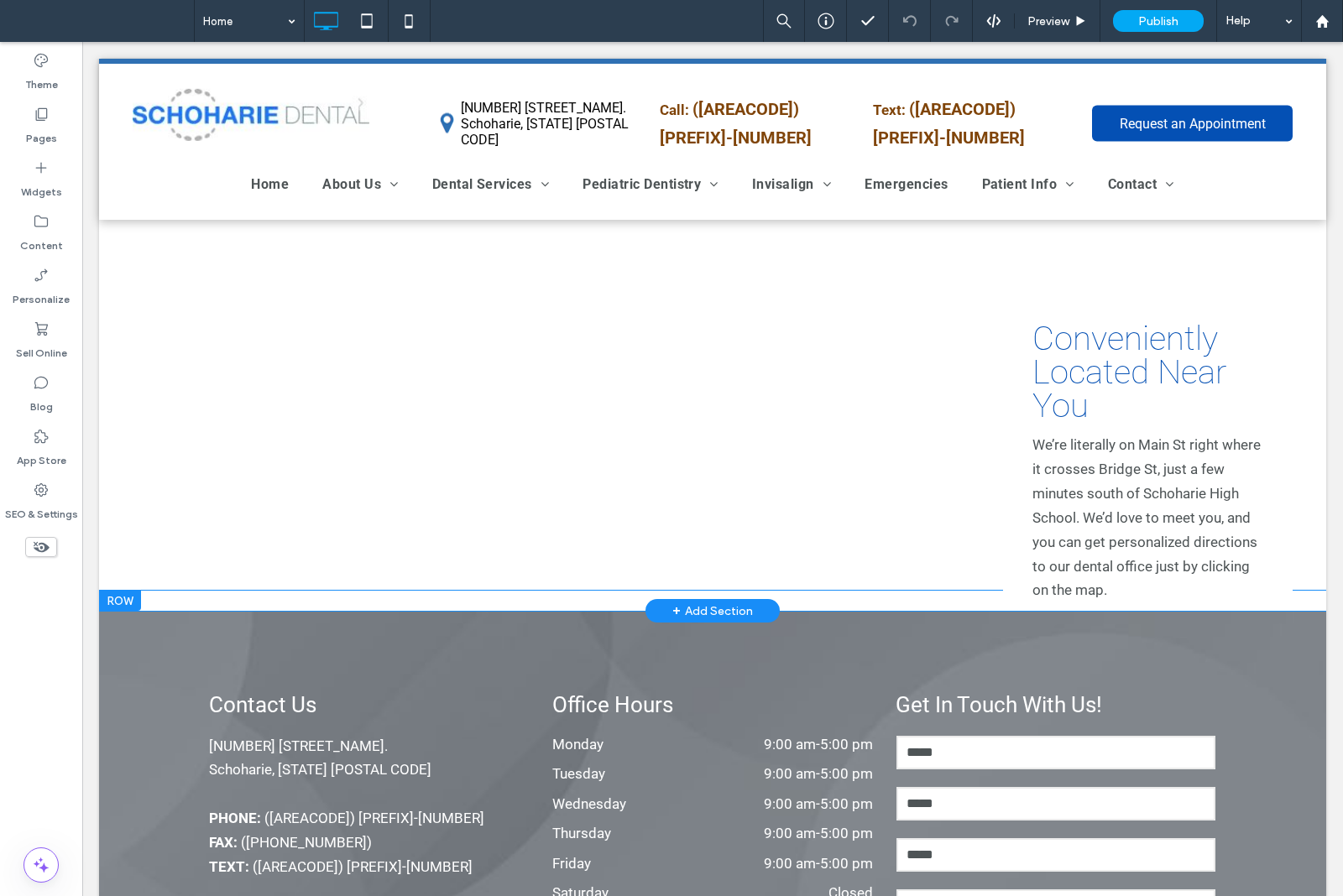 click on "Conveniently Located Near You
We’re literally on Main St right where it crosses Bridge St, just a few minutes south of Schoharie High School. We’d love to meet you, and you can get personalized directions to our dental office just by clicking on the map.
Click To Paste" at bounding box center [1148, 454] 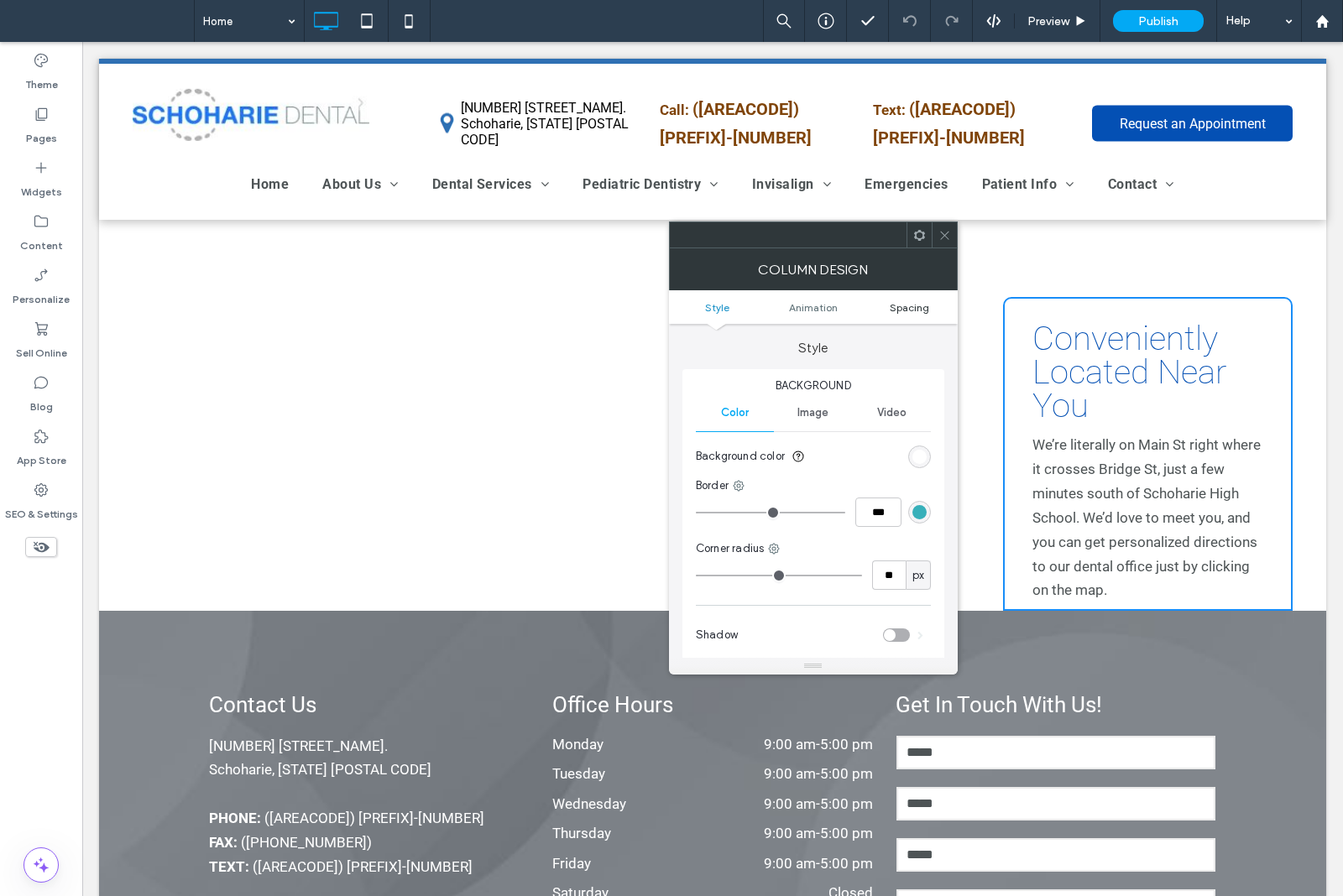 click on "Spacing" at bounding box center [909, 307] 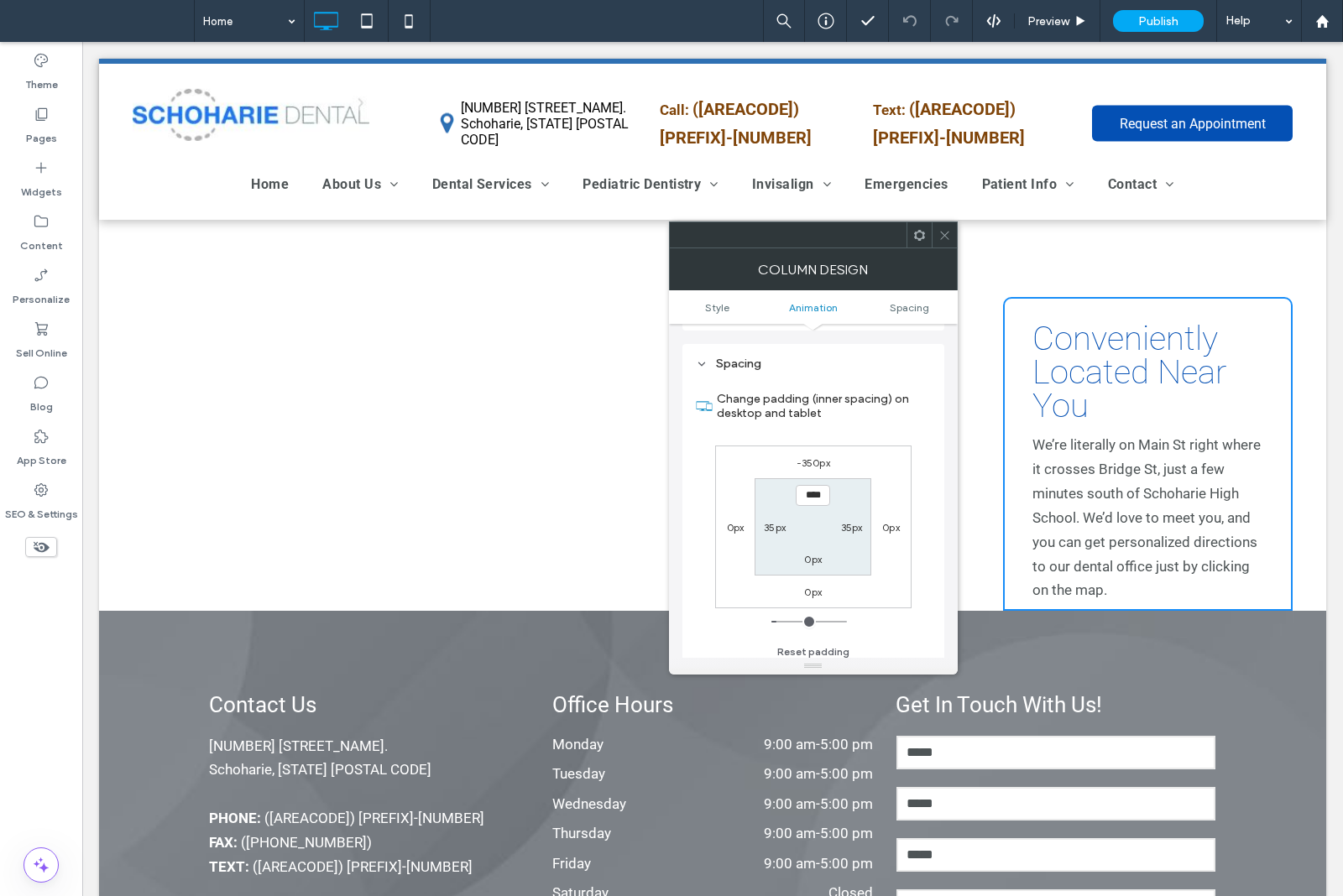 scroll, scrollTop: 394, scrollLeft: 0, axis: vertical 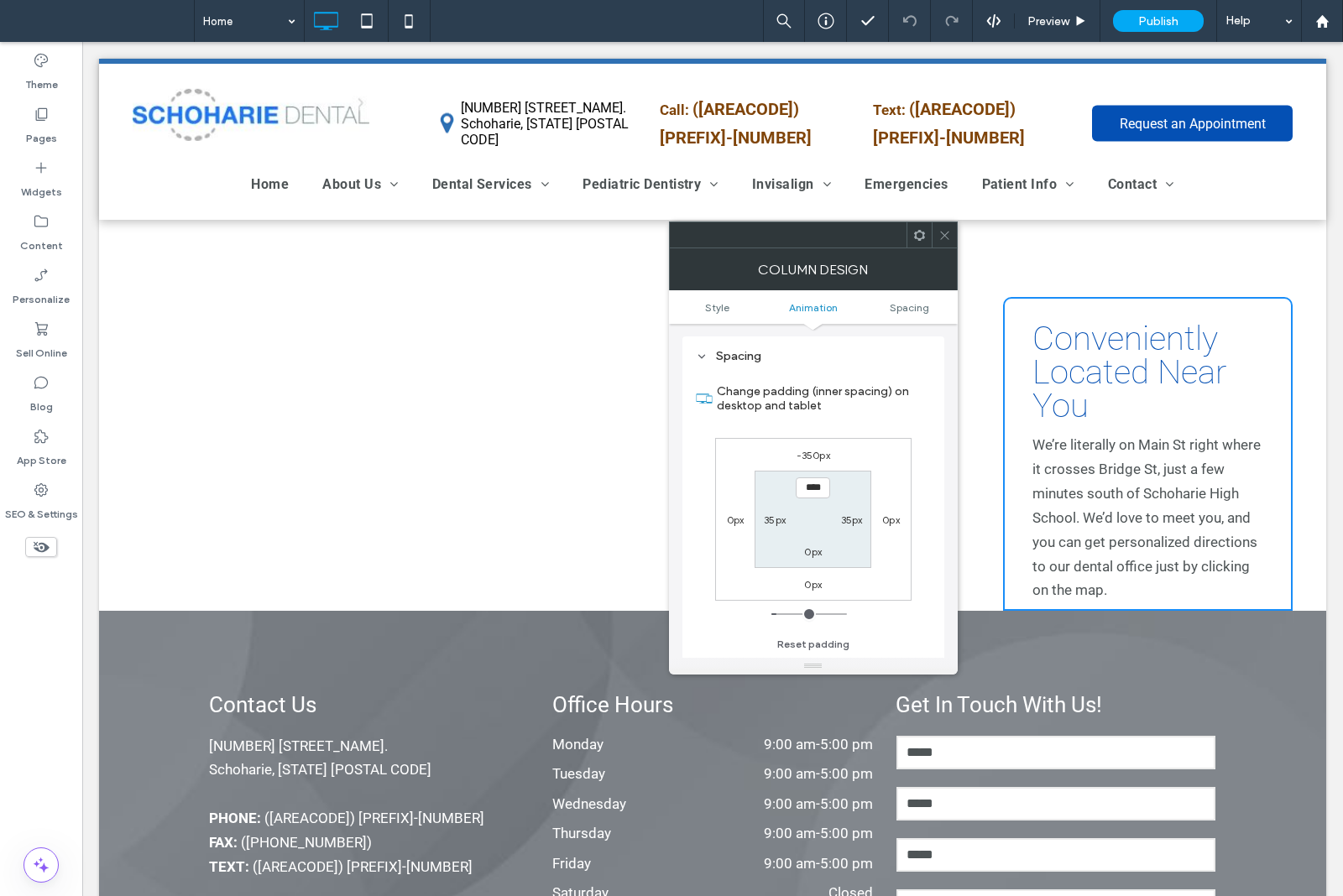 click on "-350px" at bounding box center (813, 455) 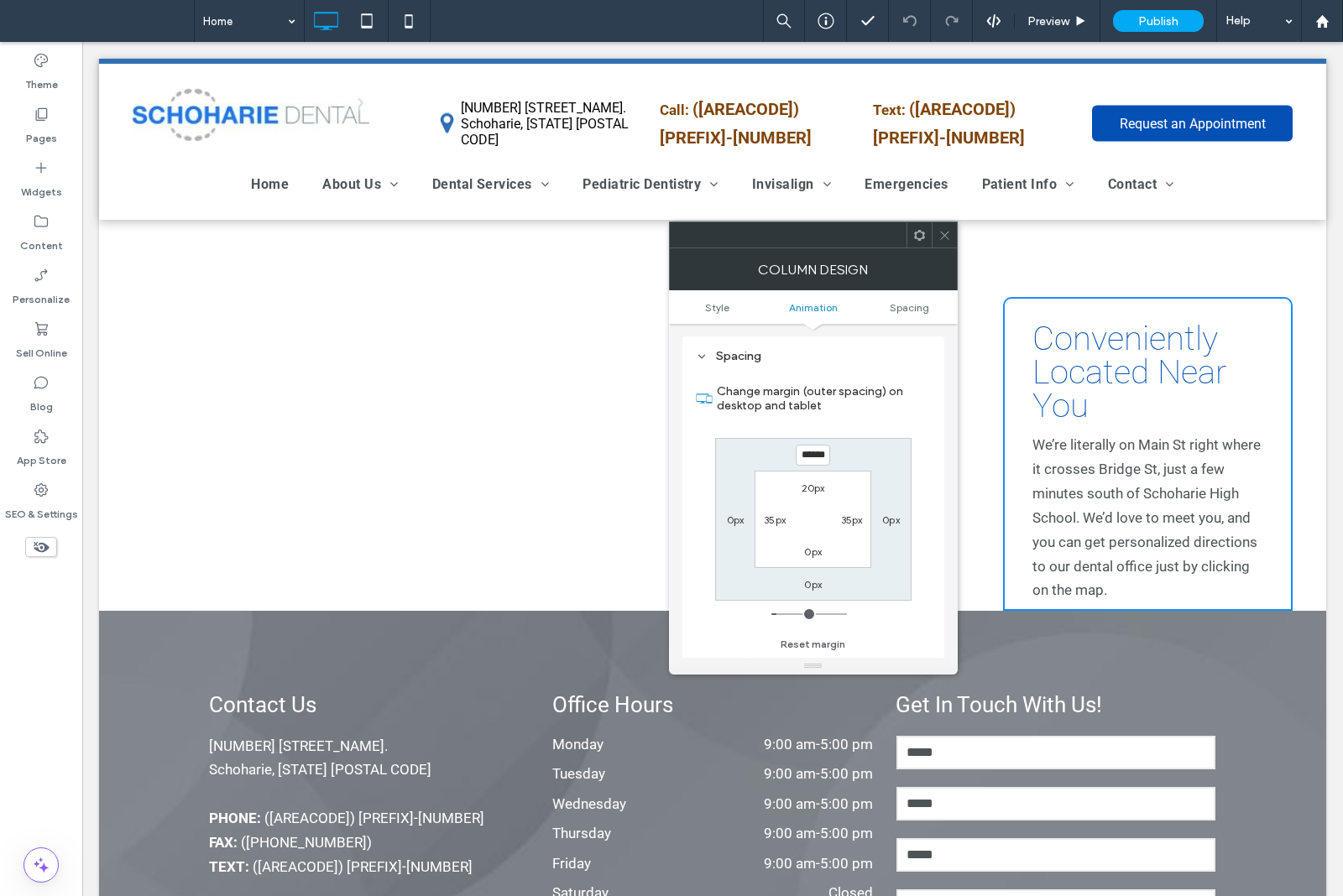 click on "******" at bounding box center [813, 455] 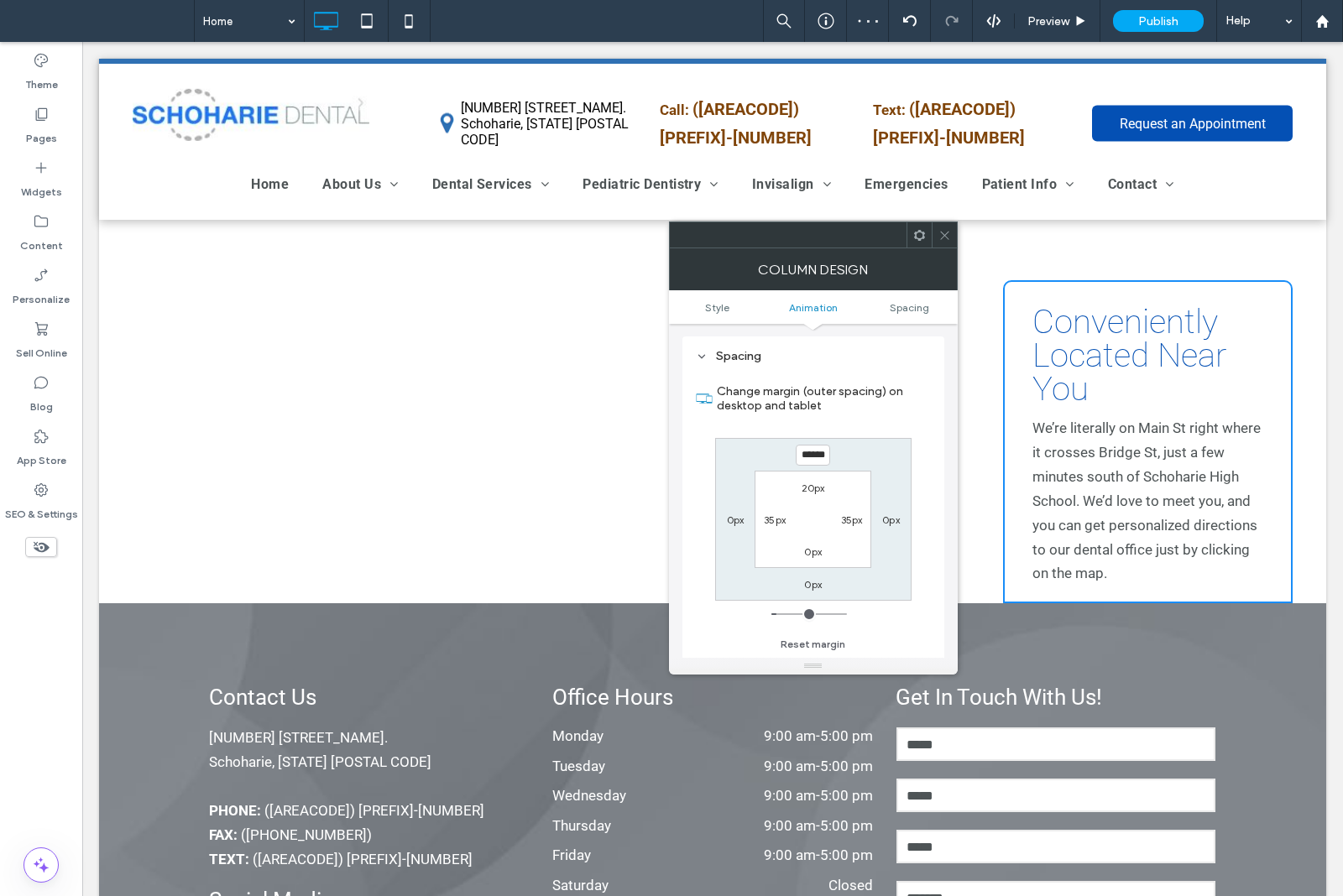 type on "******" 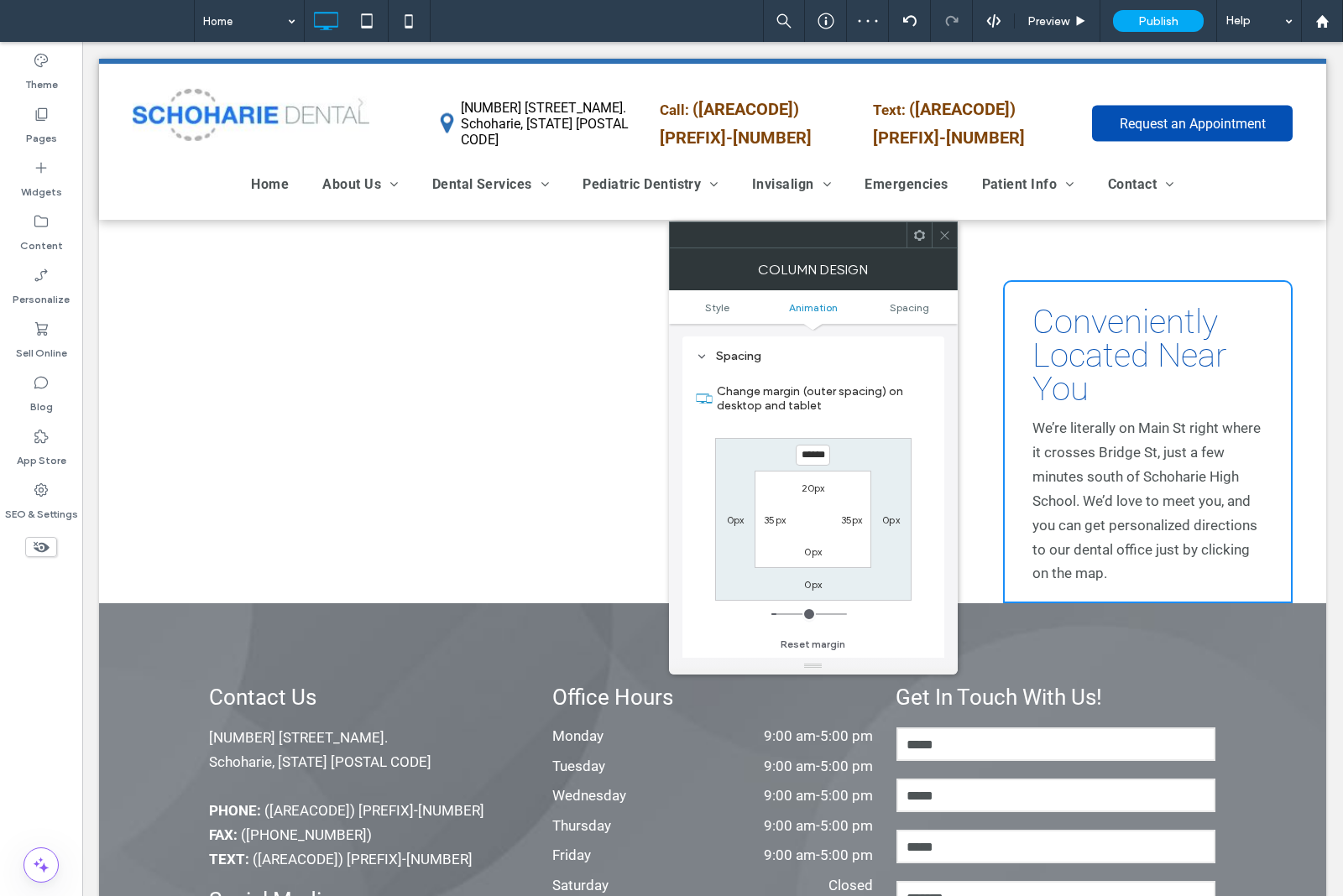type on "*" 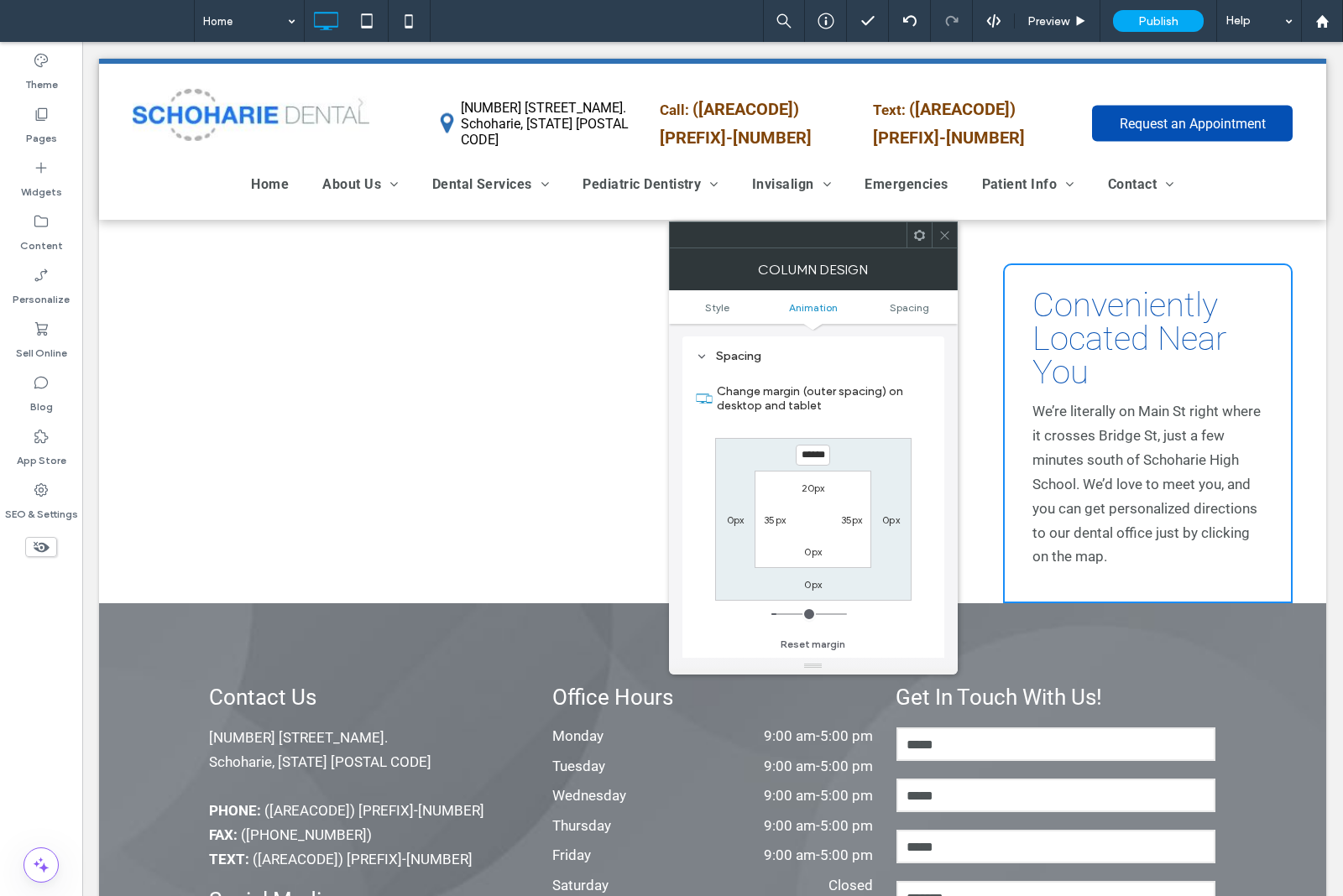 type on "******" 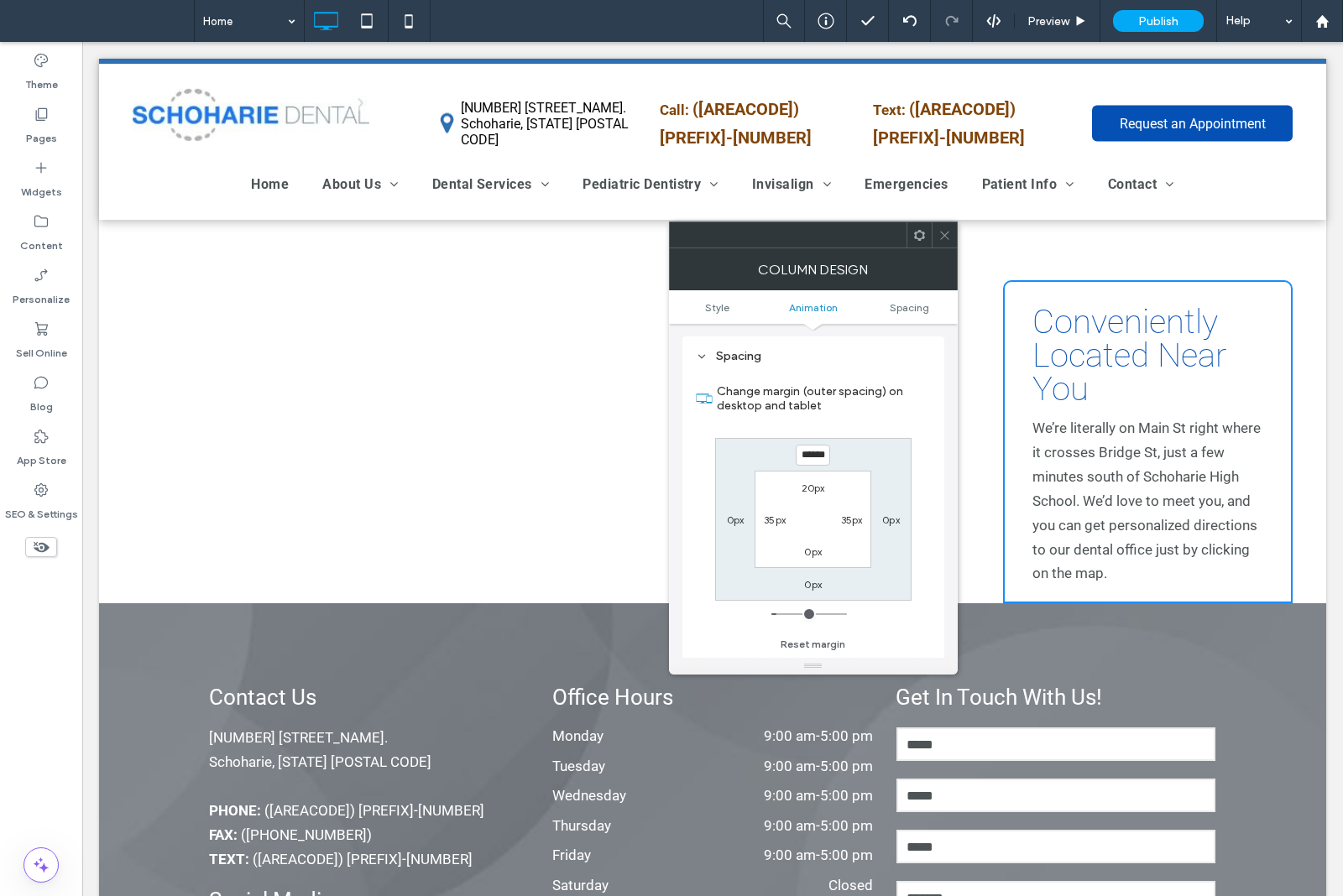 click at bounding box center (559, 596) 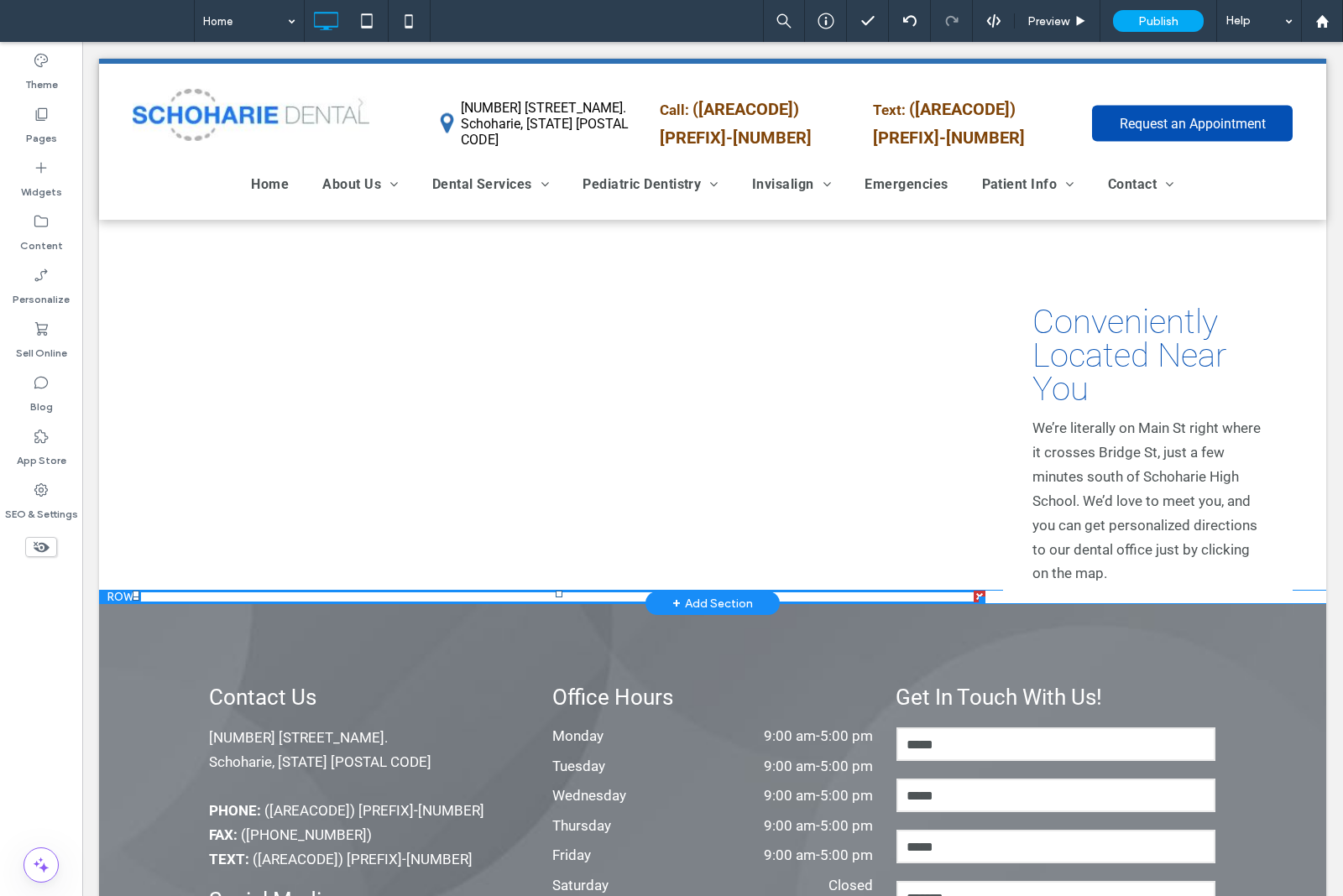 click at bounding box center [120, 596] 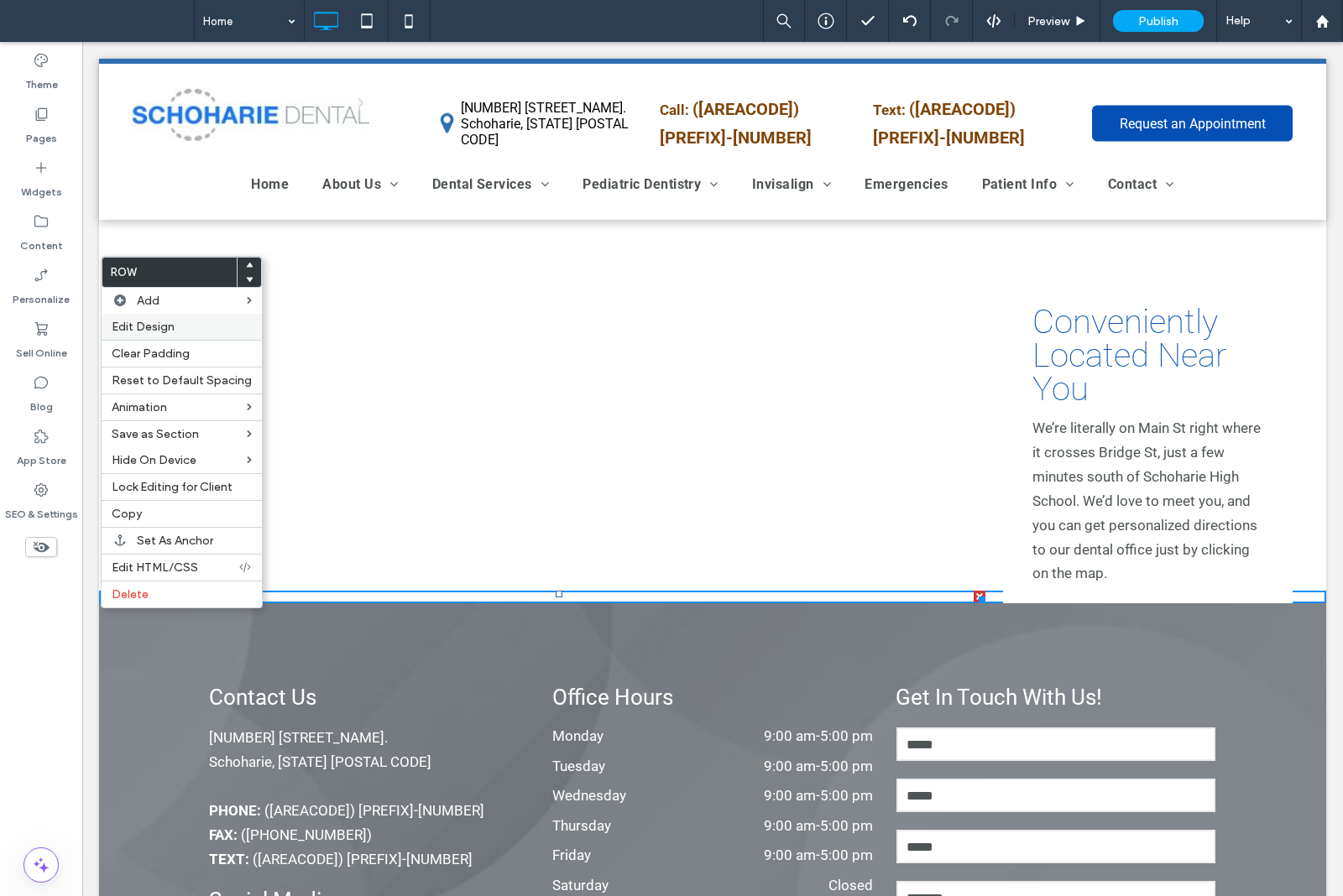 click on "Edit Design" at bounding box center (181, 326) 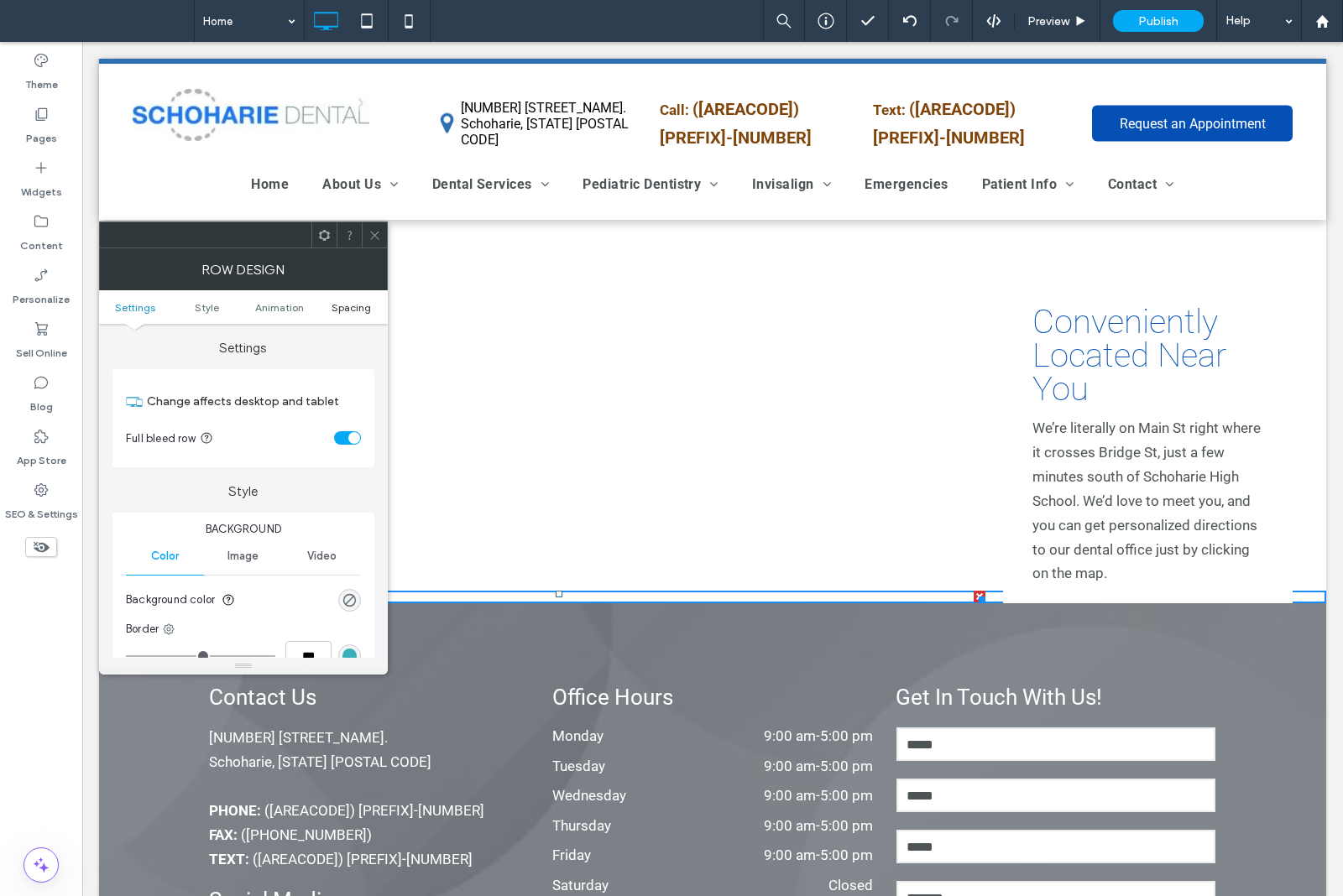 click on "Spacing" at bounding box center [351, 307] 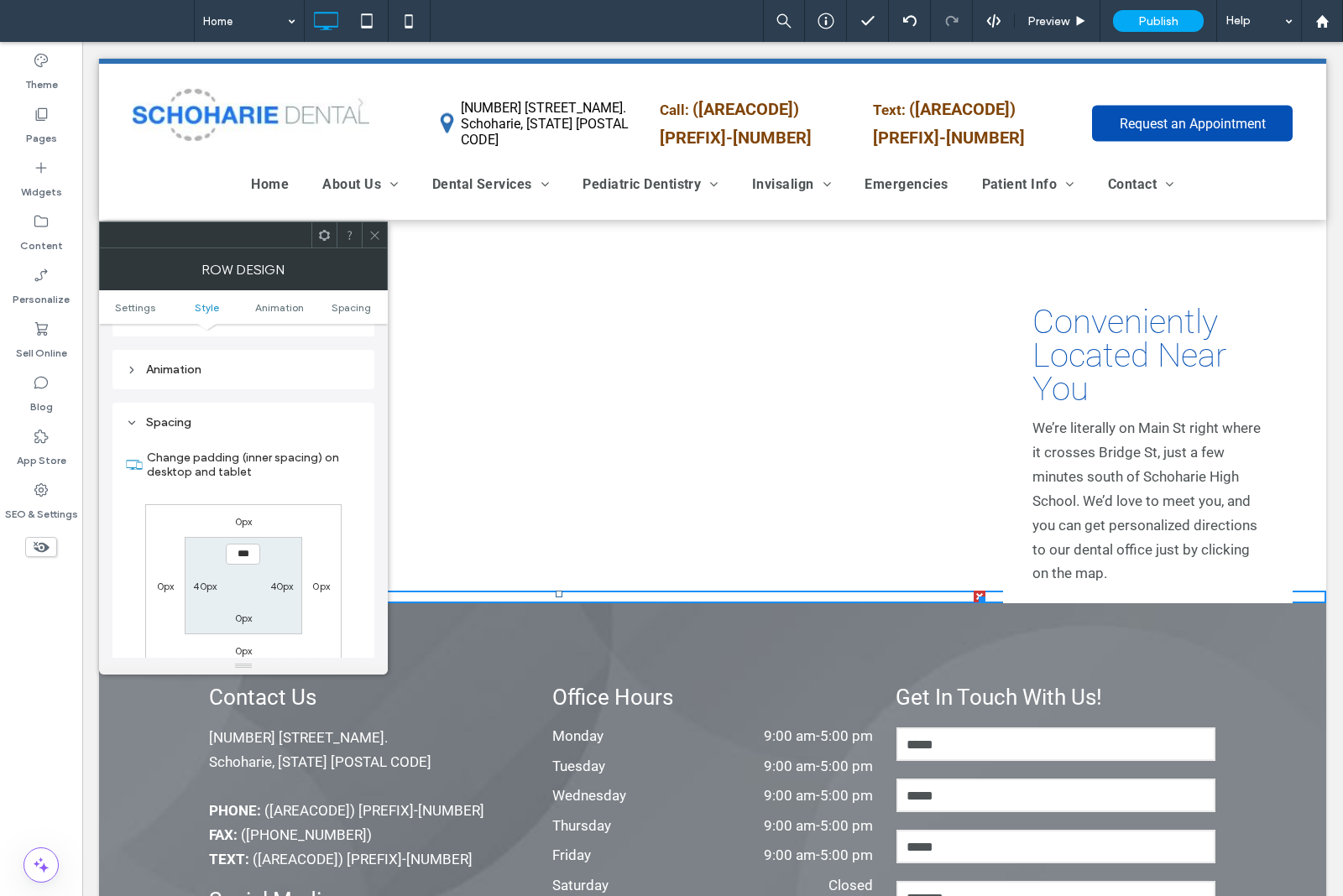 scroll, scrollTop: 476, scrollLeft: 0, axis: vertical 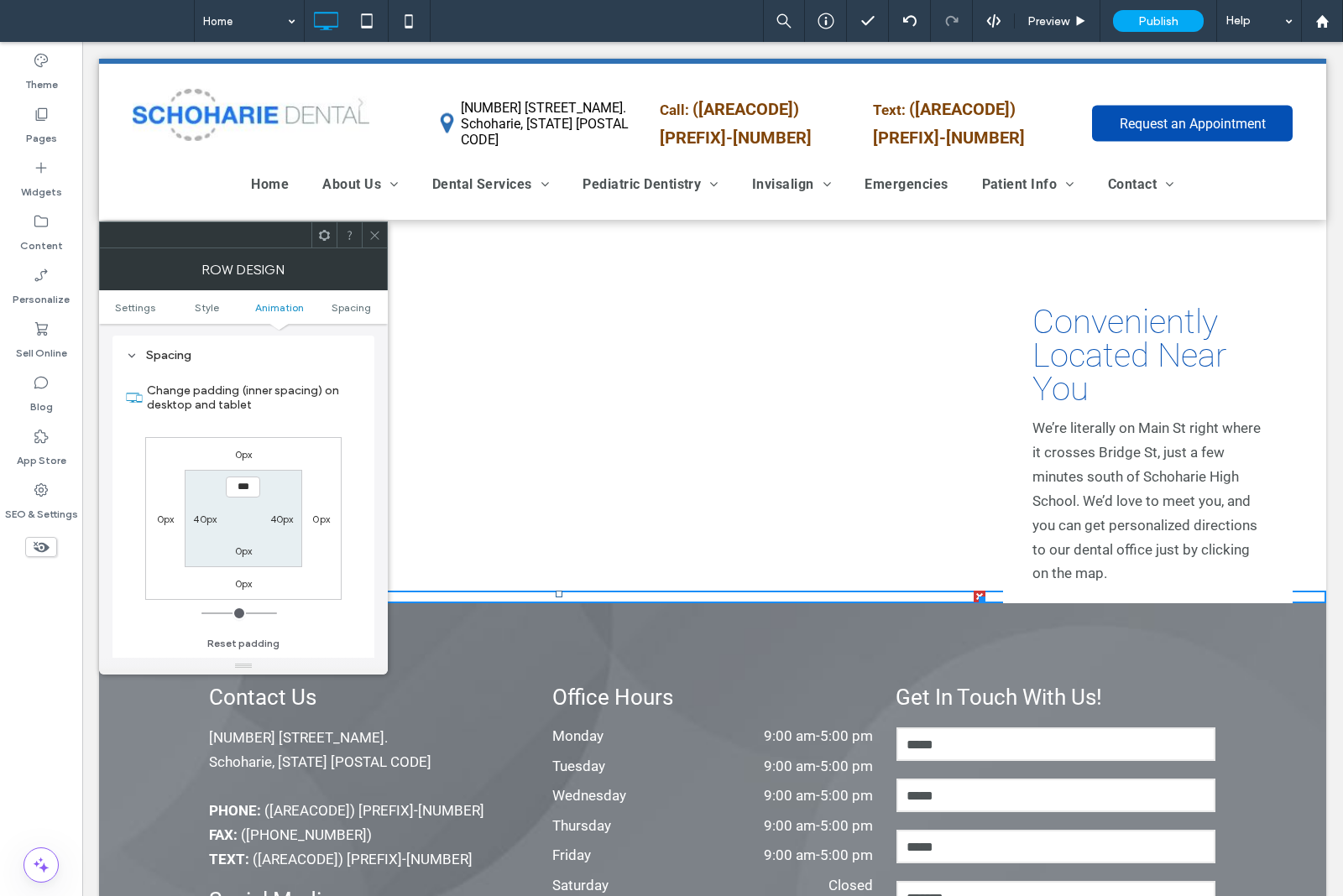 click on "0px" at bounding box center [243, 454] 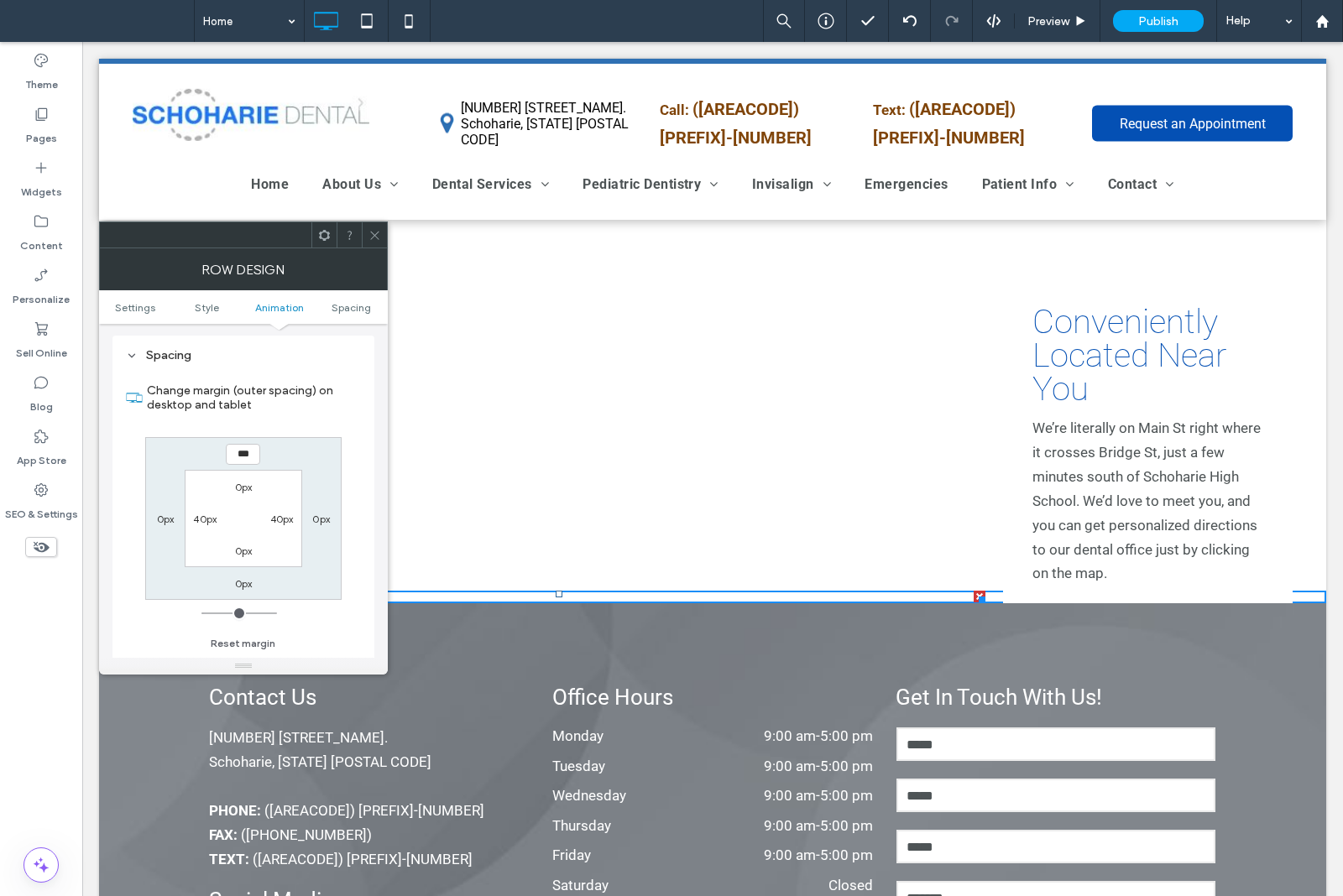 type on "***" 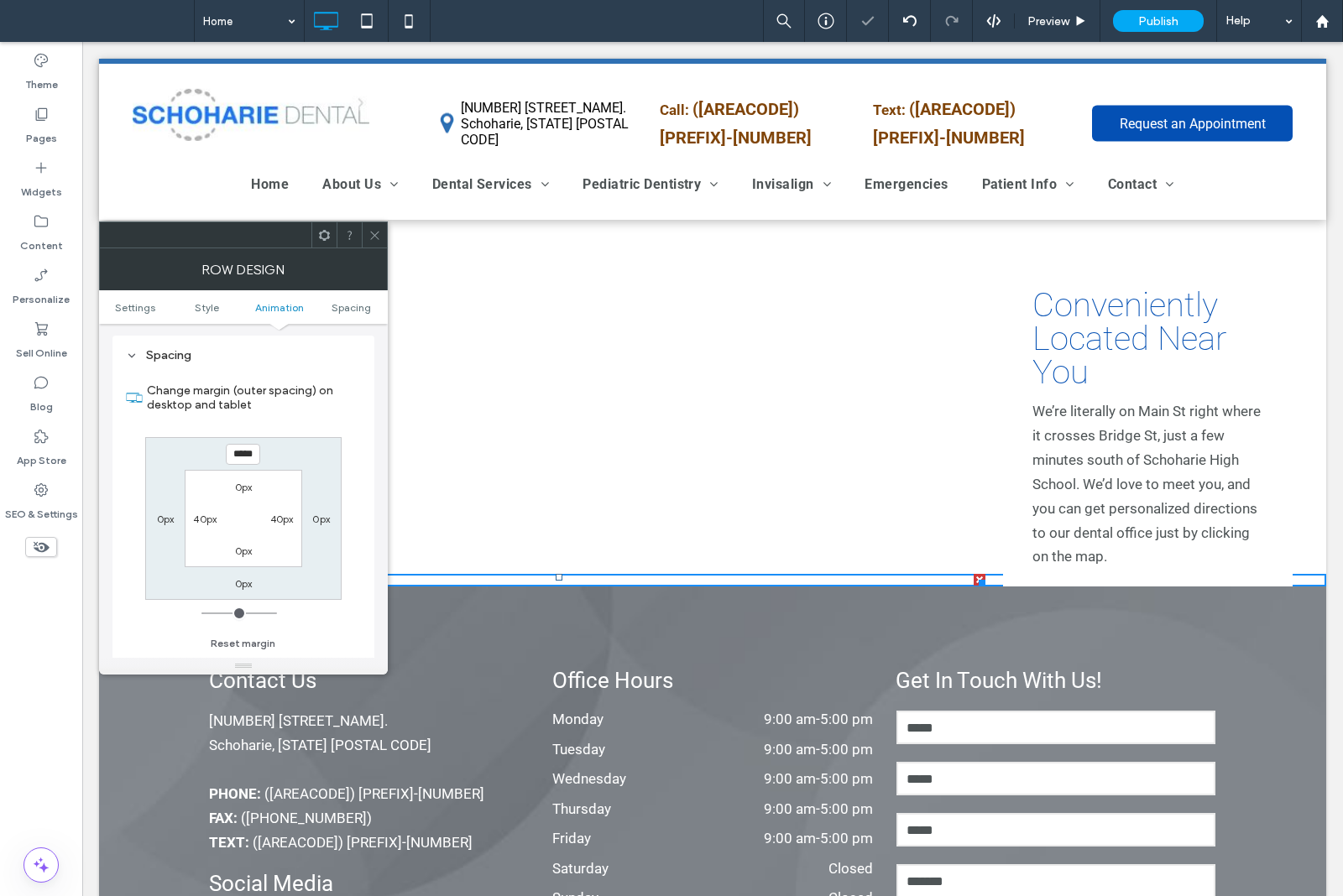 click on "*****" at bounding box center (243, 454) 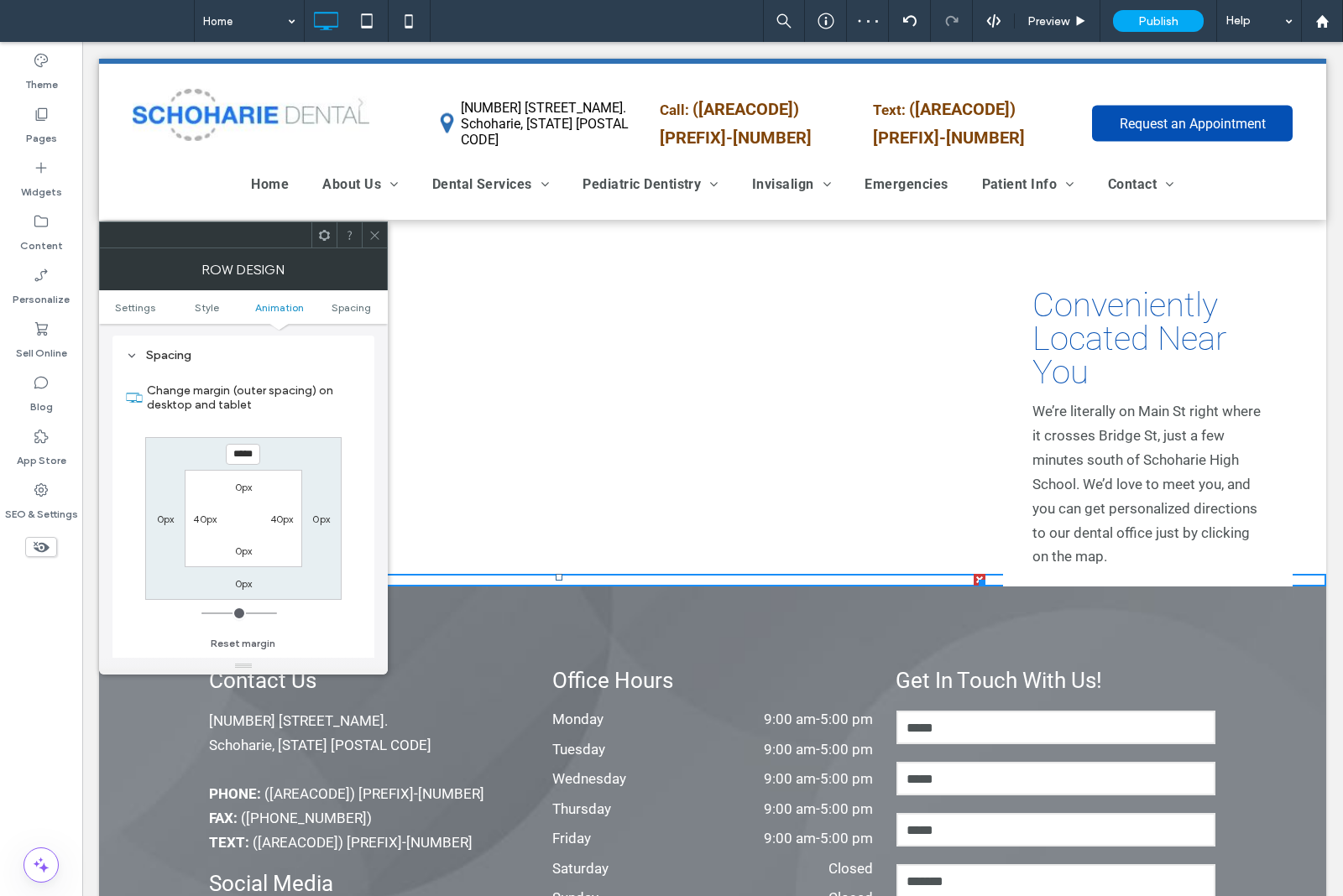 type on "*****" 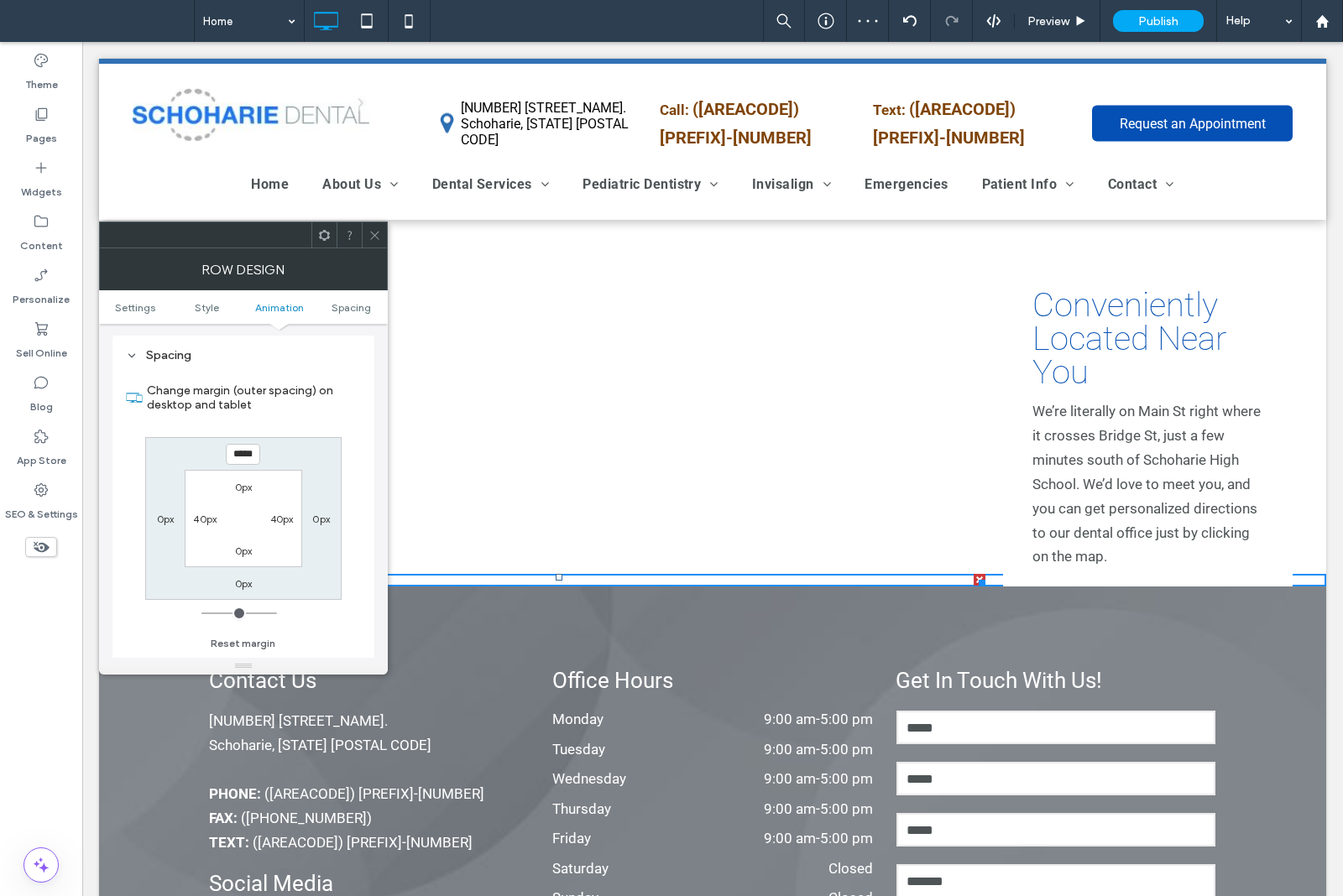 type on "*" 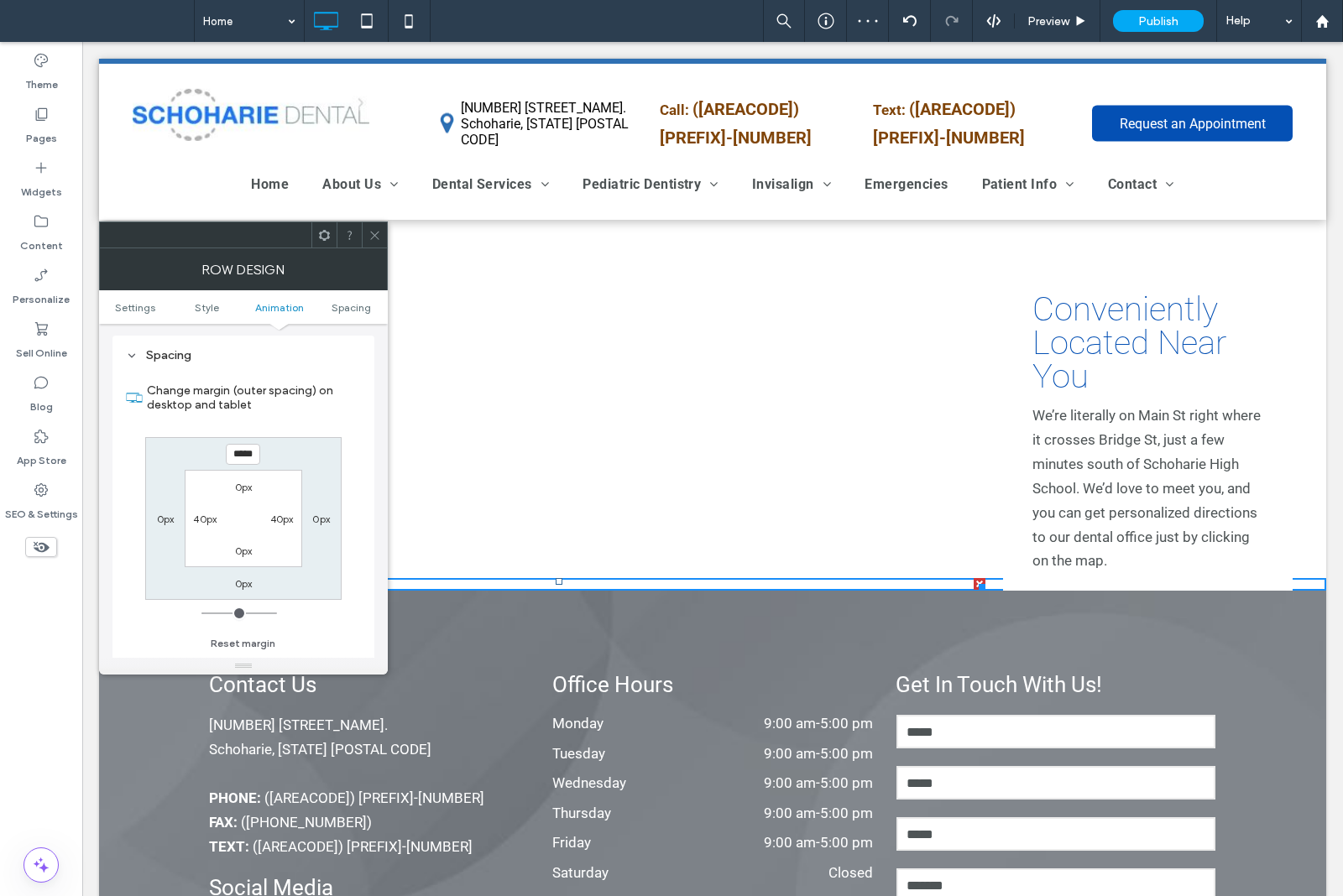 type on "*****" 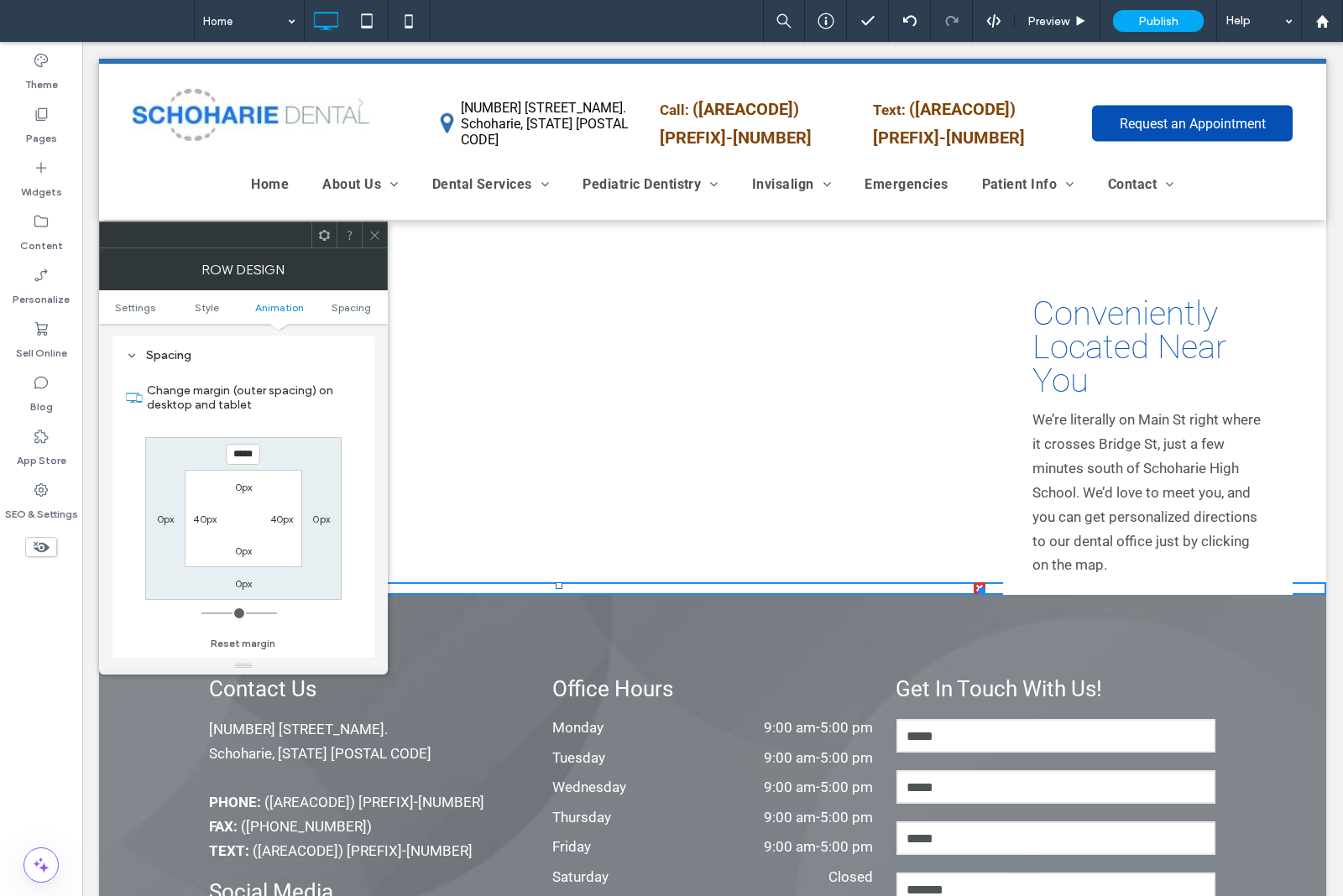 type on "*****" 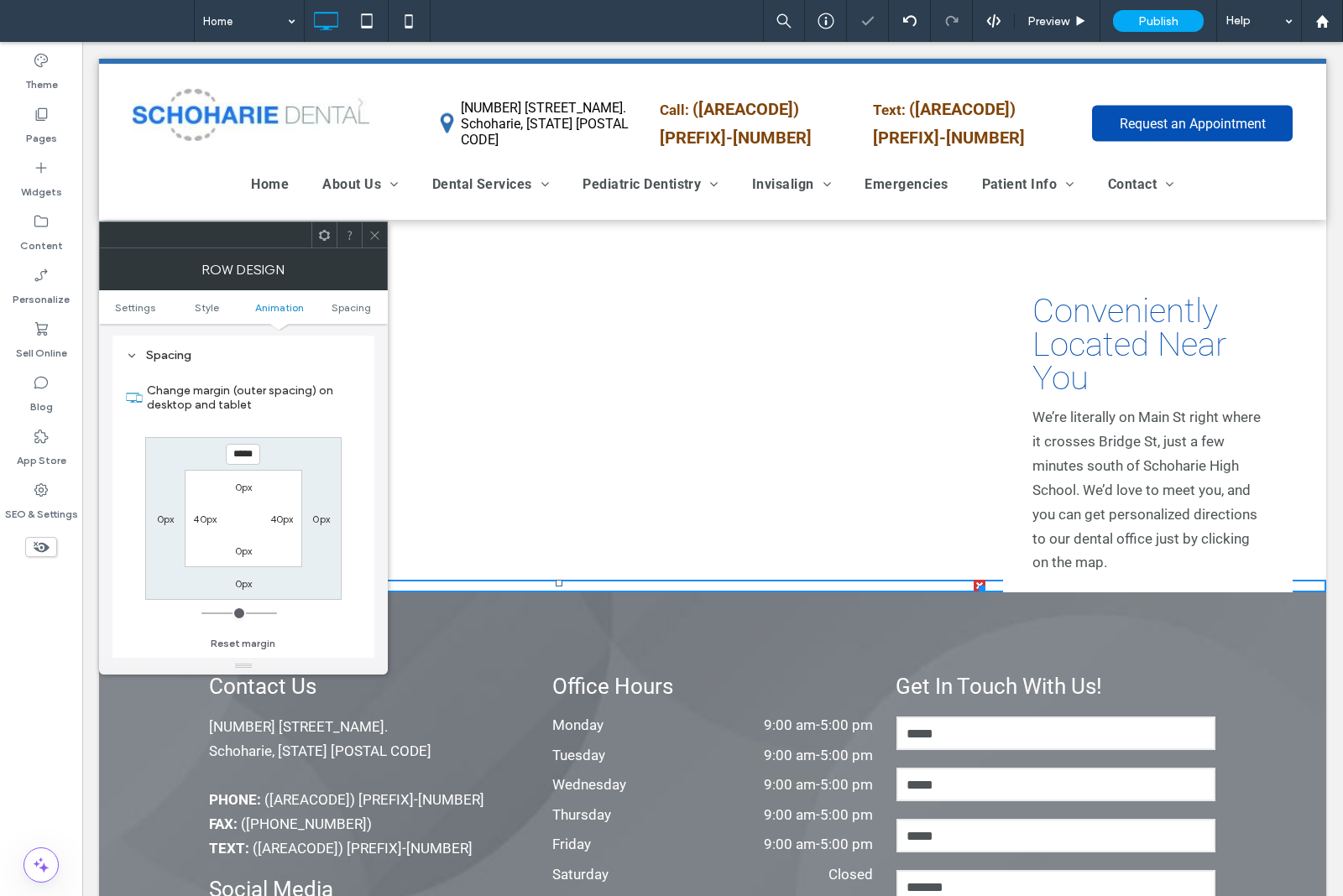 click at bounding box center [374, 235] 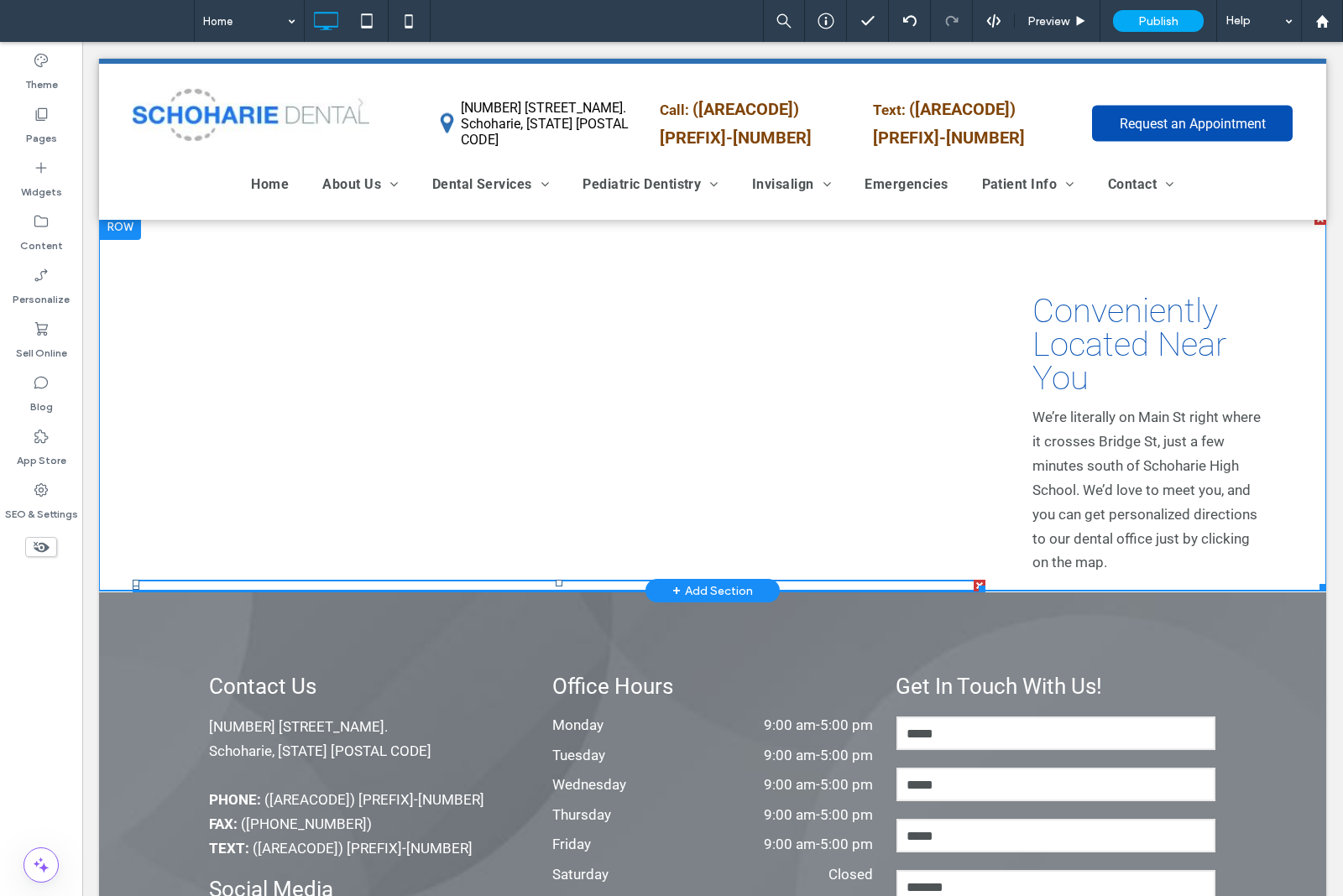 click at bounding box center [713, 402] 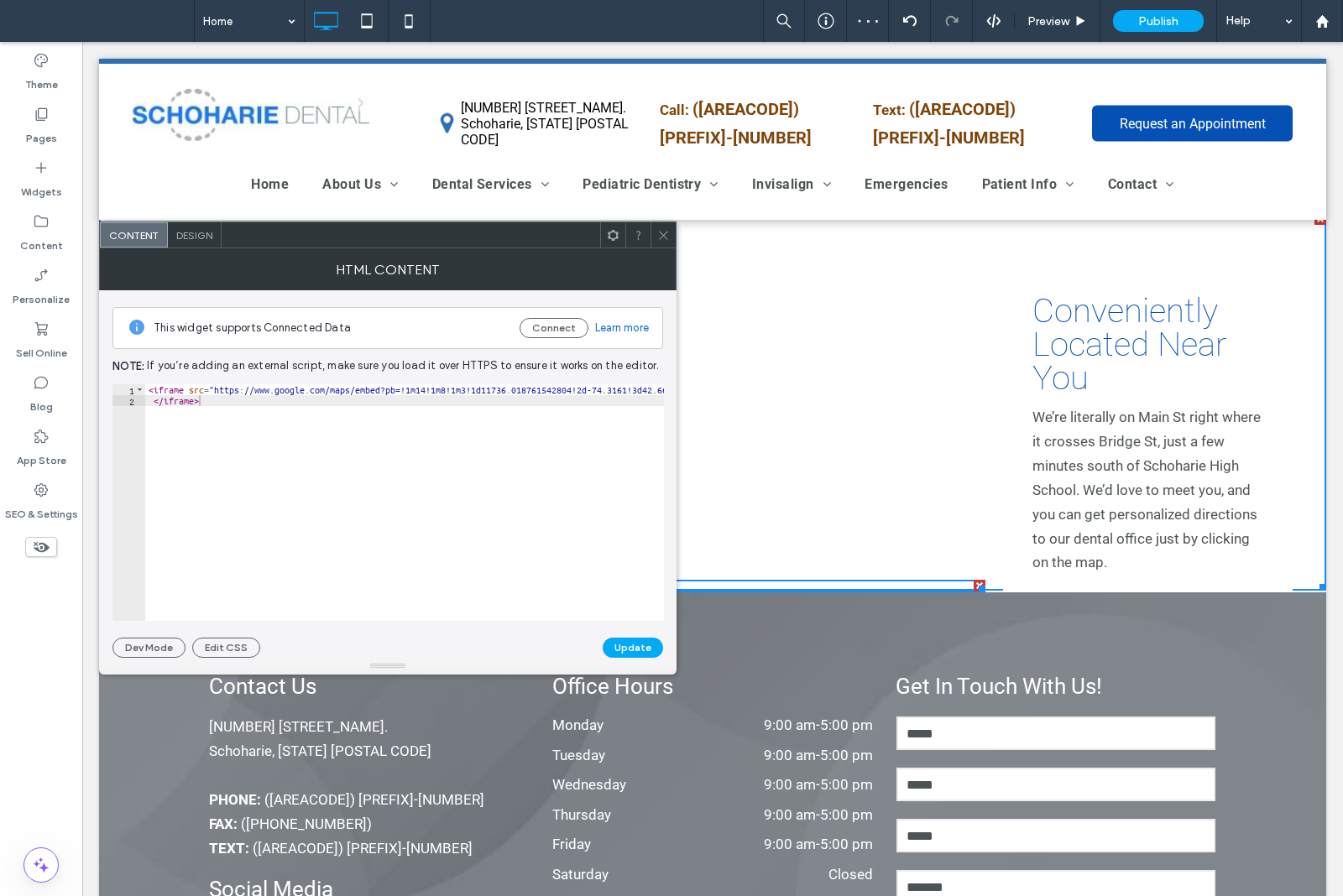 click at bounding box center [663, 235] 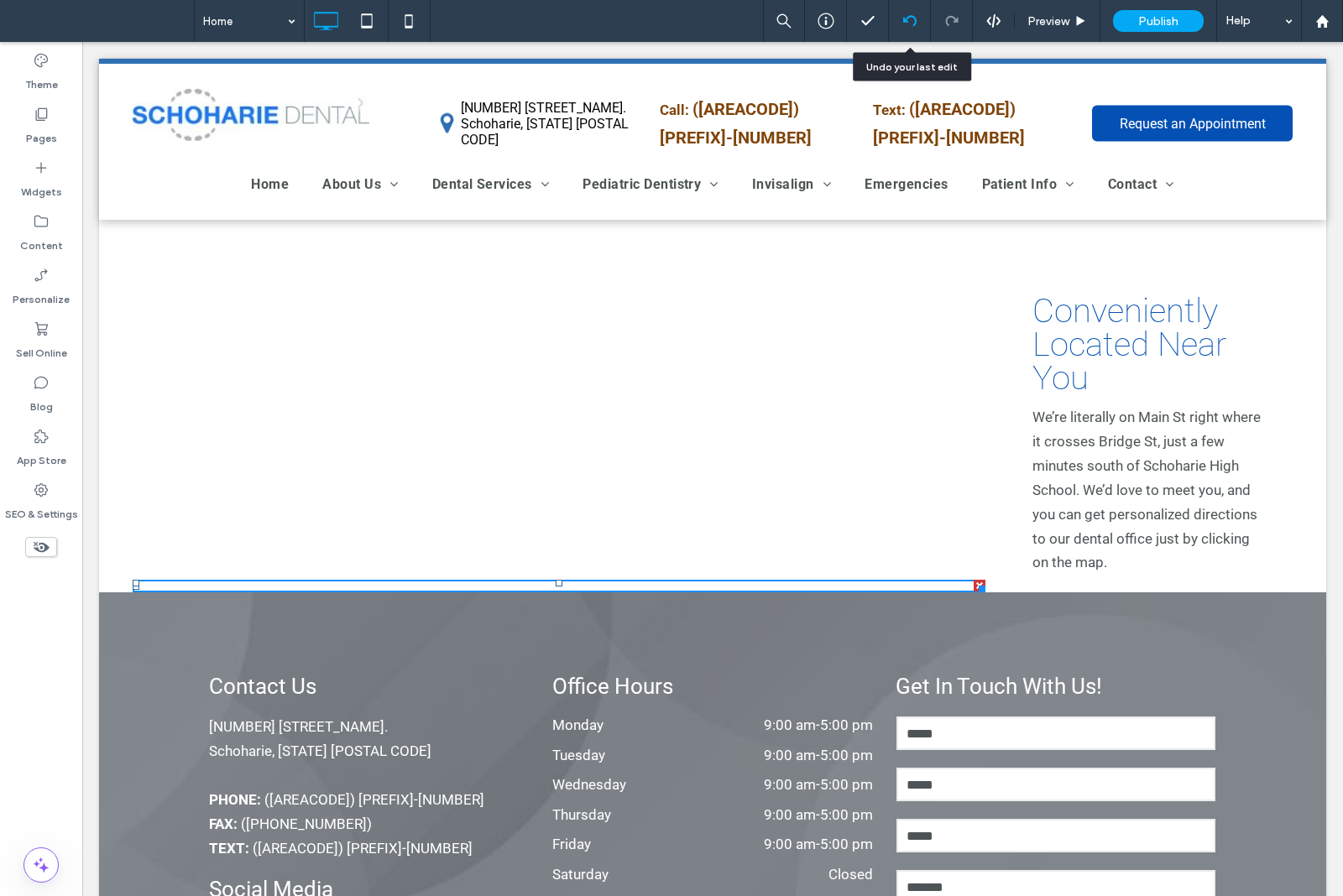 click at bounding box center [910, 21] 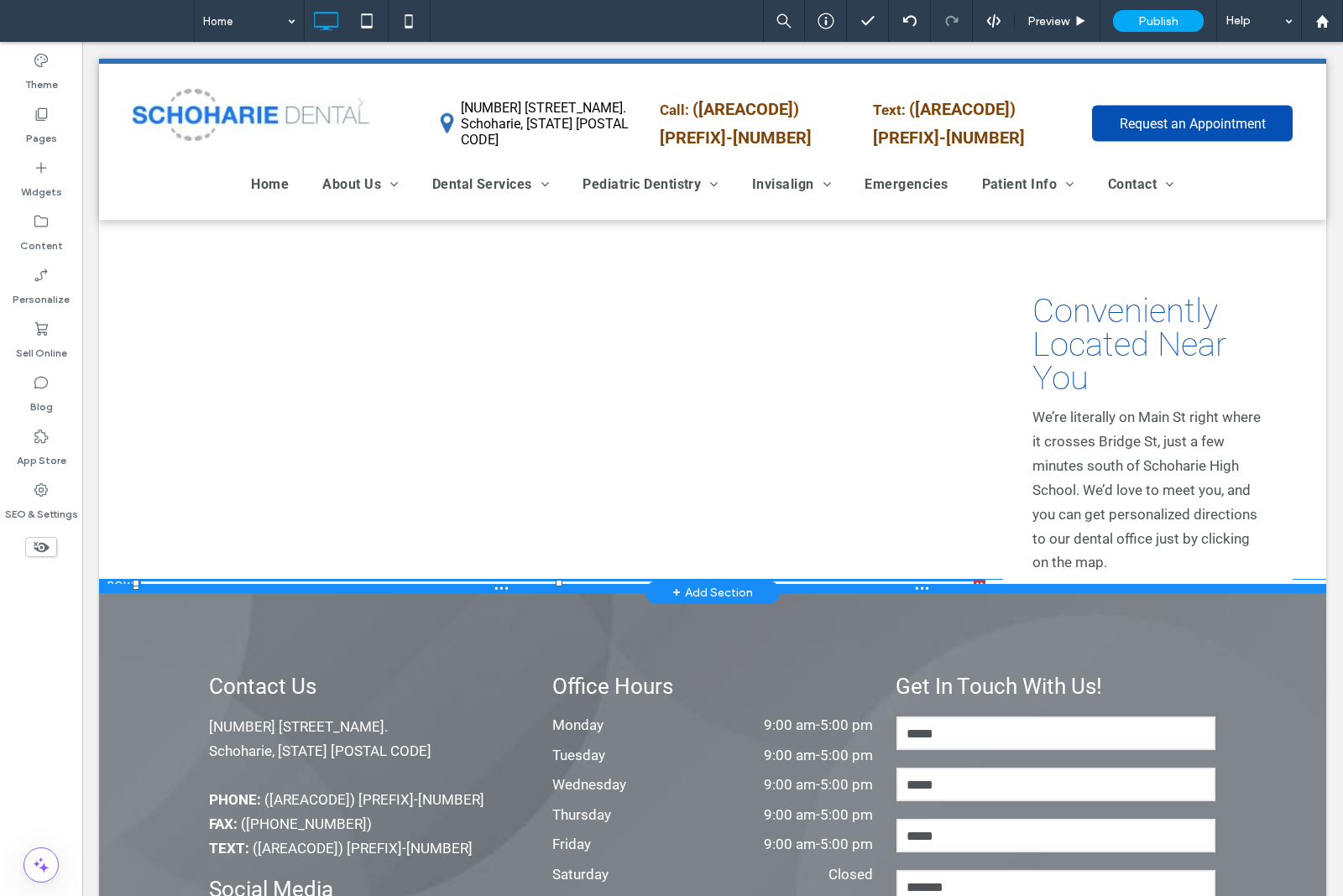 click at bounding box center [713, 588] 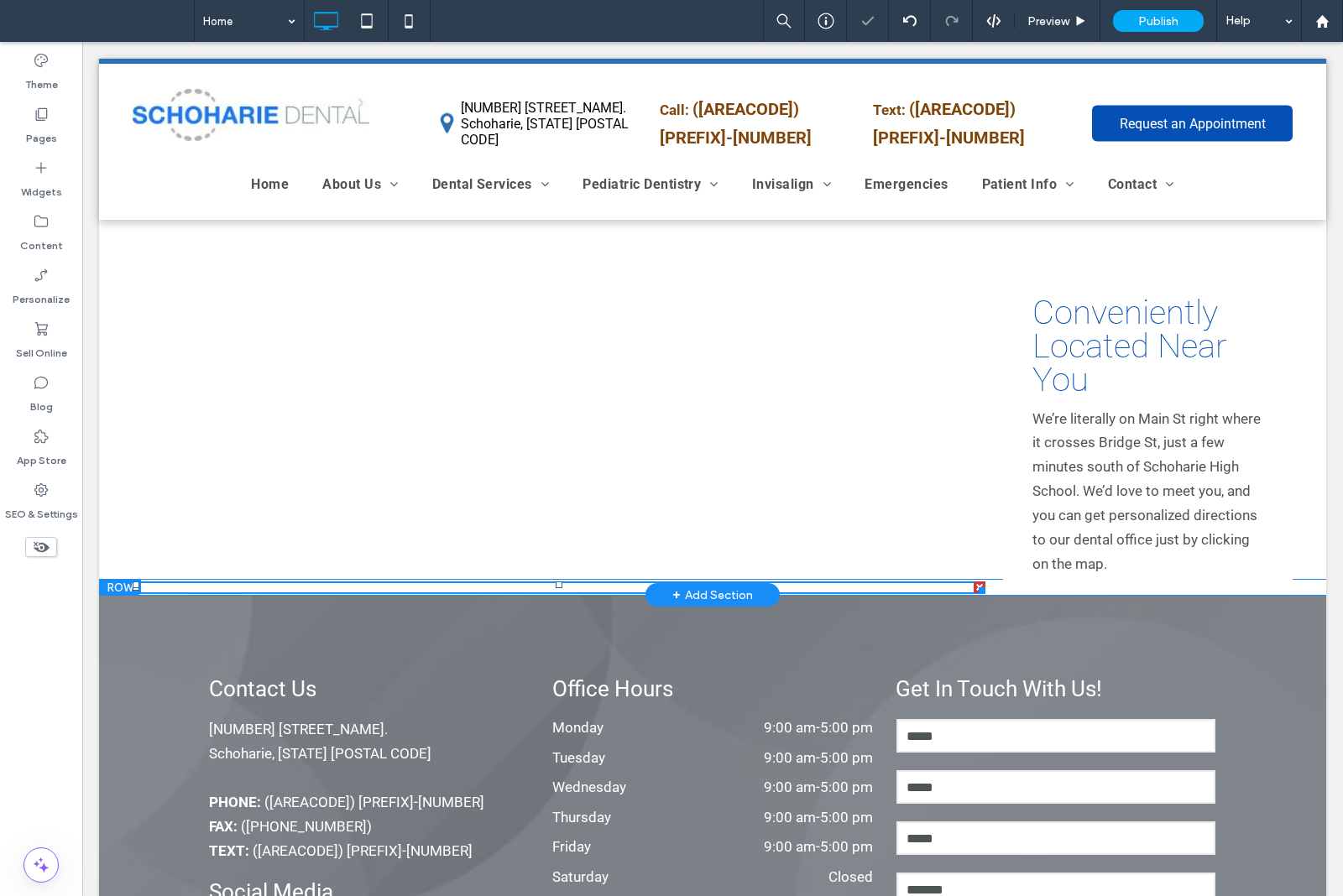 click at bounding box center [120, 587] 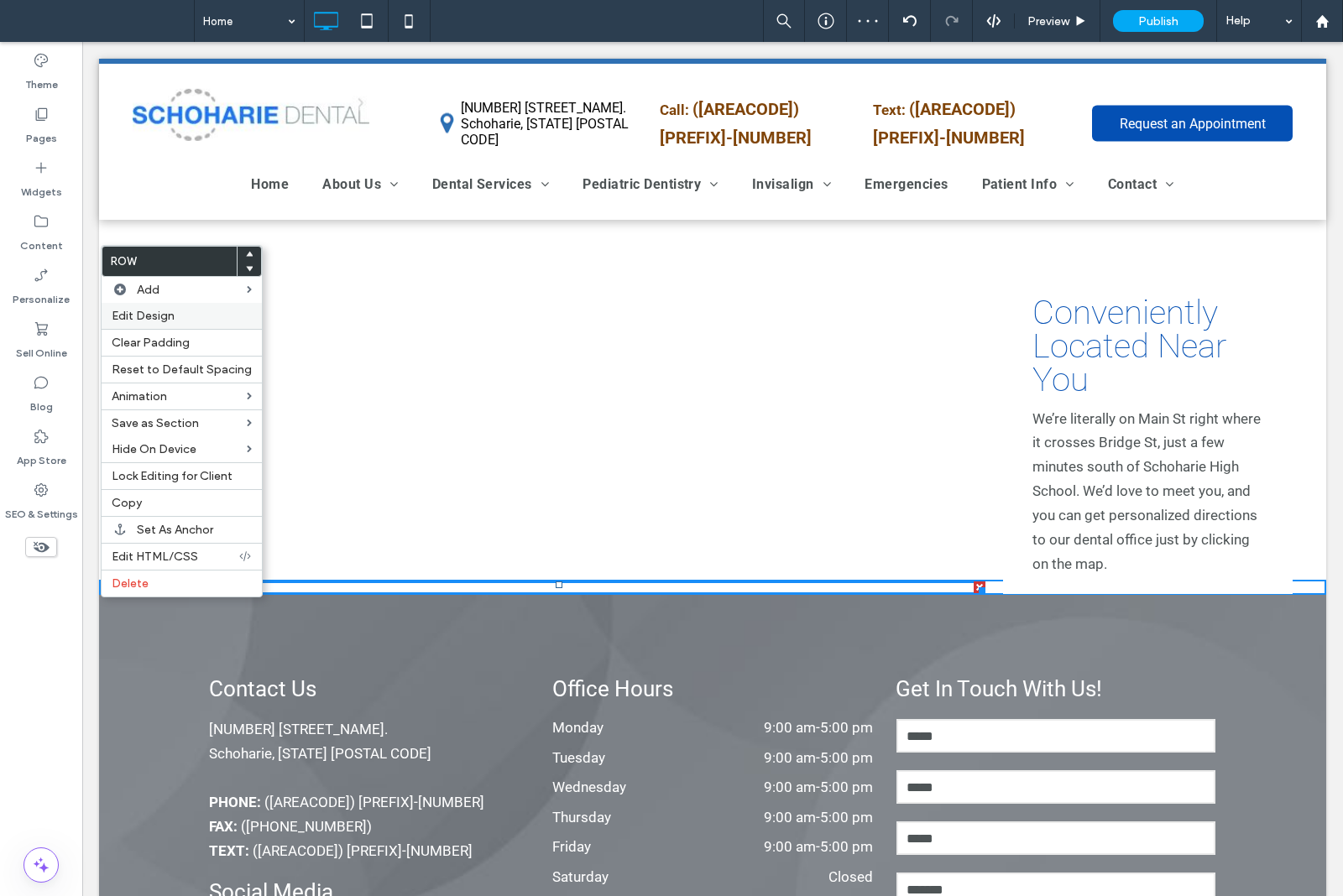 click on "Edit Design" at bounding box center (181, 315) 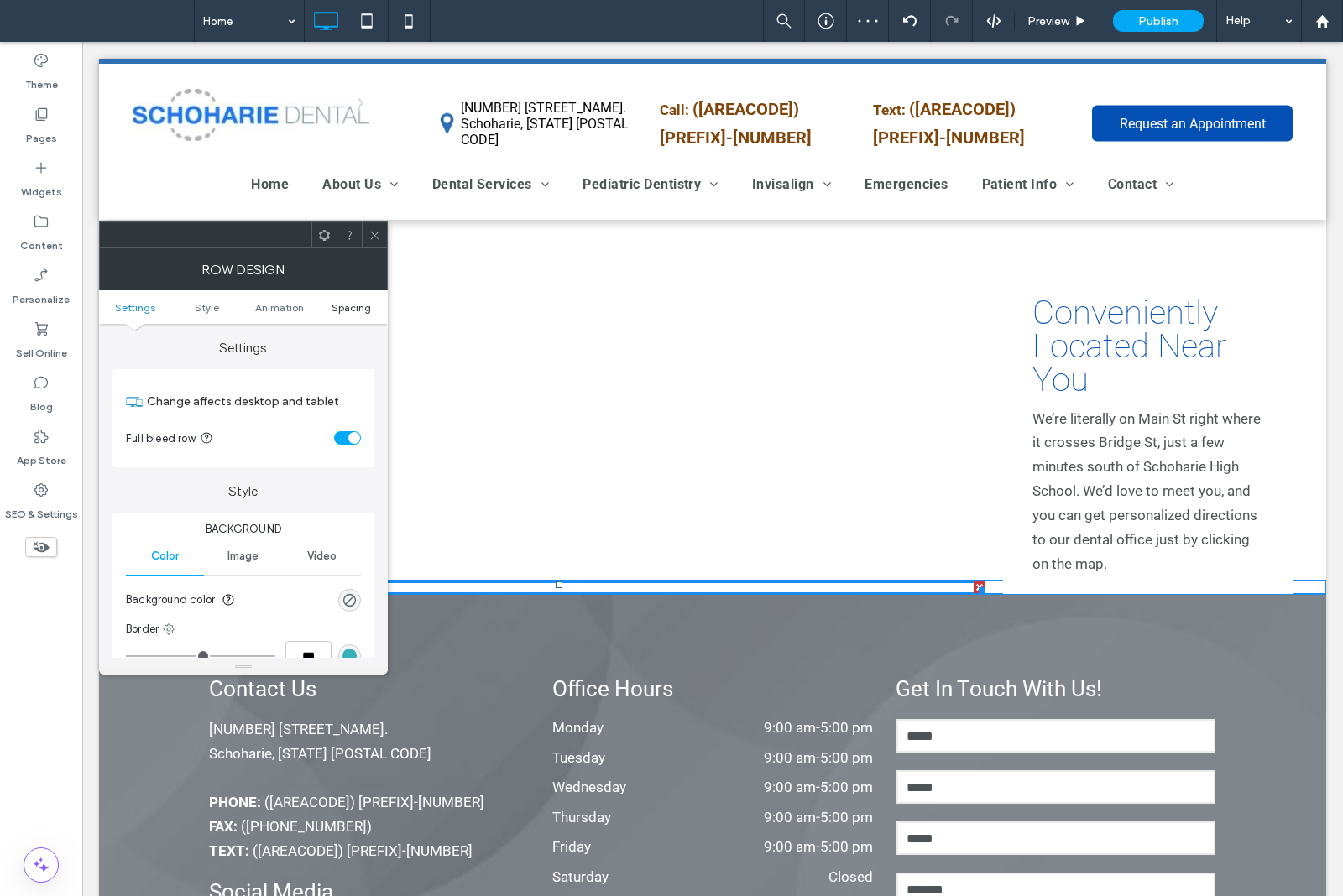 click on "Spacing" at bounding box center [351, 307] 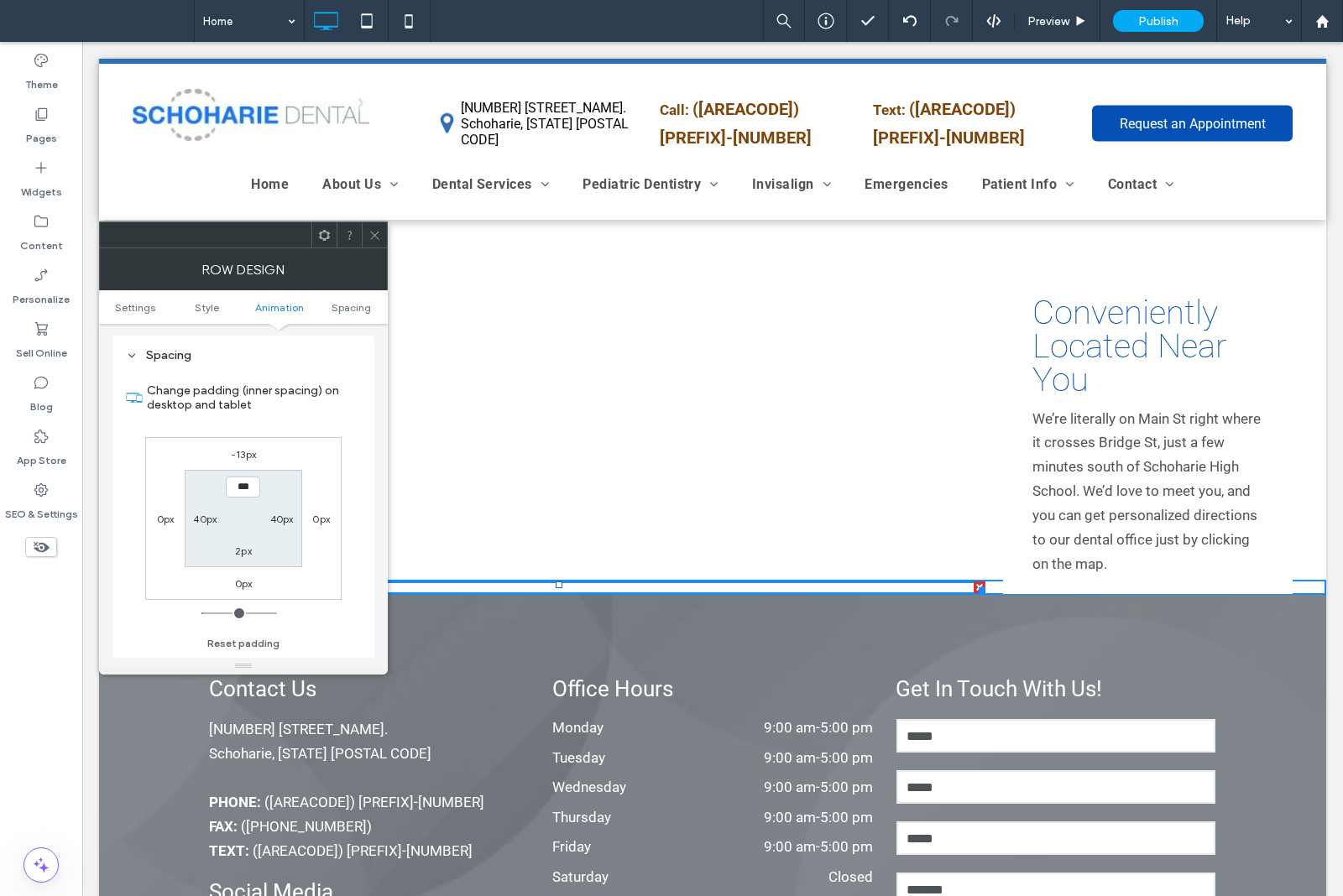 scroll, scrollTop: 476, scrollLeft: 0, axis: vertical 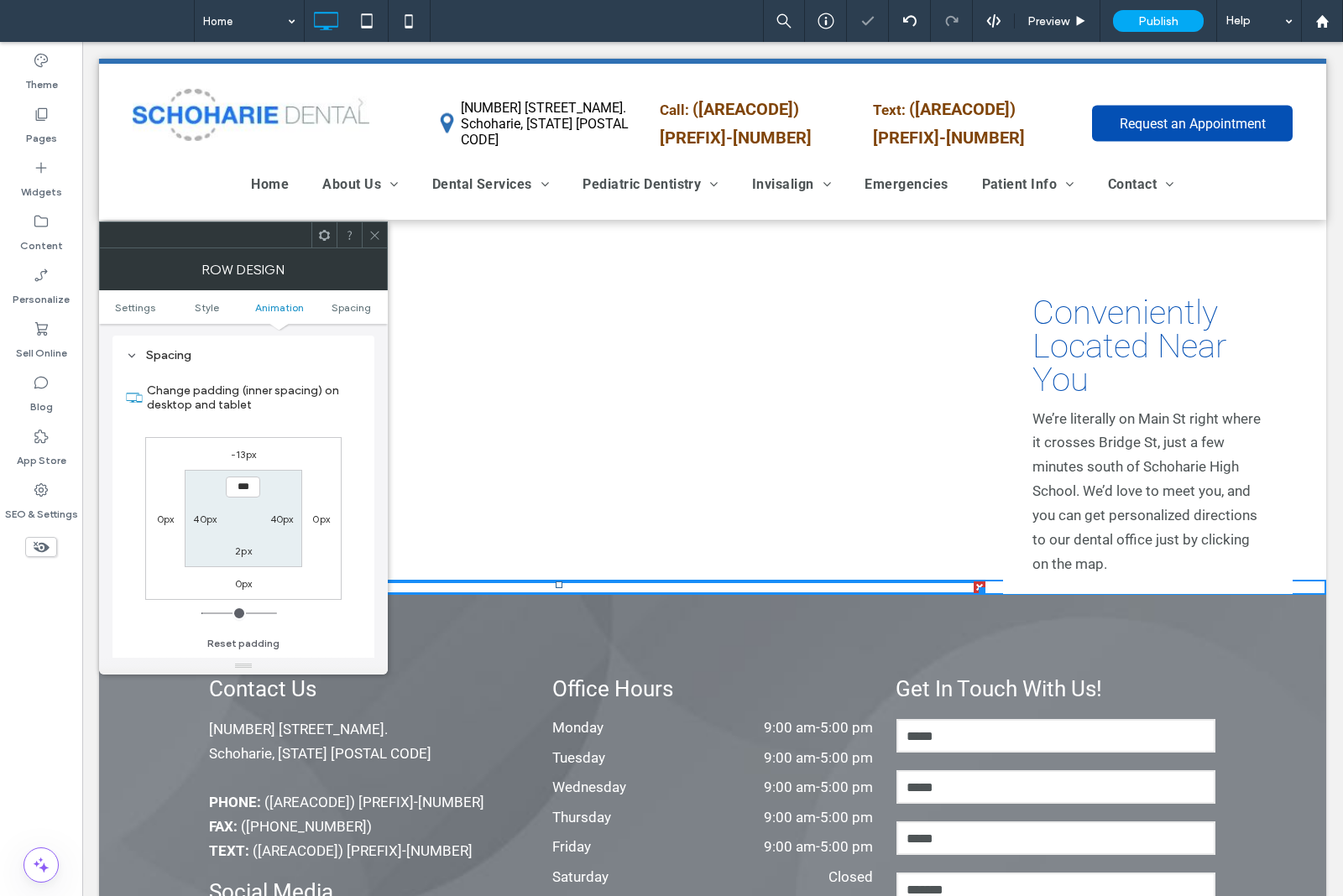 click on "-13px" at bounding box center (243, 454) 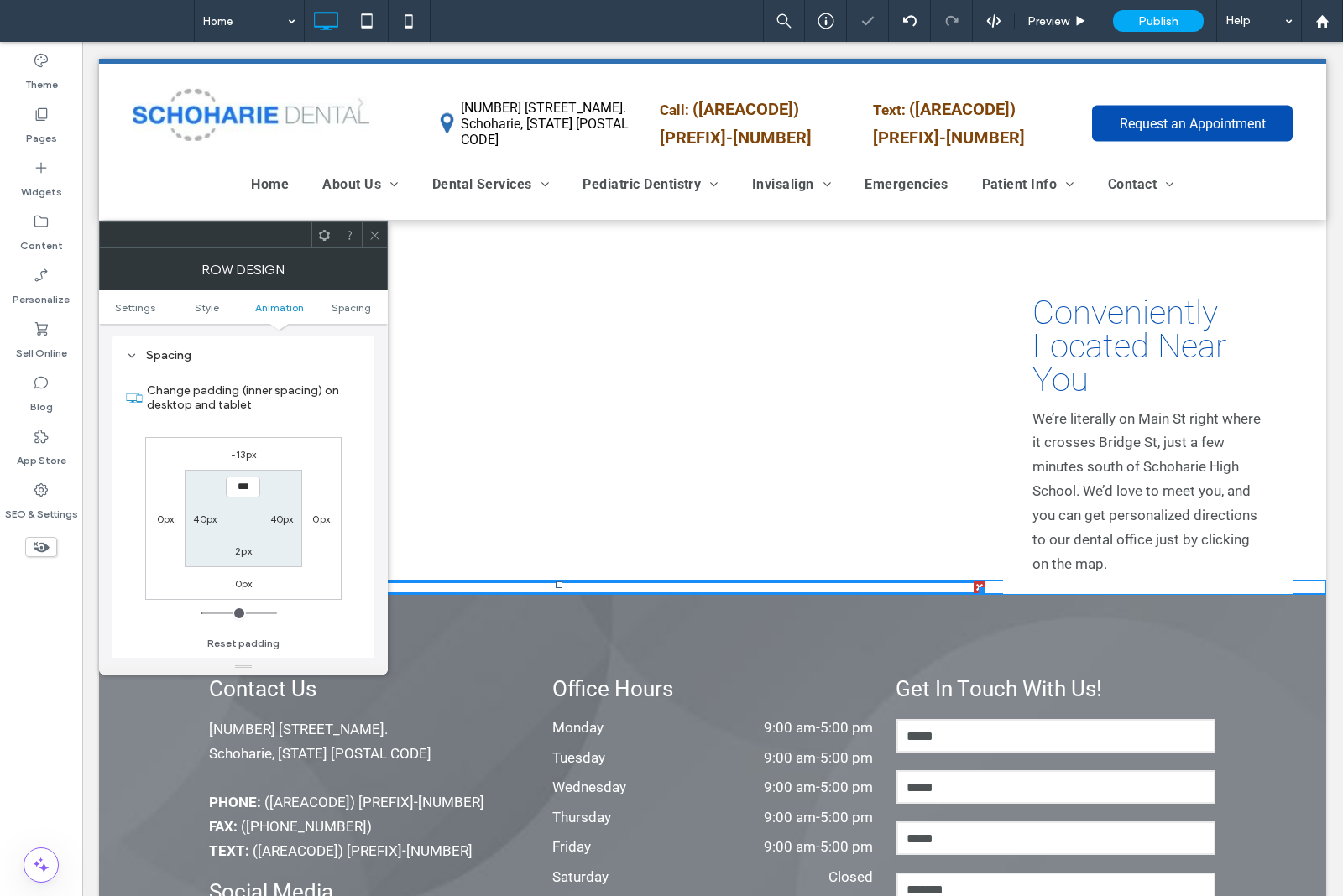 type on "*" 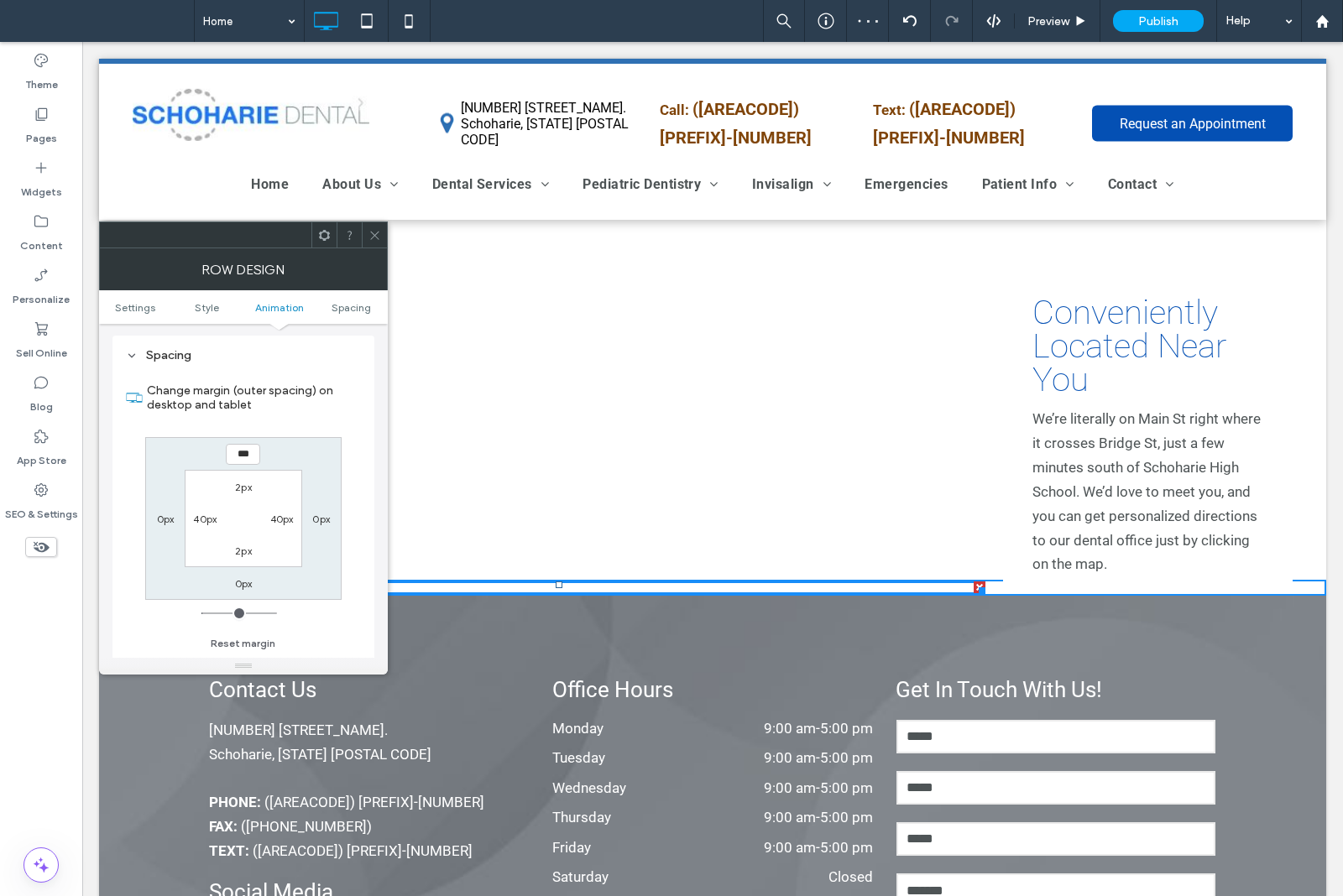 type on "***" 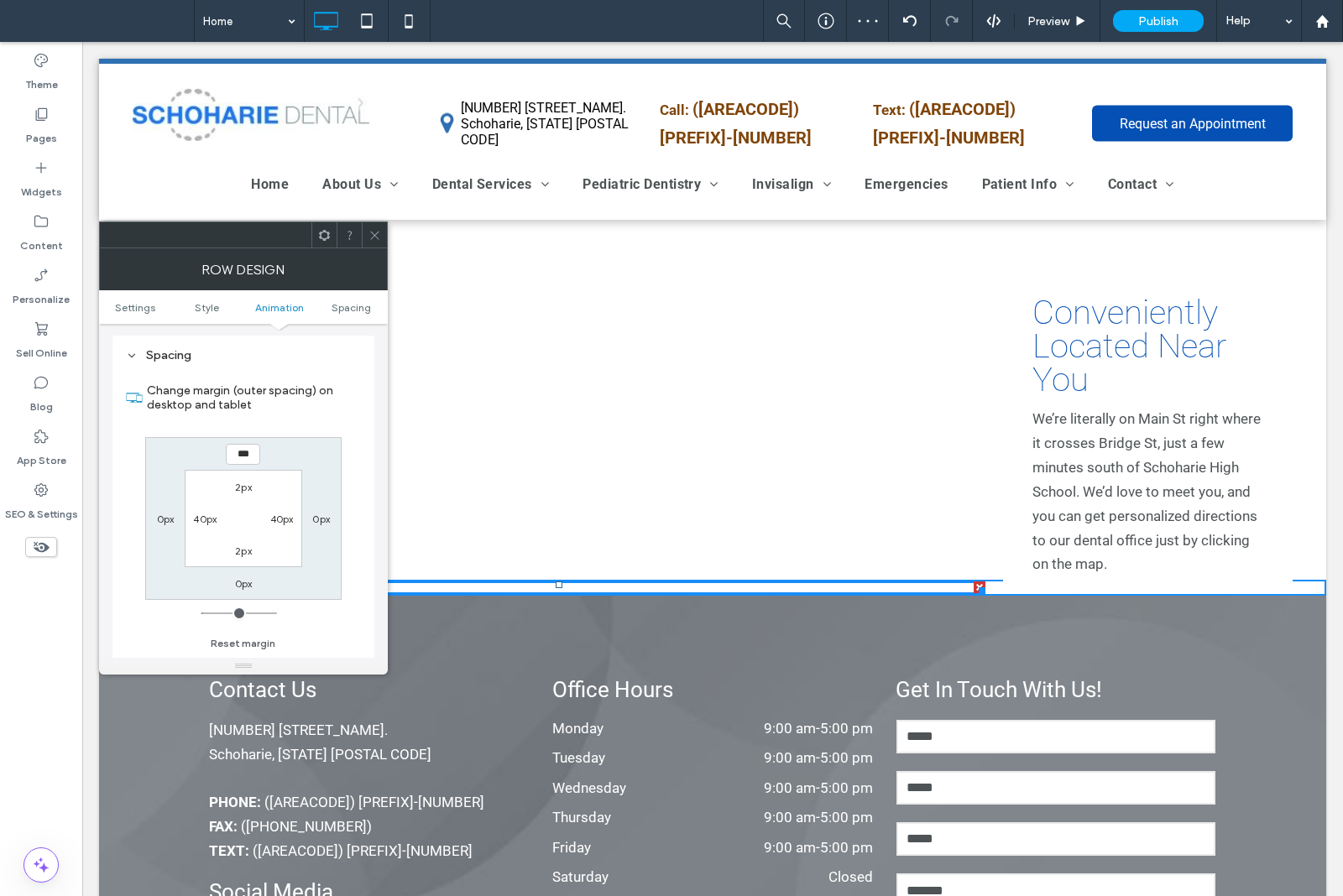 type on "*" 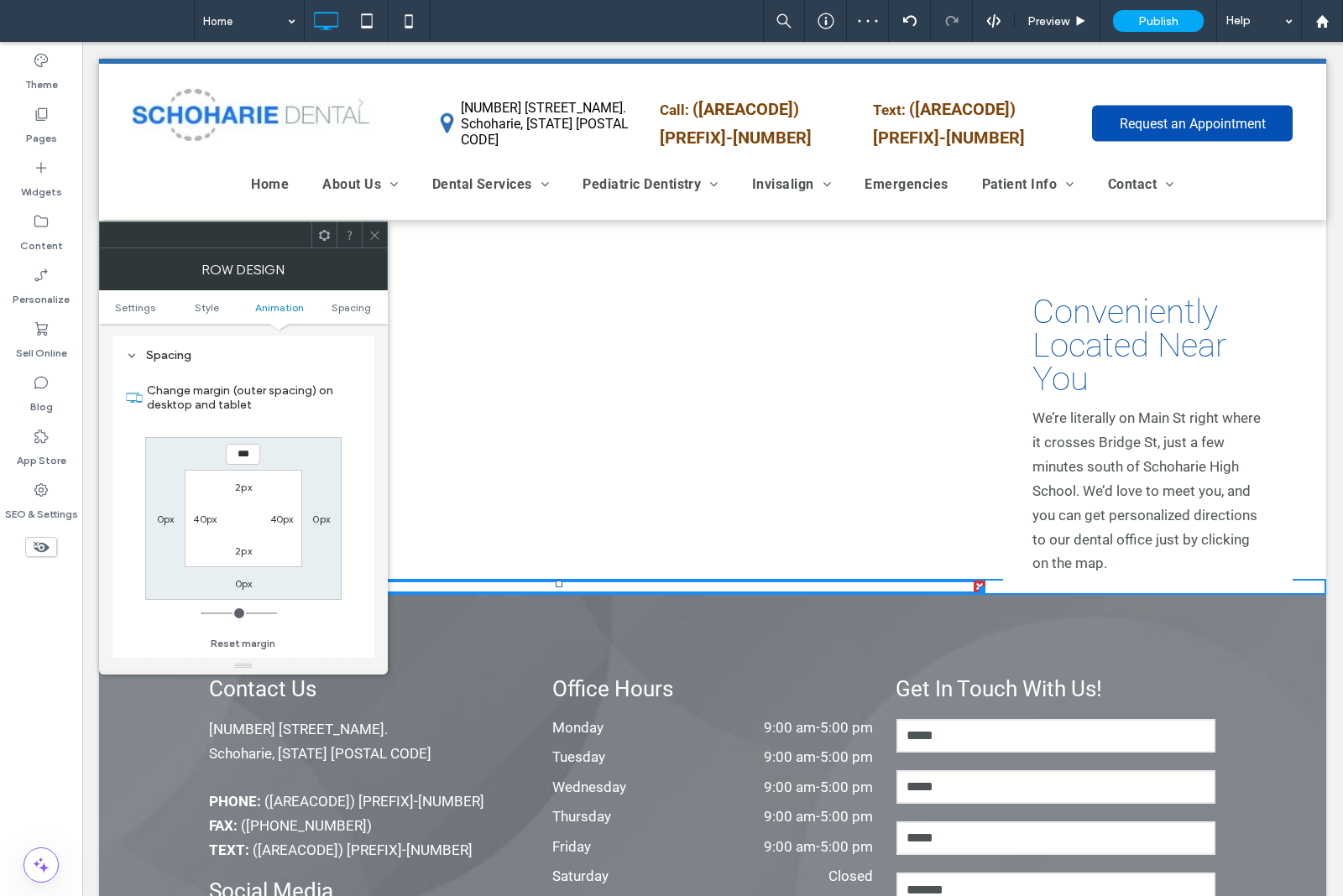 type on "***" 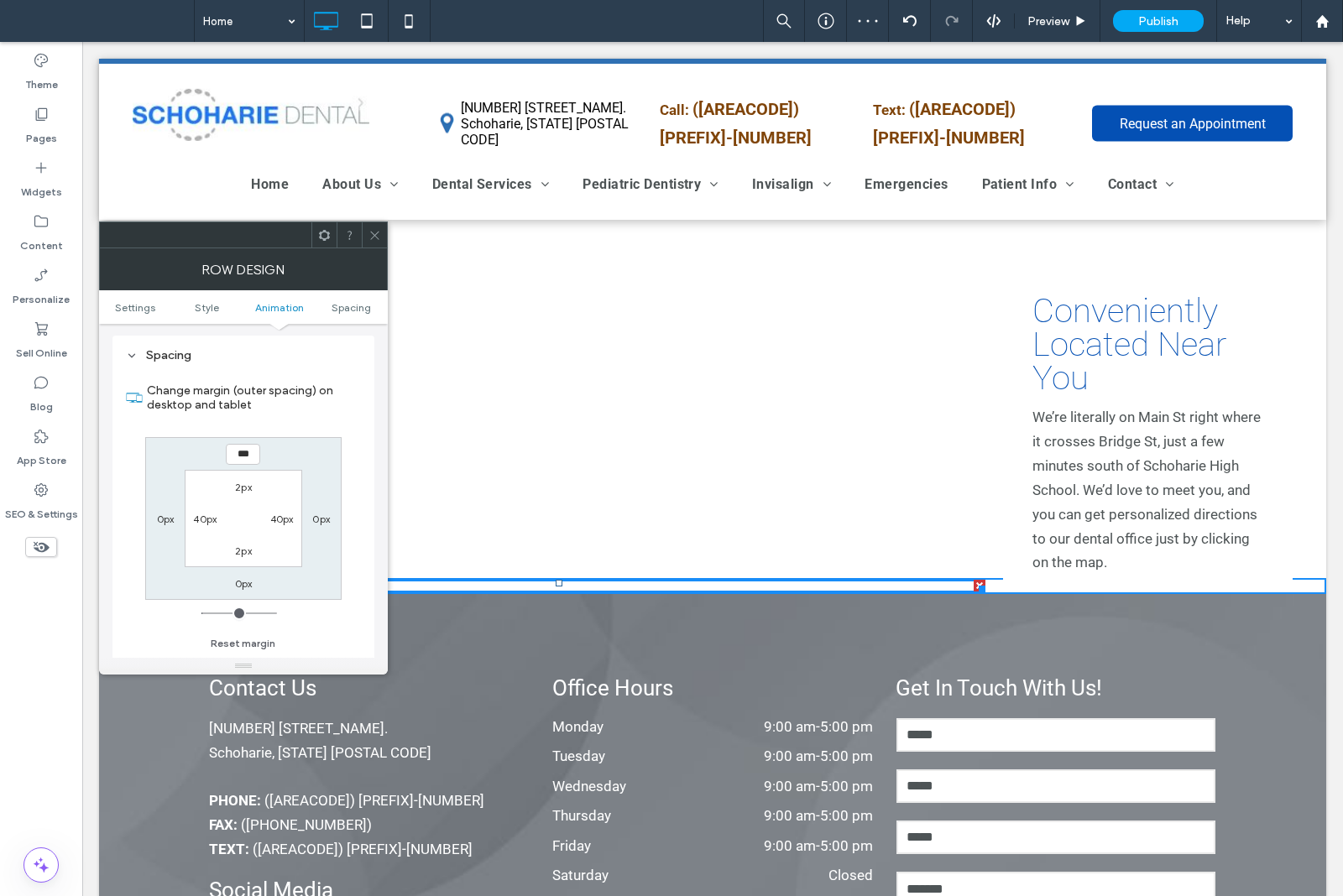 type on "*" 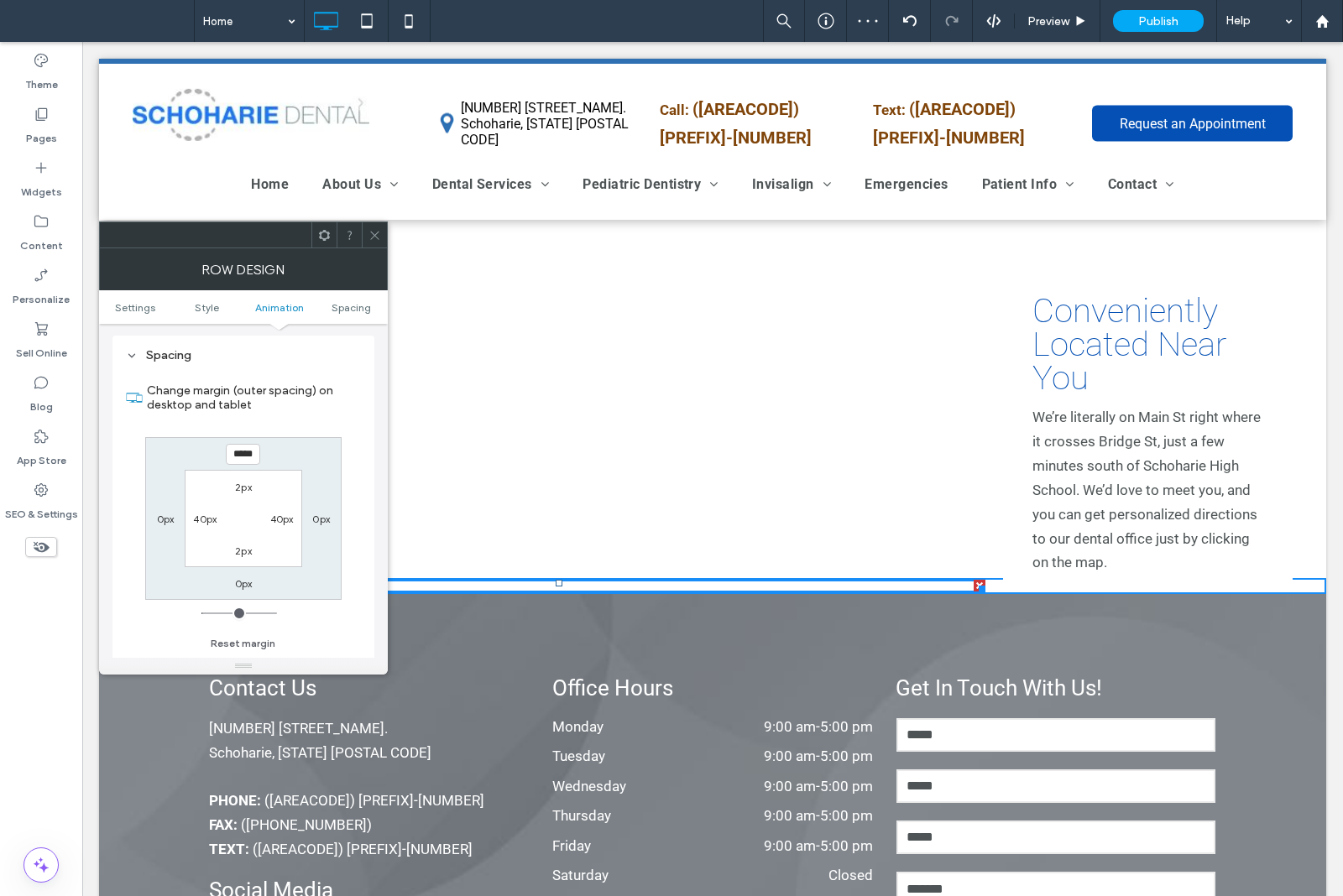 click 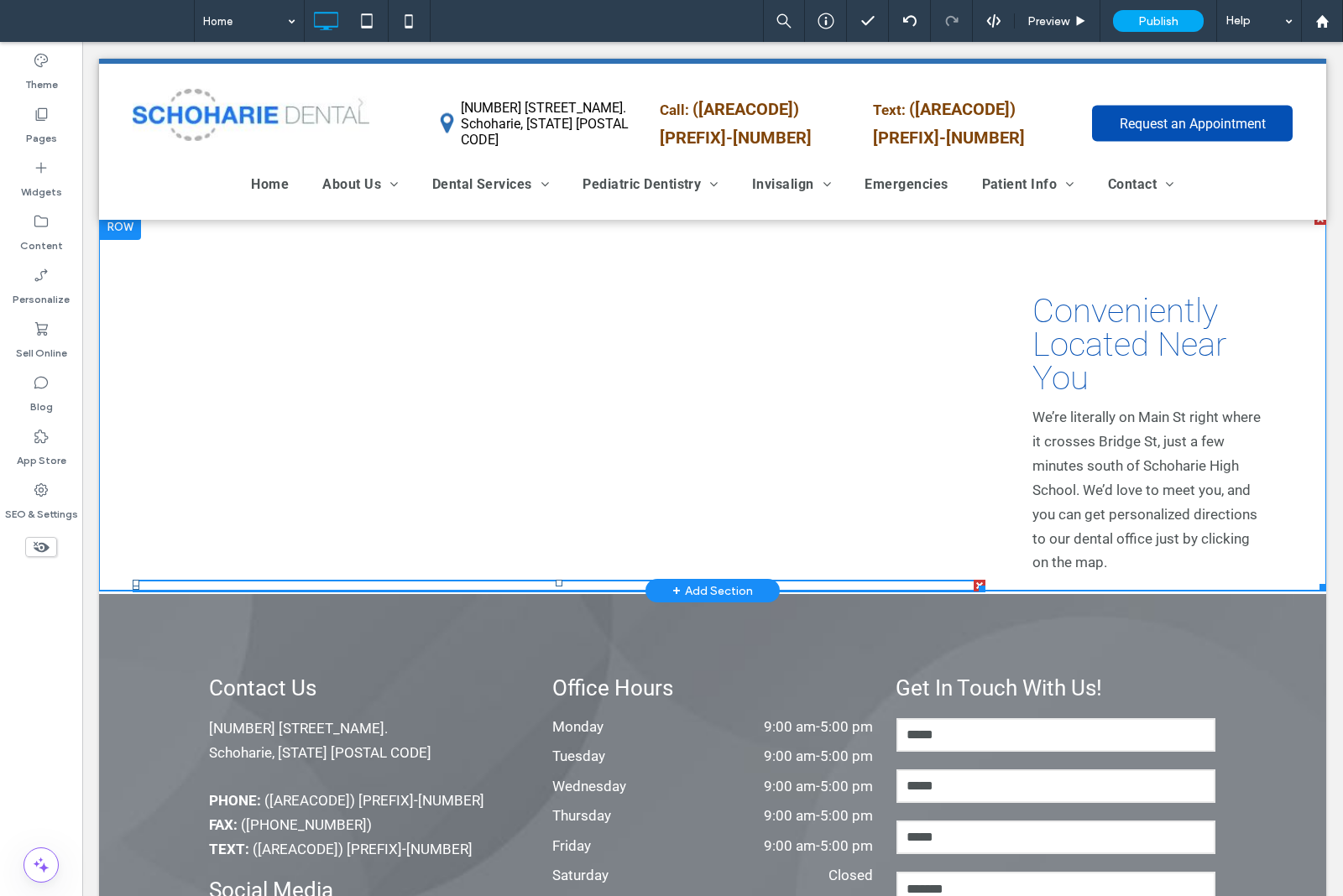 click at bounding box center [713, 402] 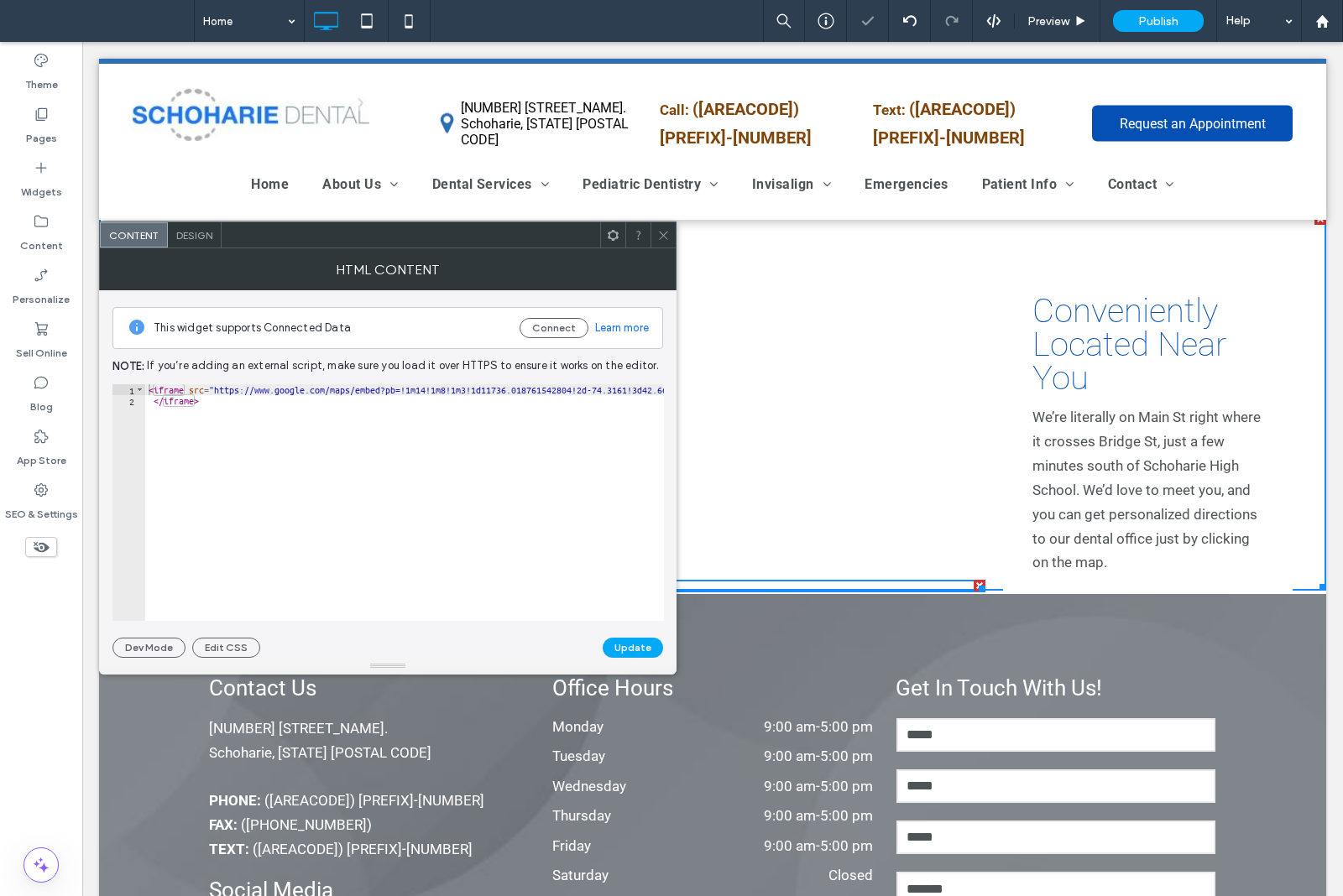 click 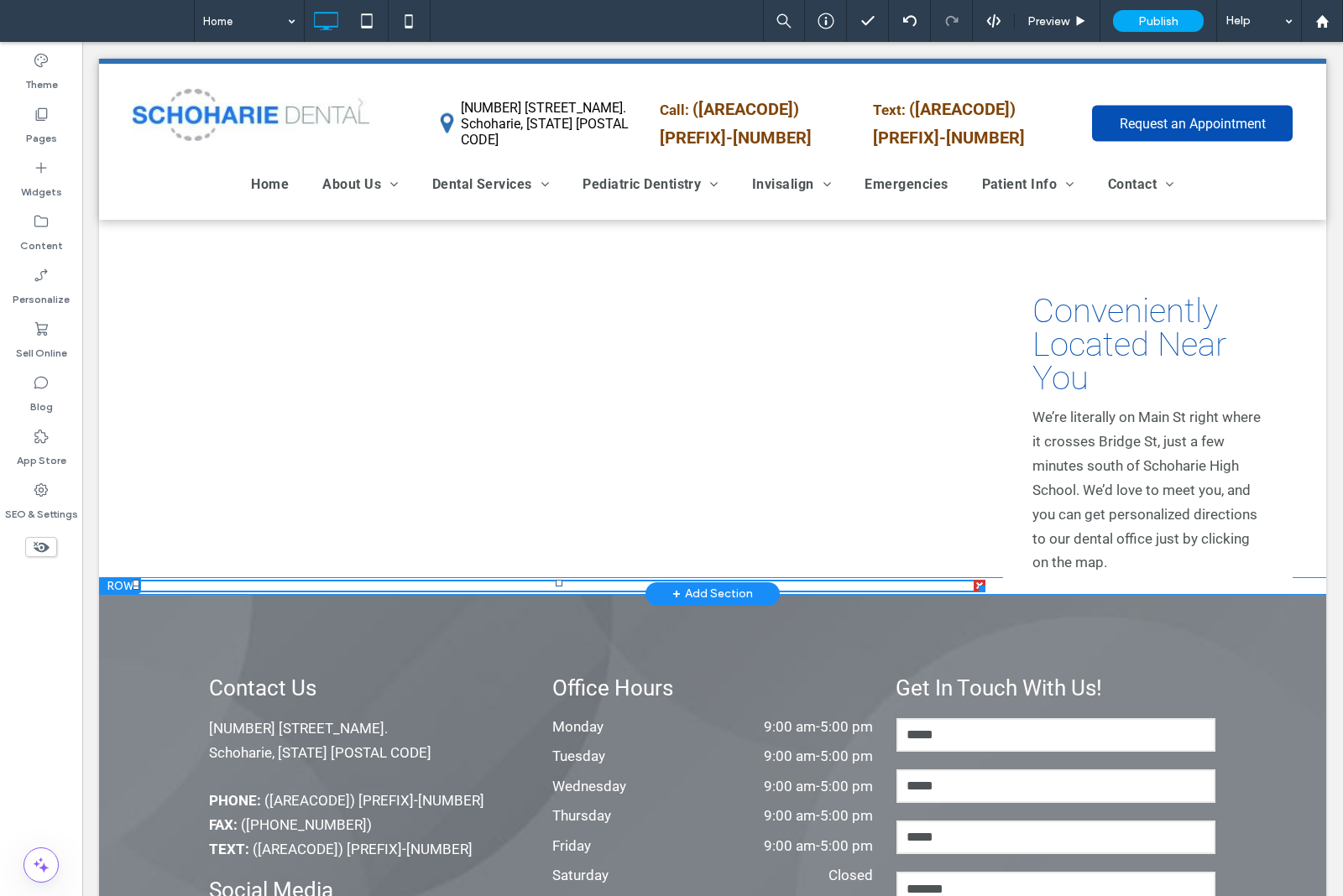 click at bounding box center [120, 586] 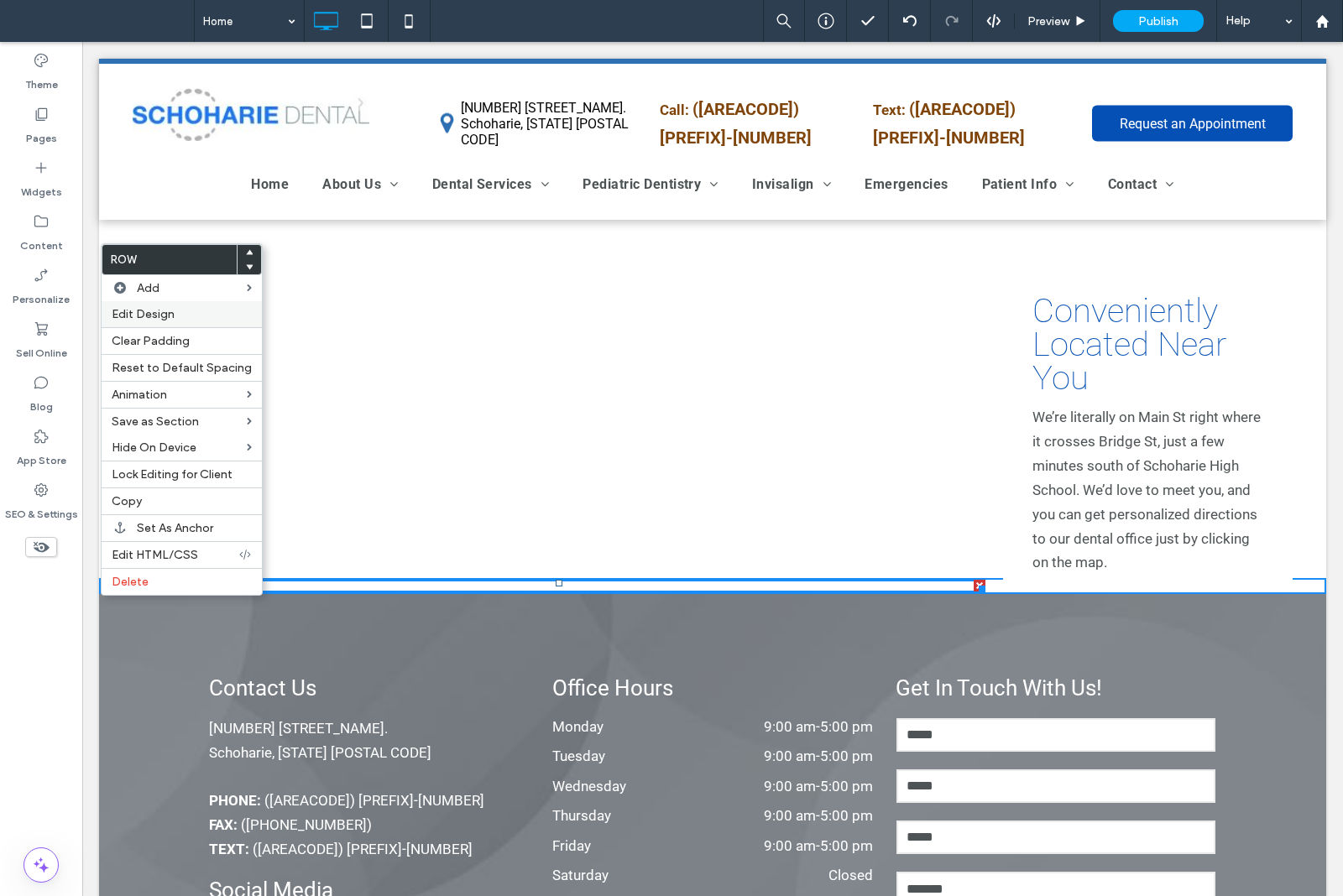click on "Edit Design" at bounding box center [143, 314] 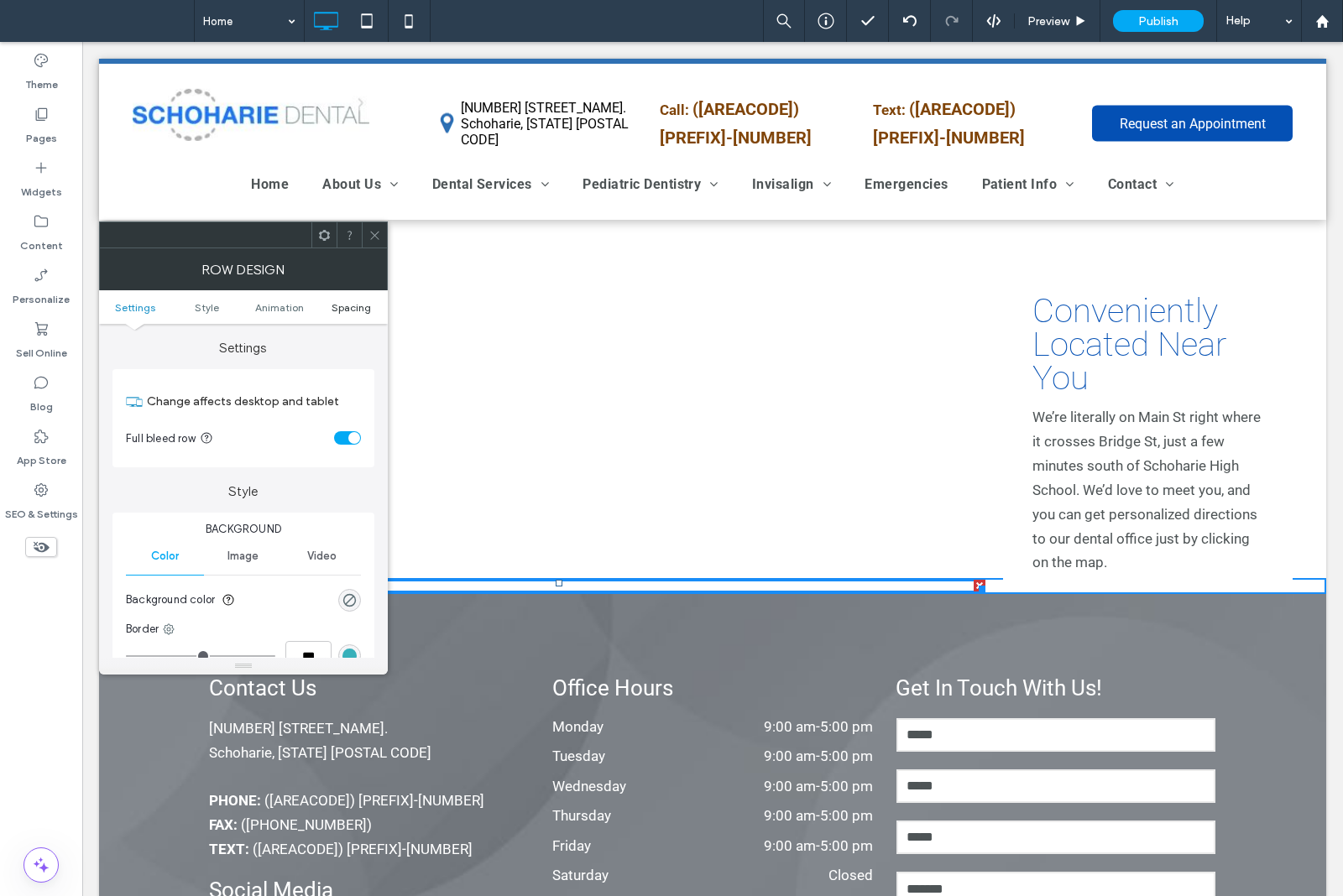 click on "Settings Style Animation Spacing" at bounding box center [243, 307] 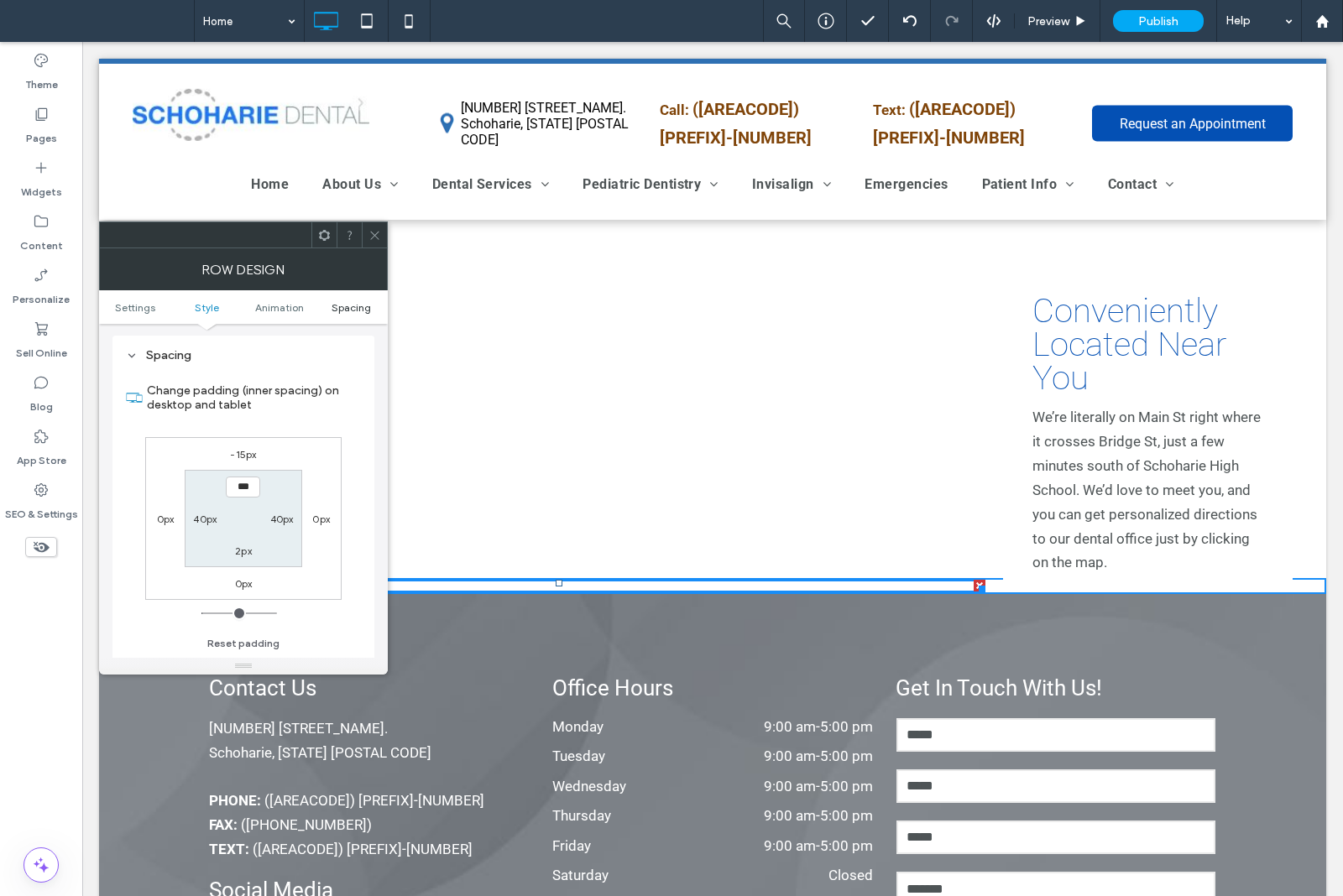 scroll, scrollTop: 476, scrollLeft: 0, axis: vertical 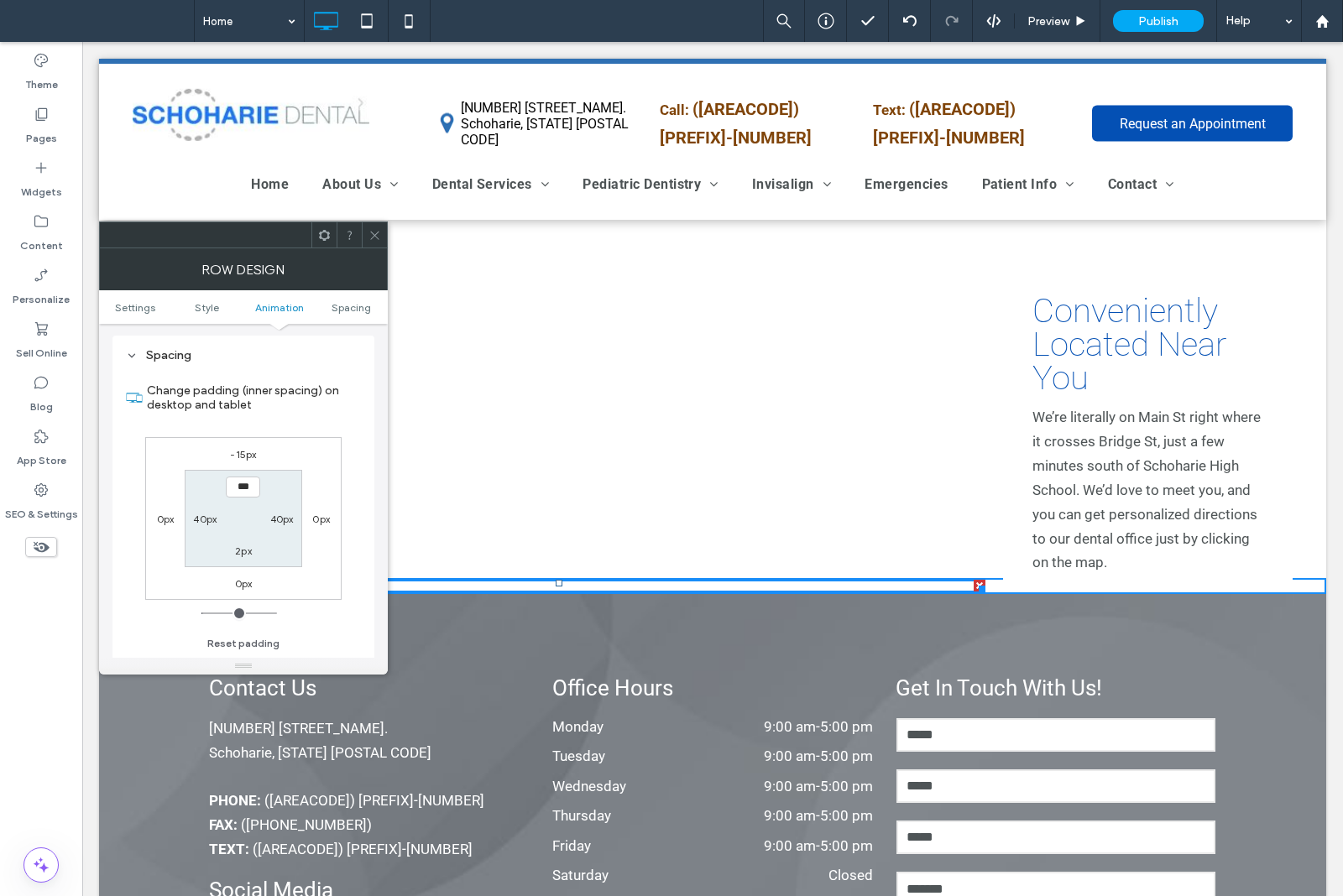 click on "-15px" at bounding box center (243, 454) 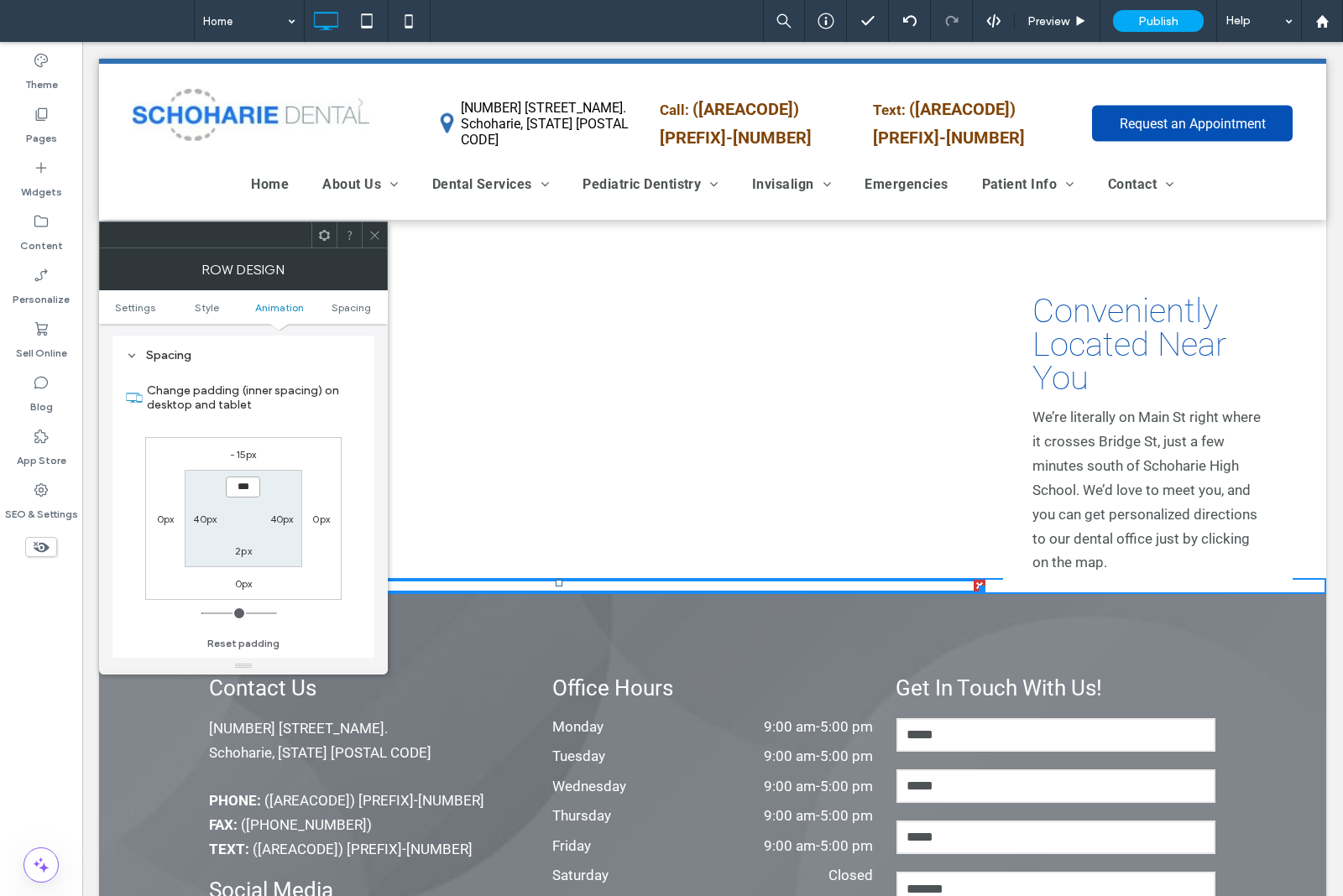 click on "***" at bounding box center (243, 487) 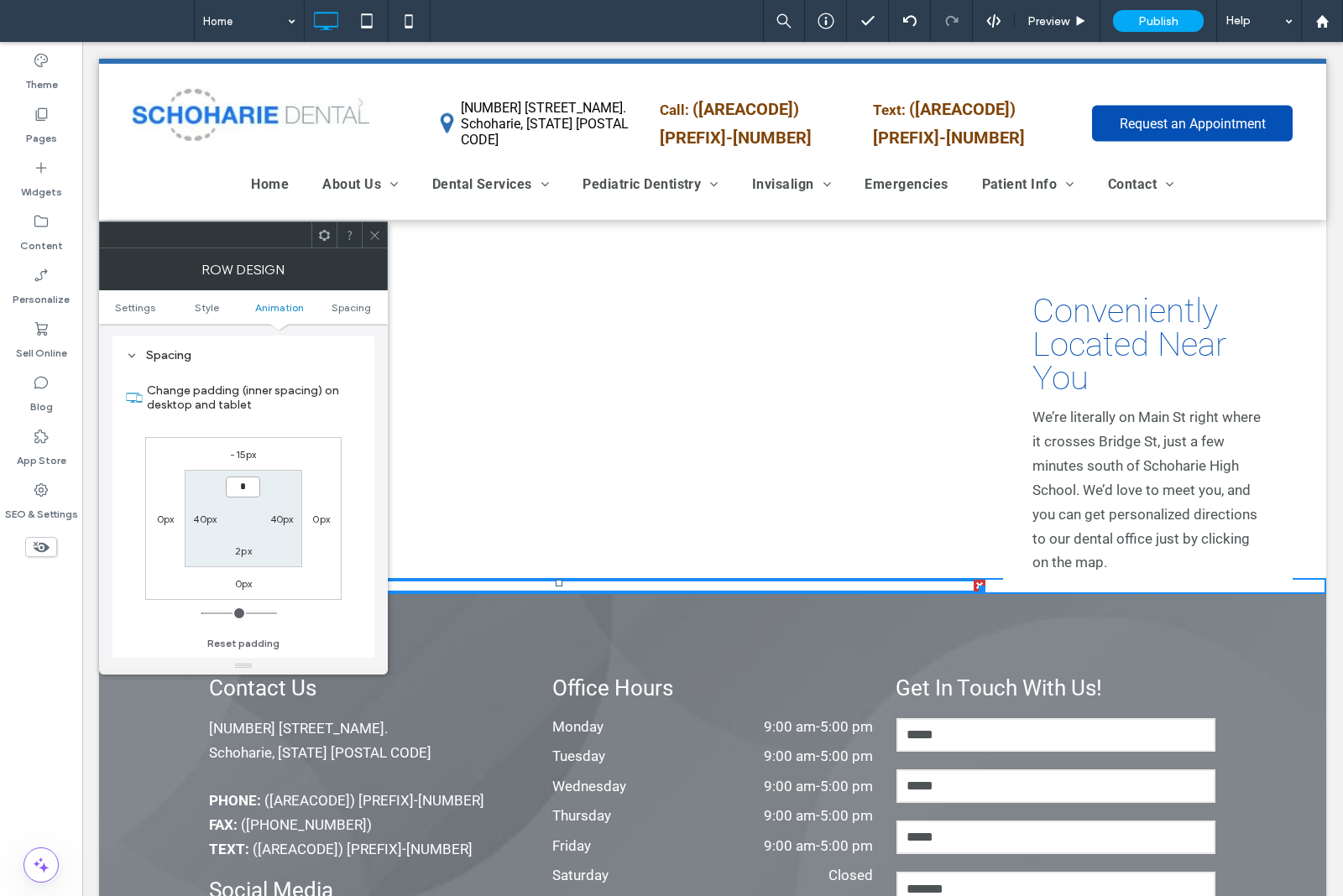 type on "***" 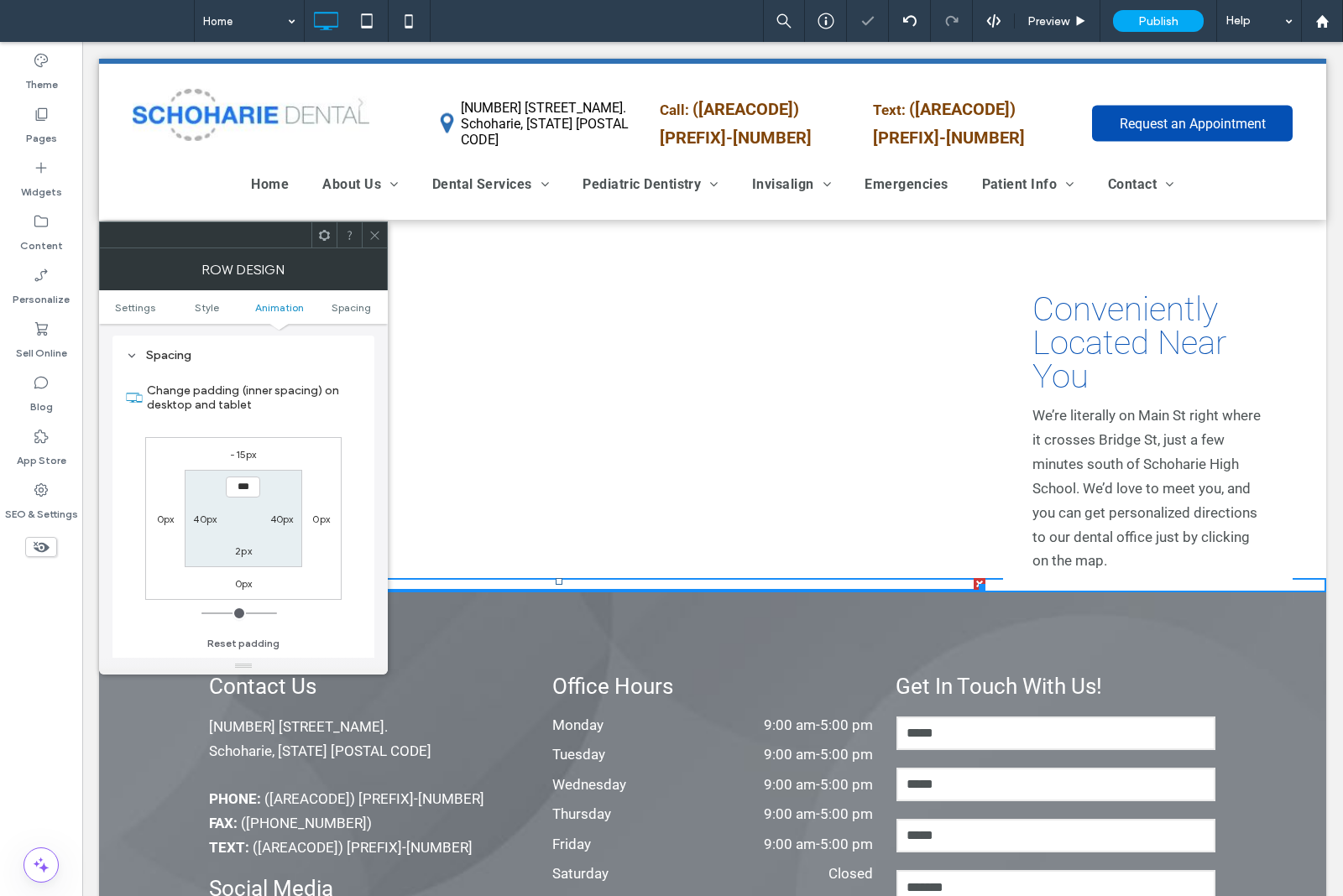 click at bounding box center [374, 235] 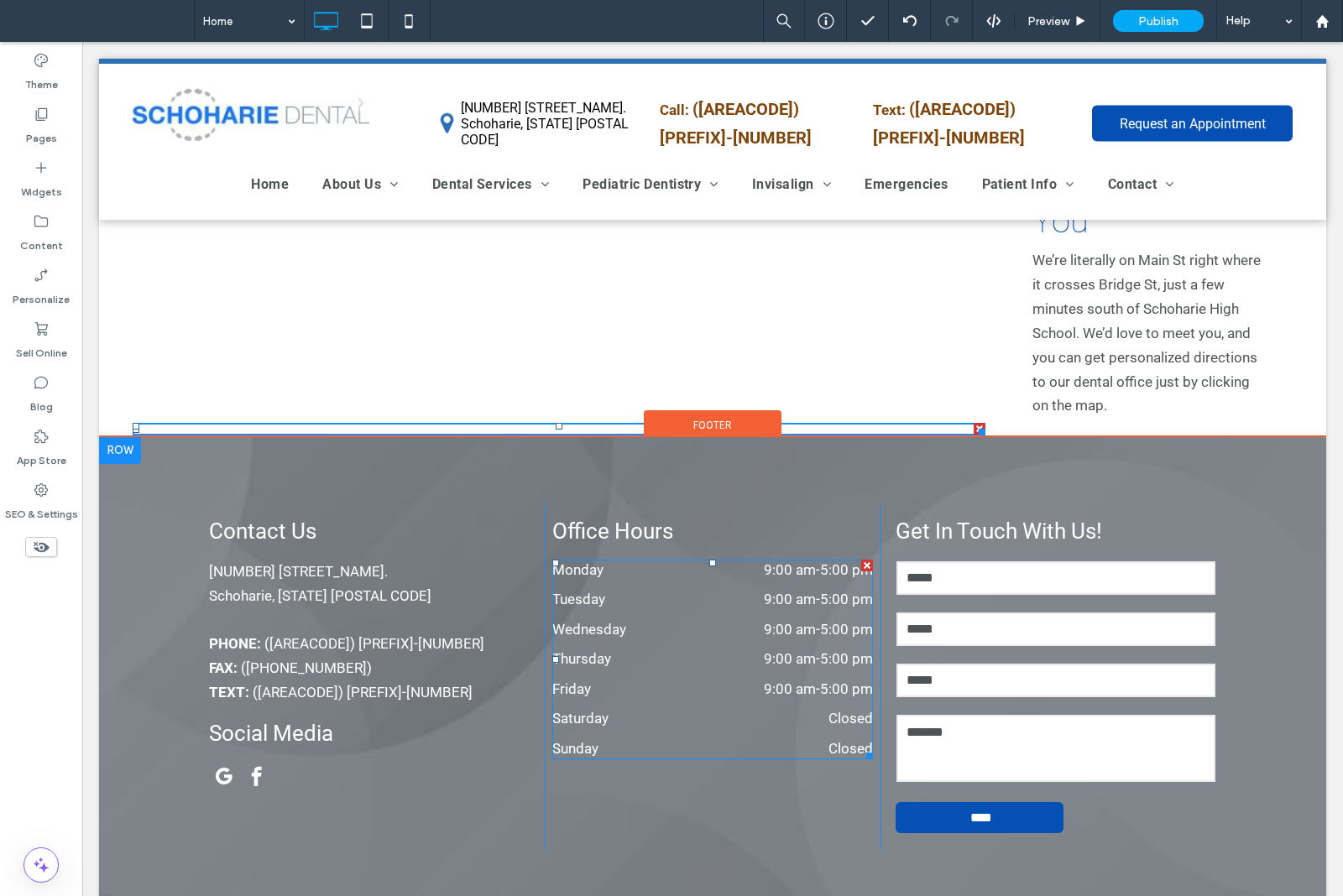 scroll, scrollTop: 5123, scrollLeft: 0, axis: vertical 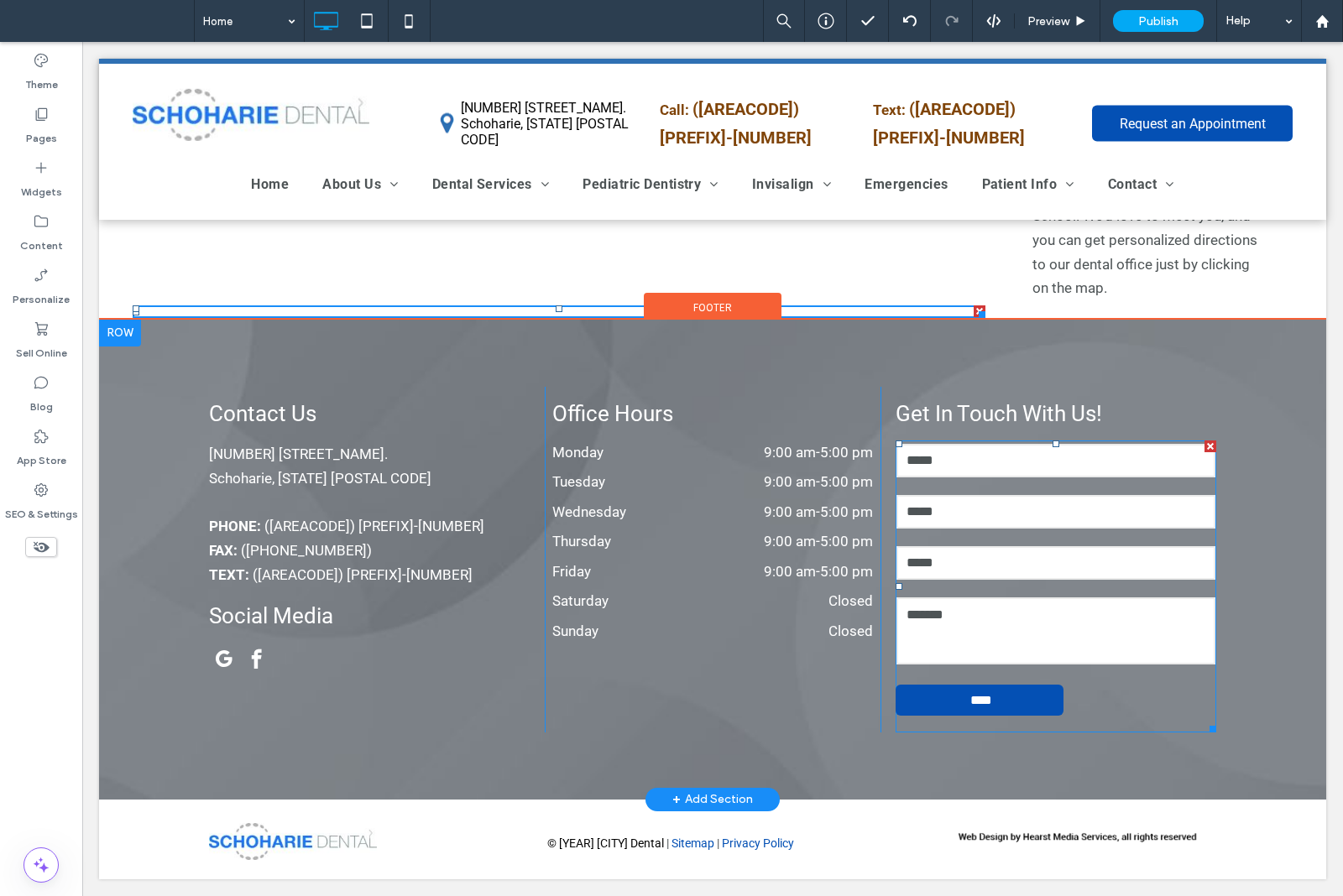 click on "Email:" at bounding box center [1055, 562] 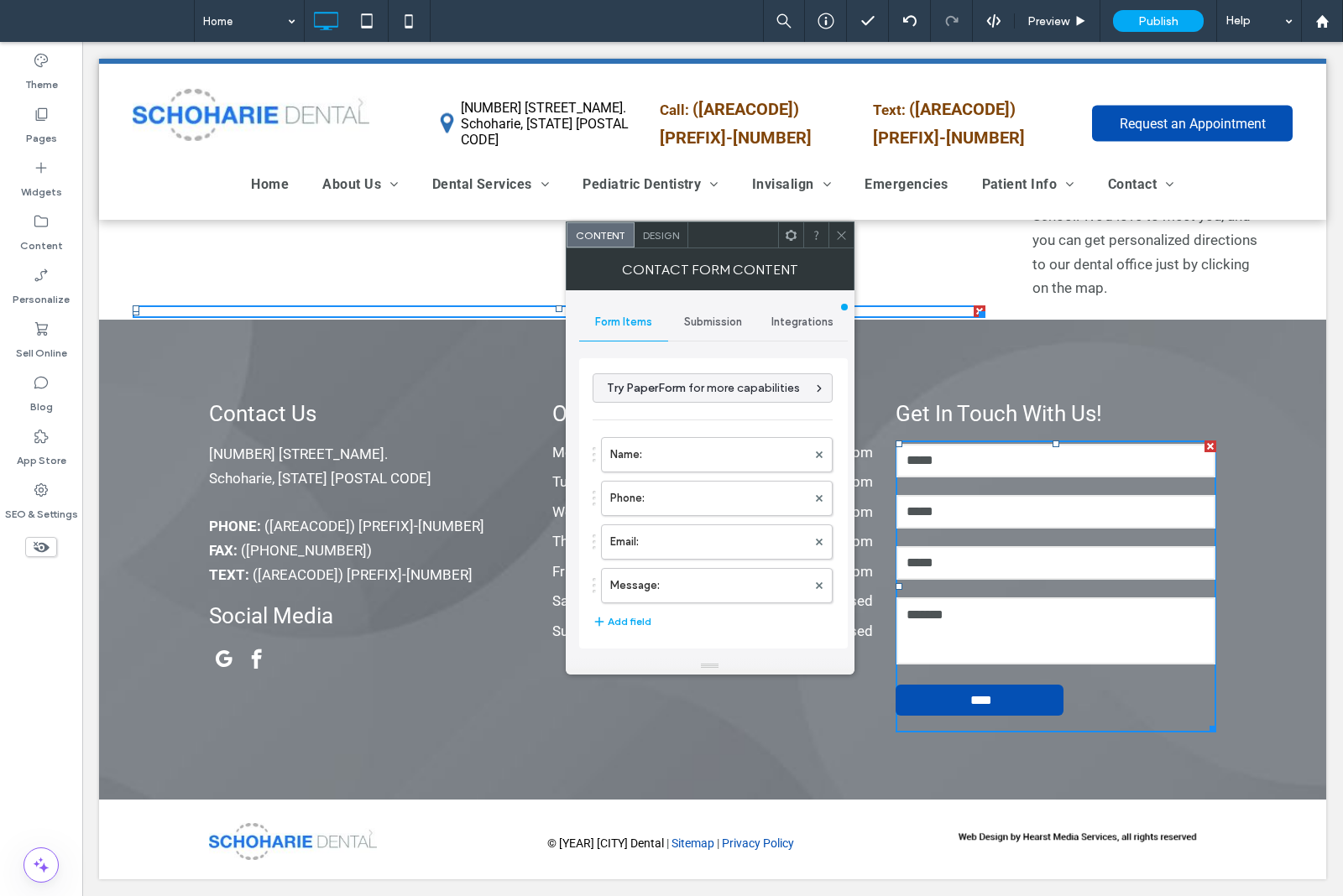 click on "Submission" at bounding box center (713, 322) 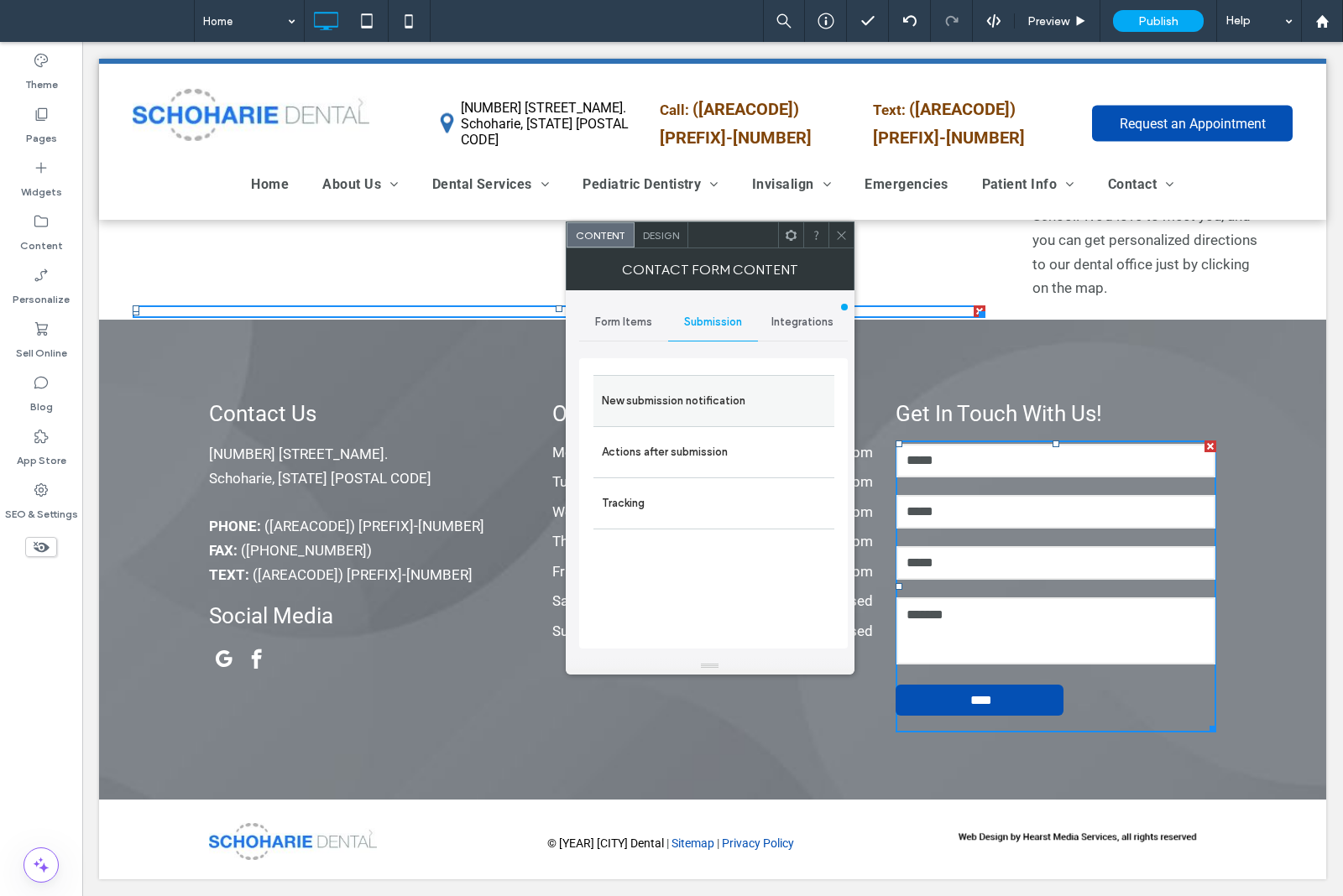 click on "New submission notification" at bounding box center [713, 401] 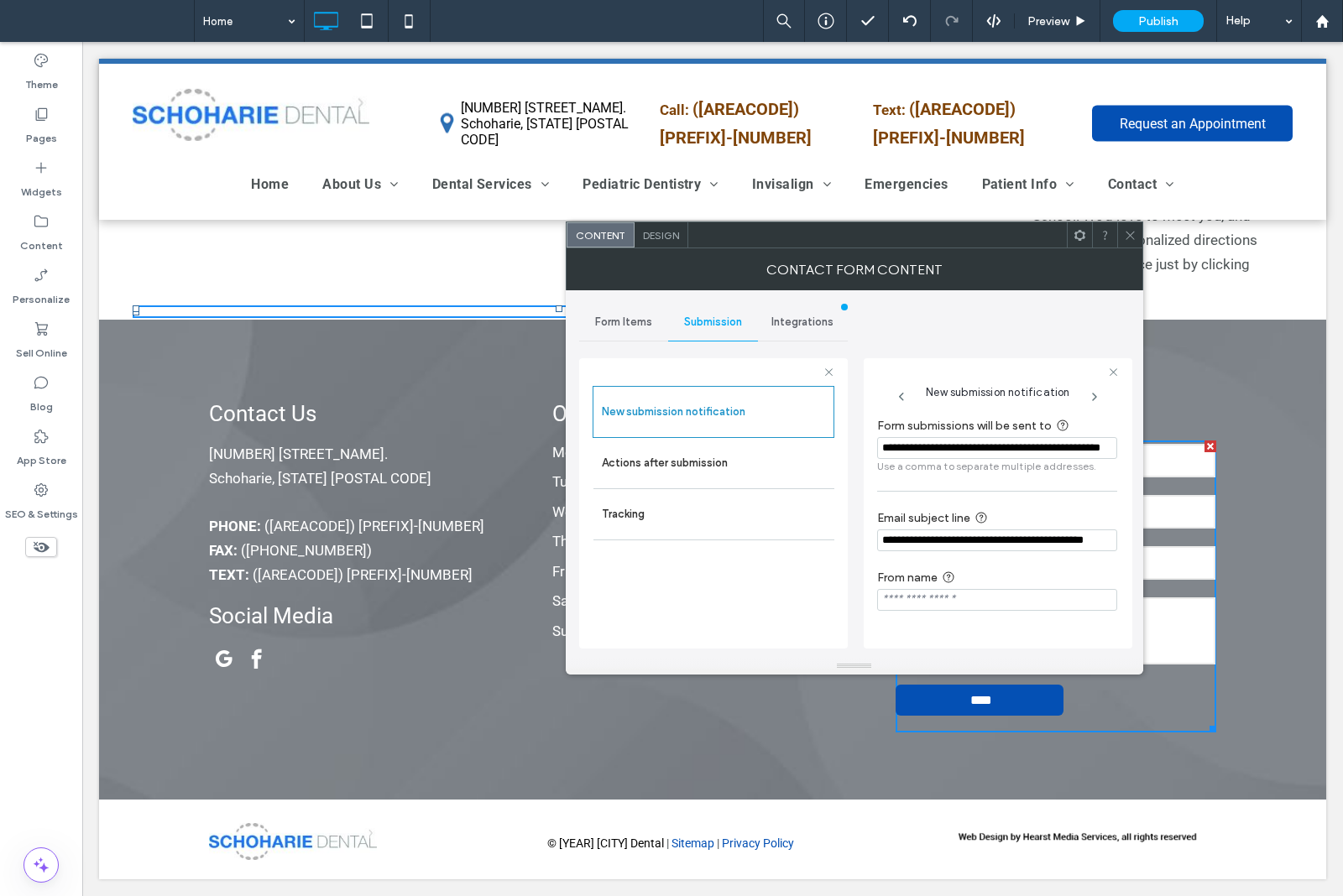drag, startPoint x: 1021, startPoint y: 441, endPoint x: 886, endPoint y: 453, distance: 135.53228 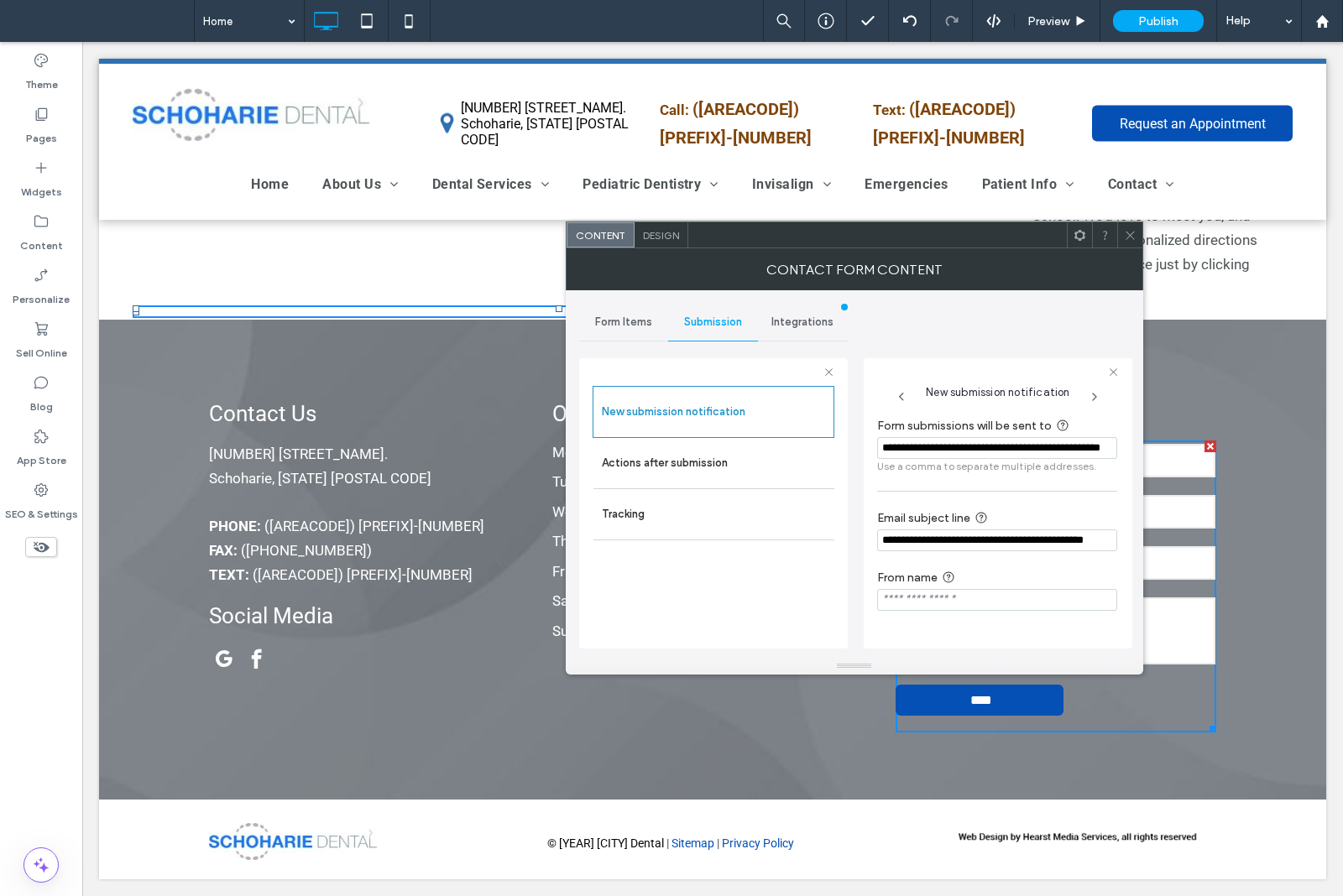click on "**********" at bounding box center (997, 448) 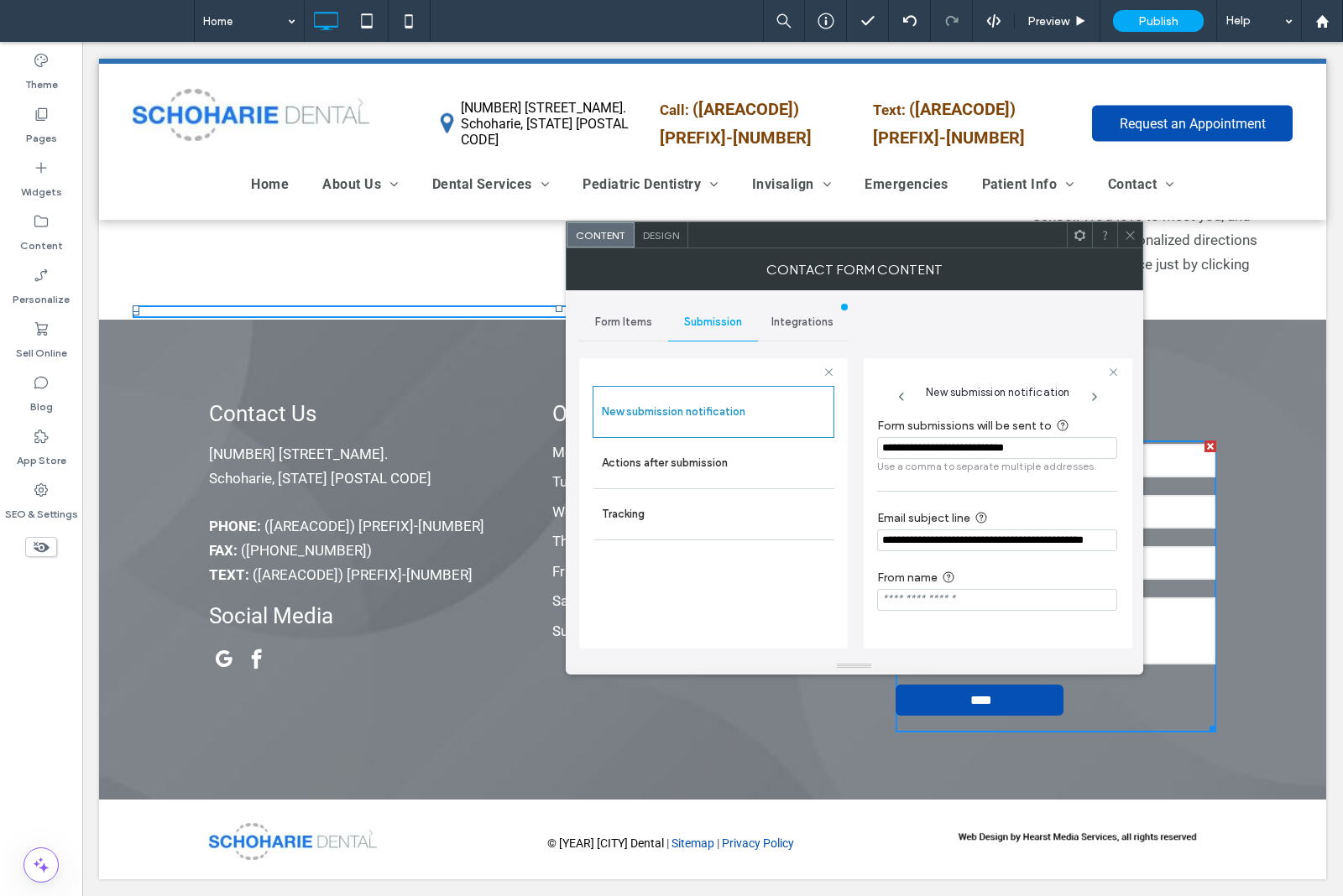 click on "**********" at bounding box center [997, 448] 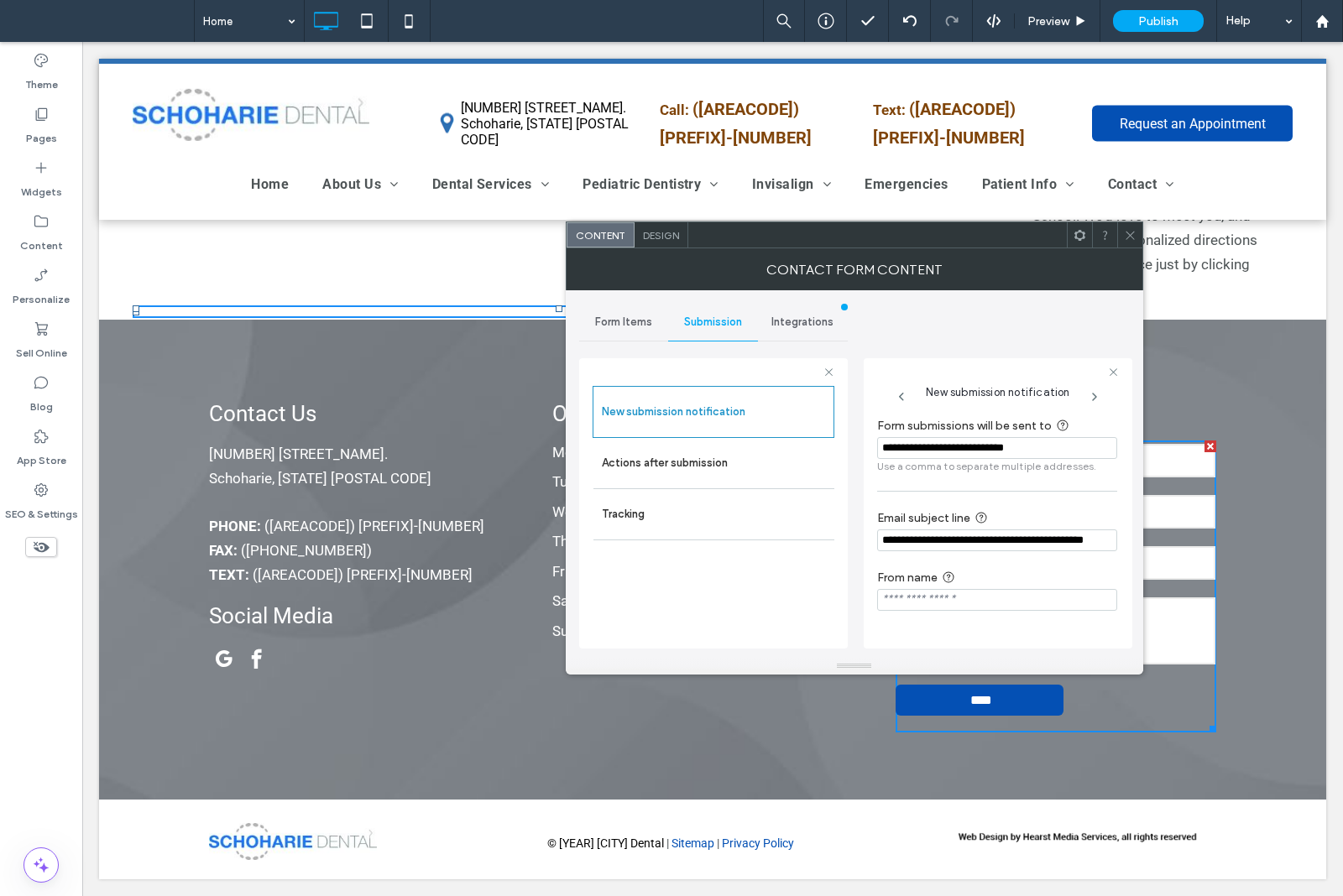 click on "**********" at bounding box center [997, 448] 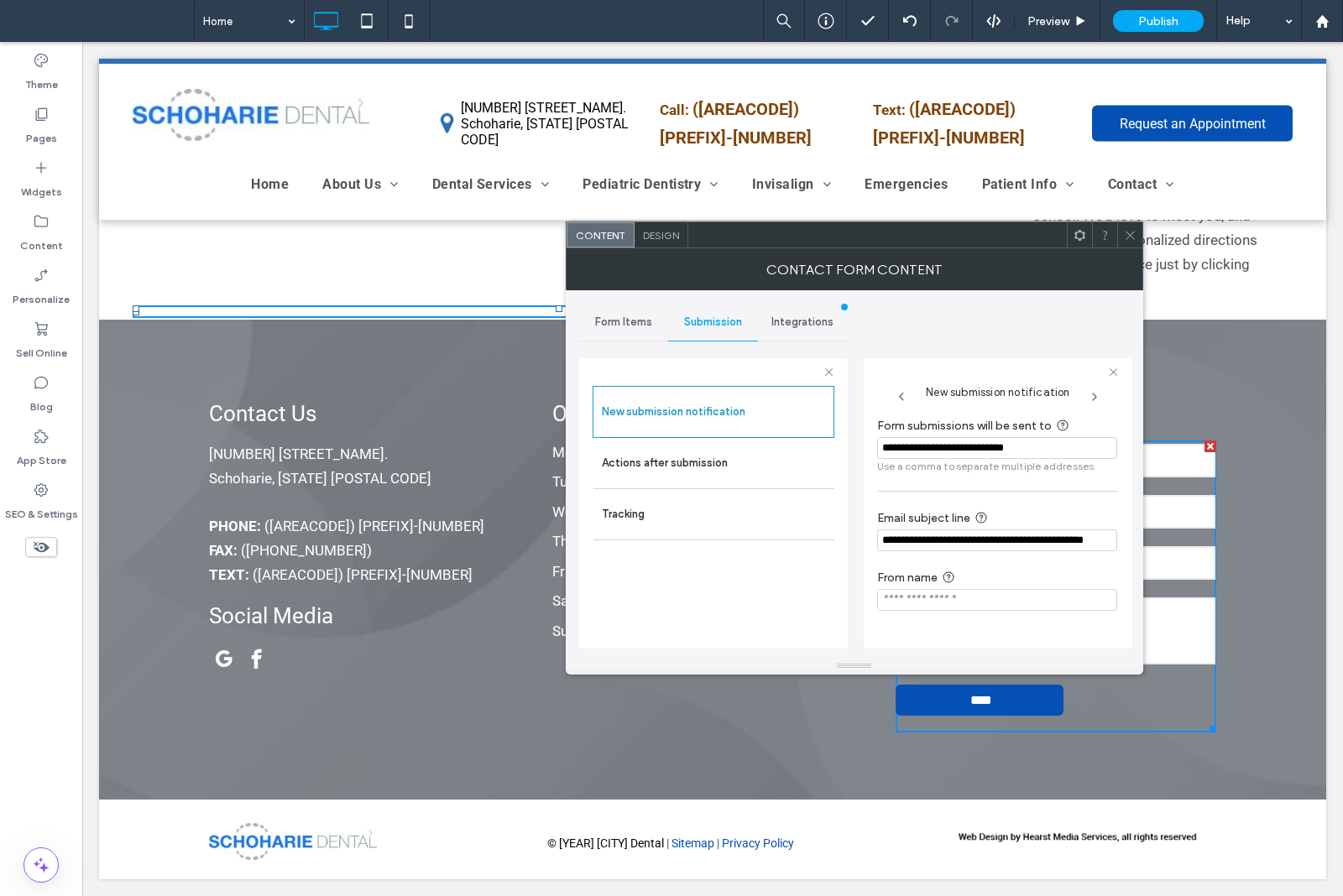 click on "**********" at bounding box center (997, 448) 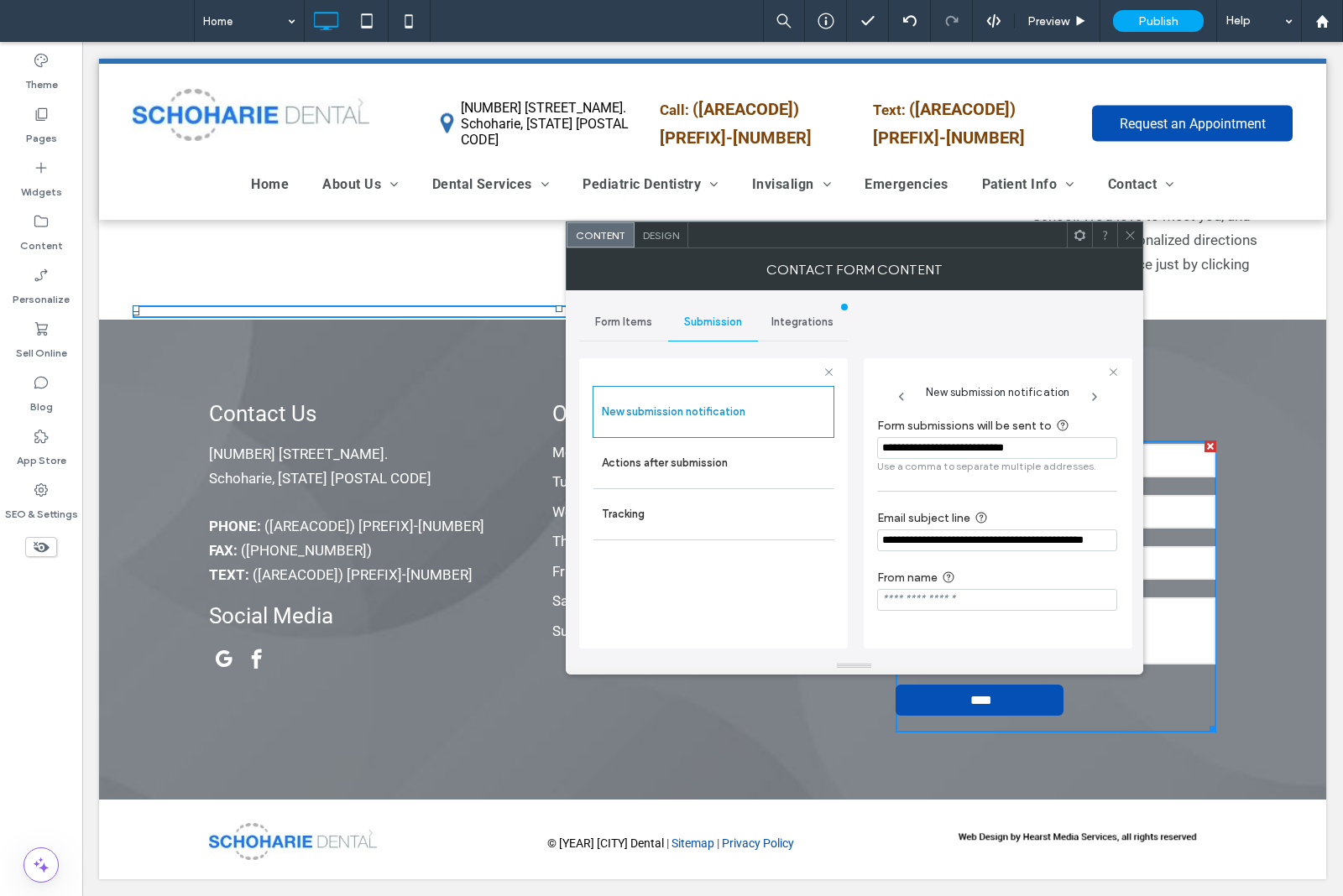 click on "**********" at bounding box center [997, 448] 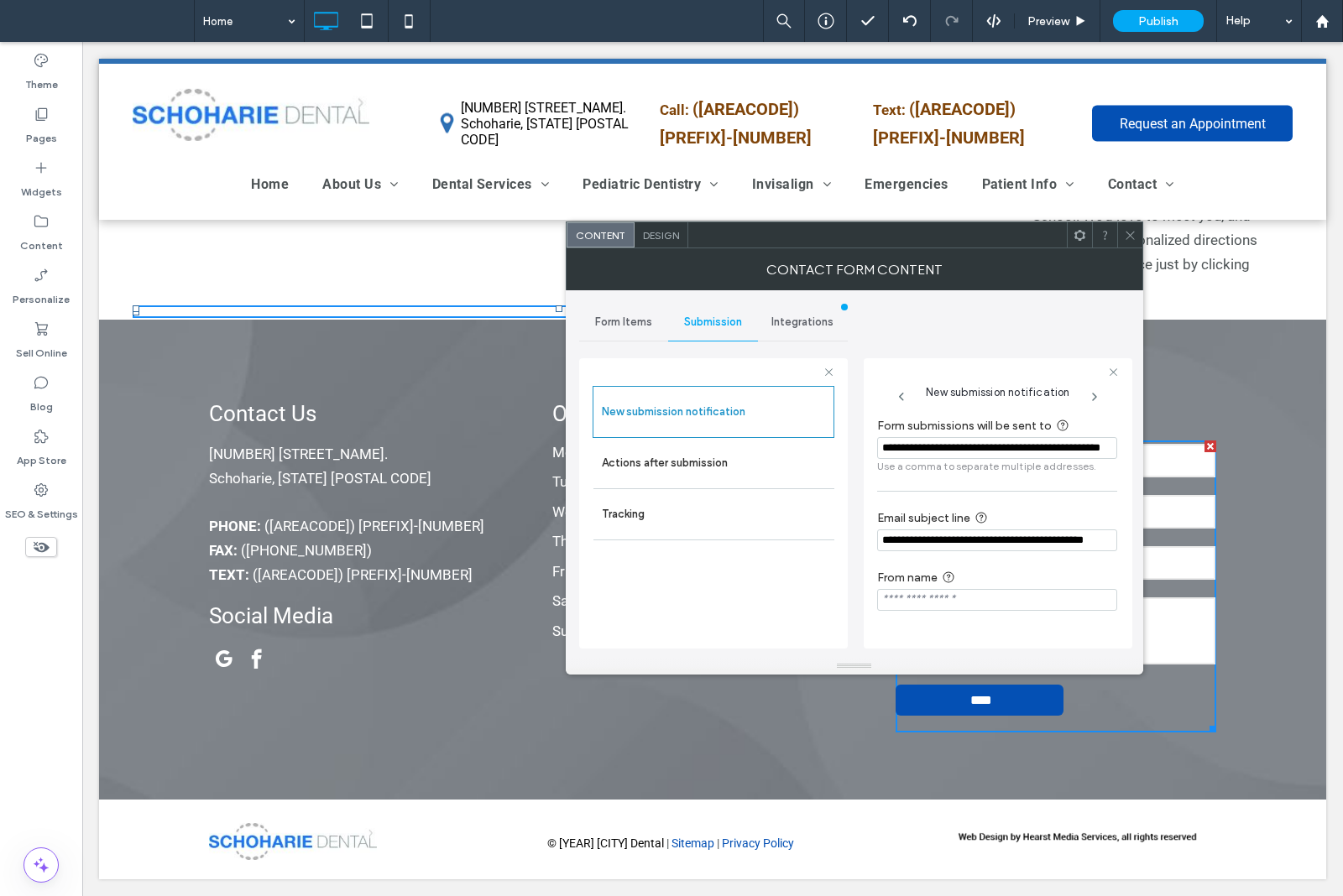 click on "**********" at bounding box center (997, 448) 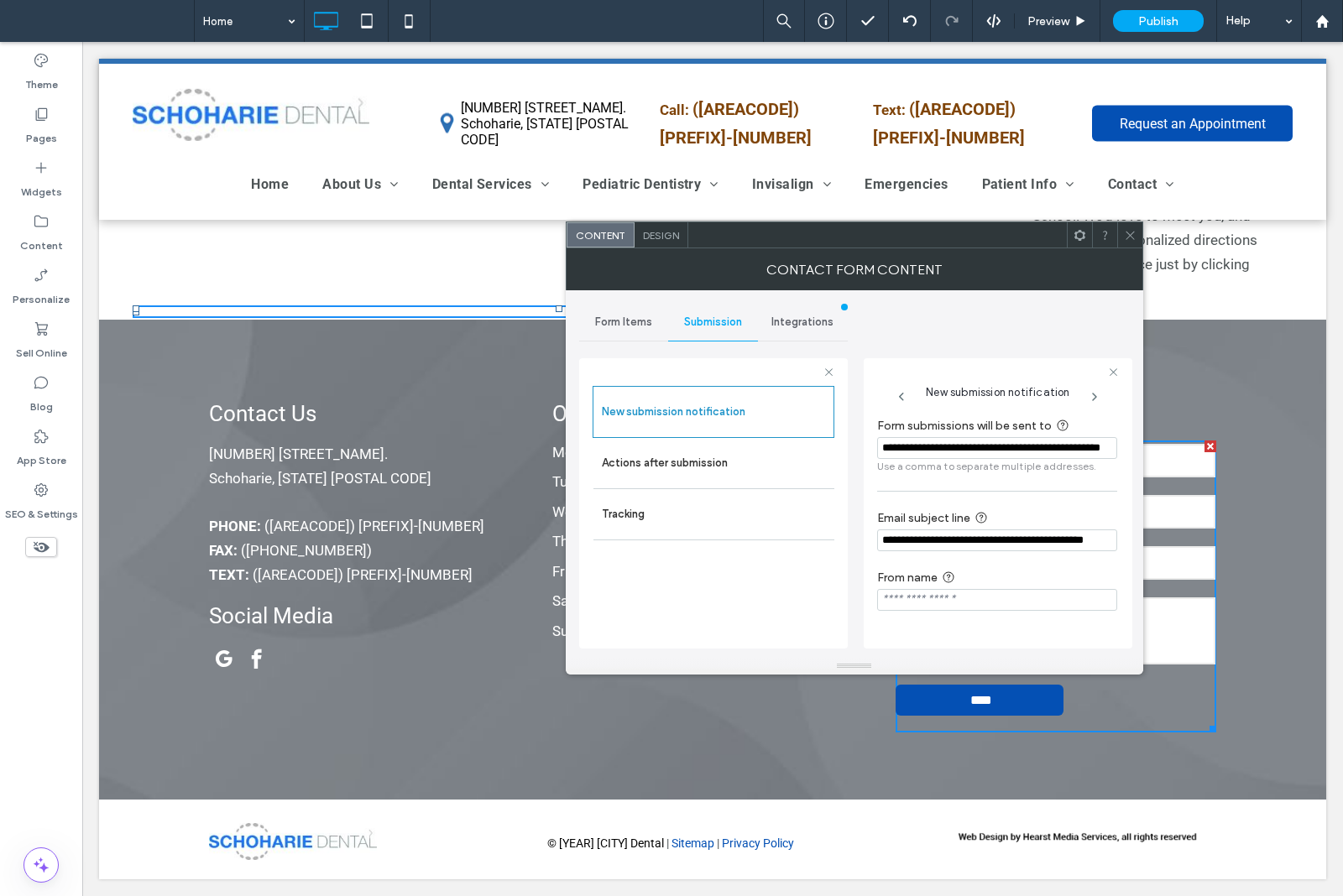 click on "**********" at bounding box center (997, 448) 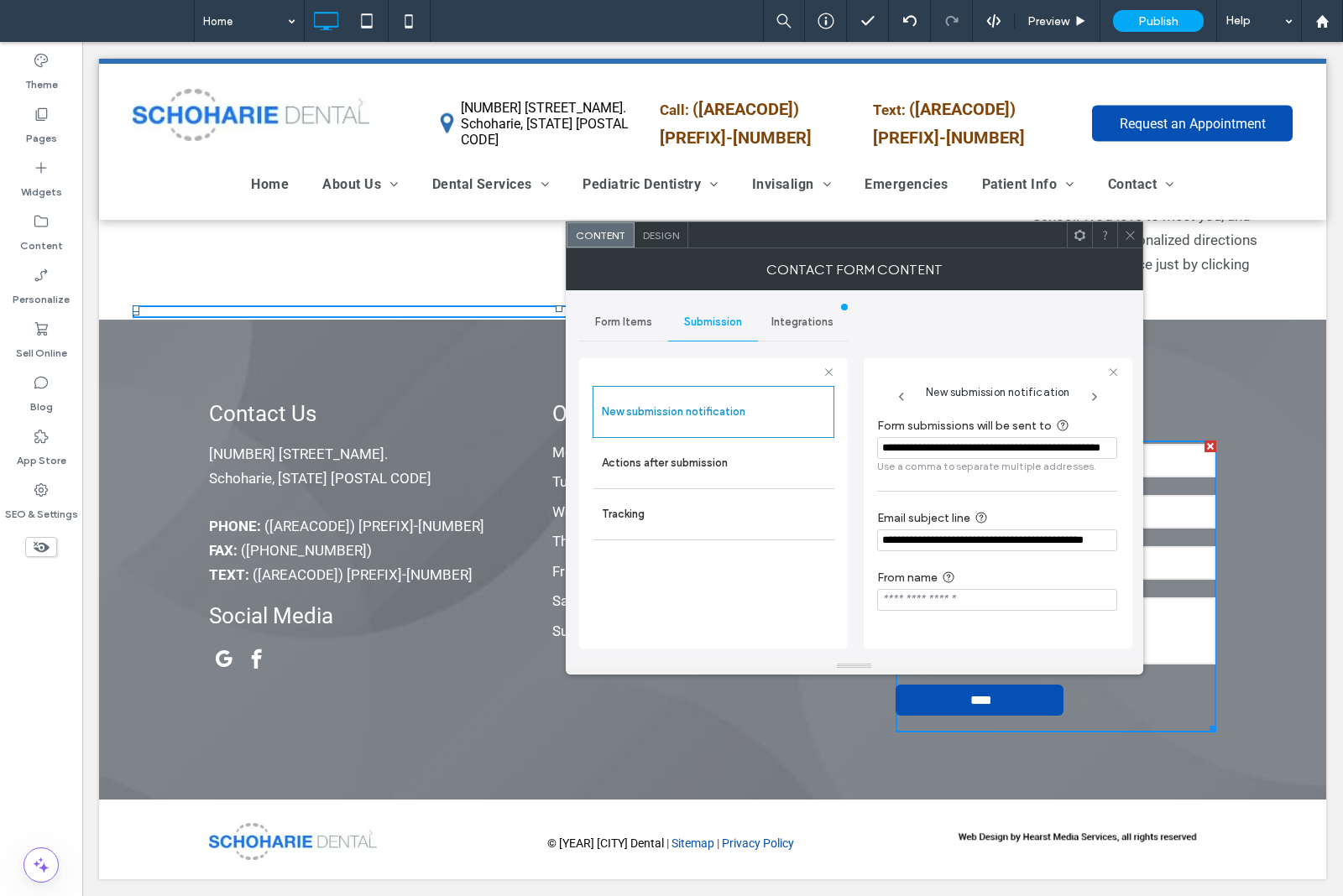 click on "**********" at bounding box center [713, 501] 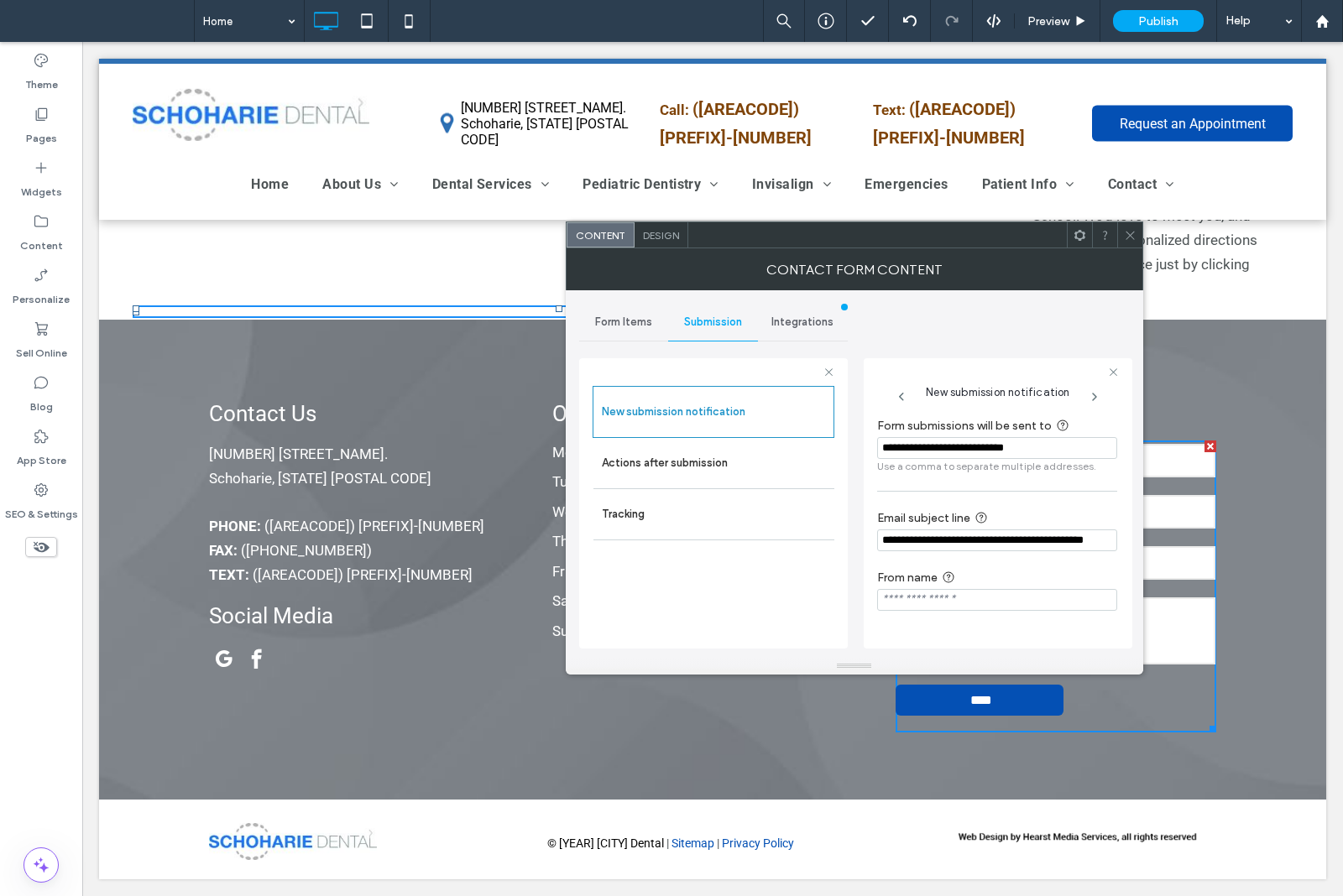 type on "**********" 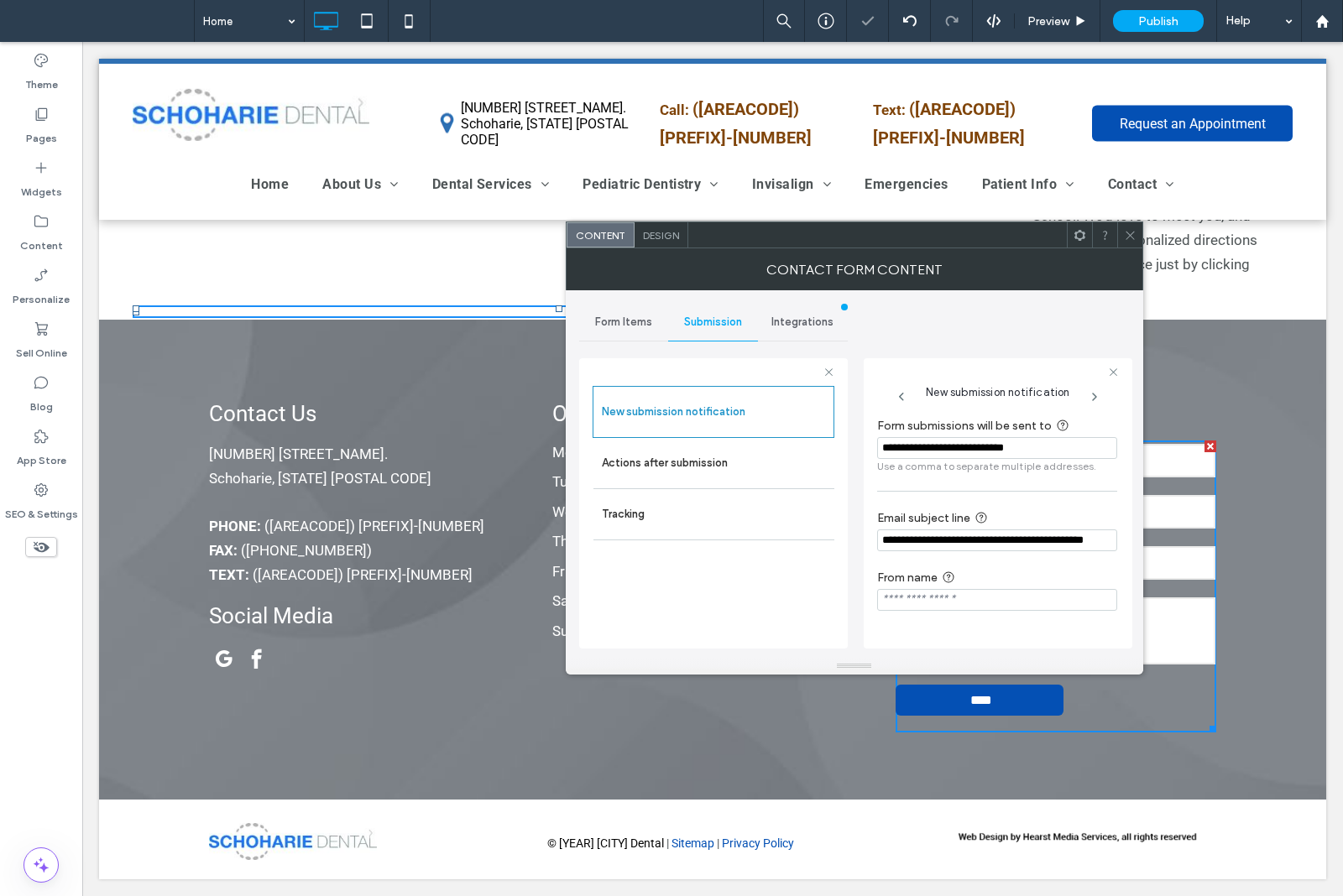 click at bounding box center [1130, 235] 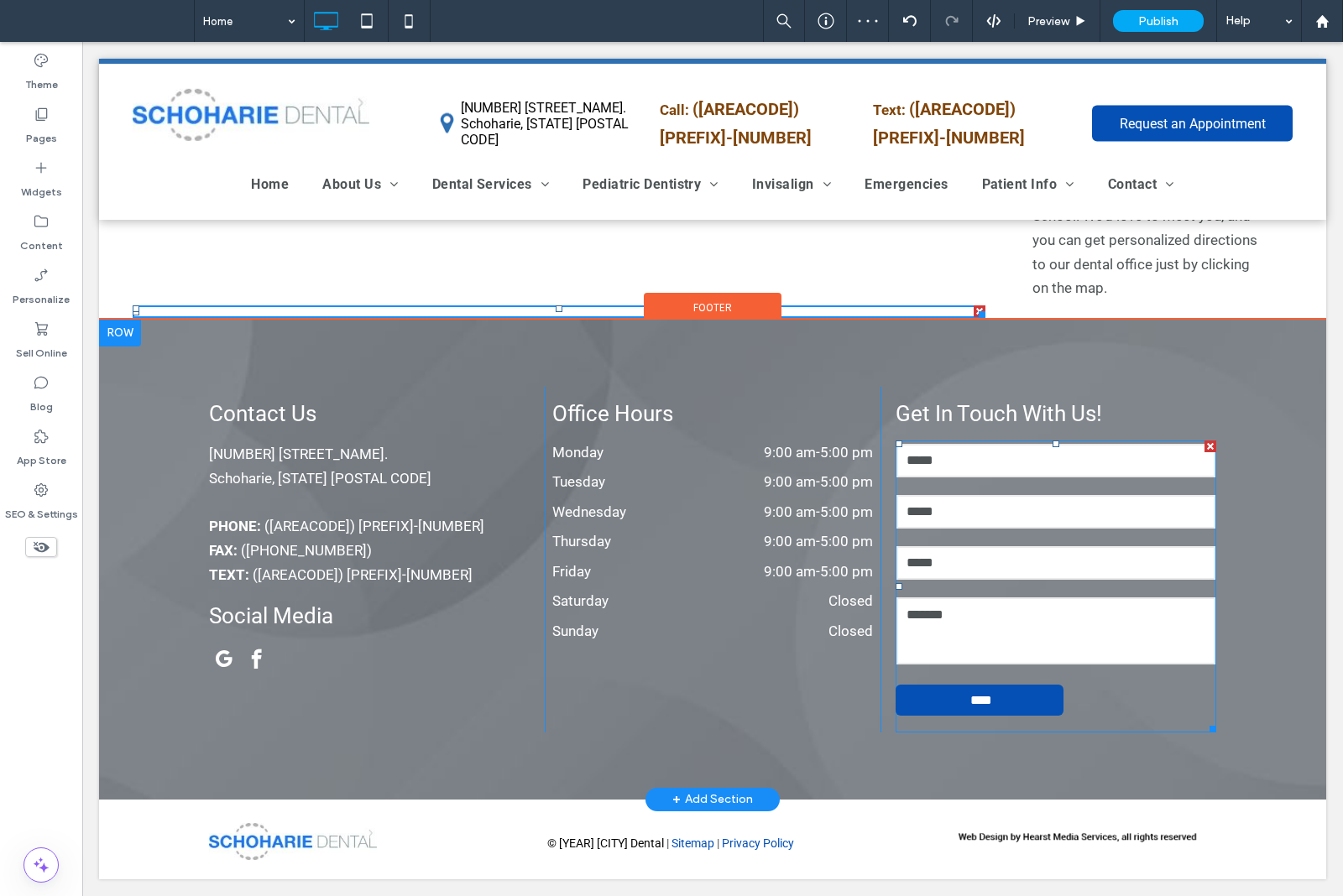 click at bounding box center [1056, 512] 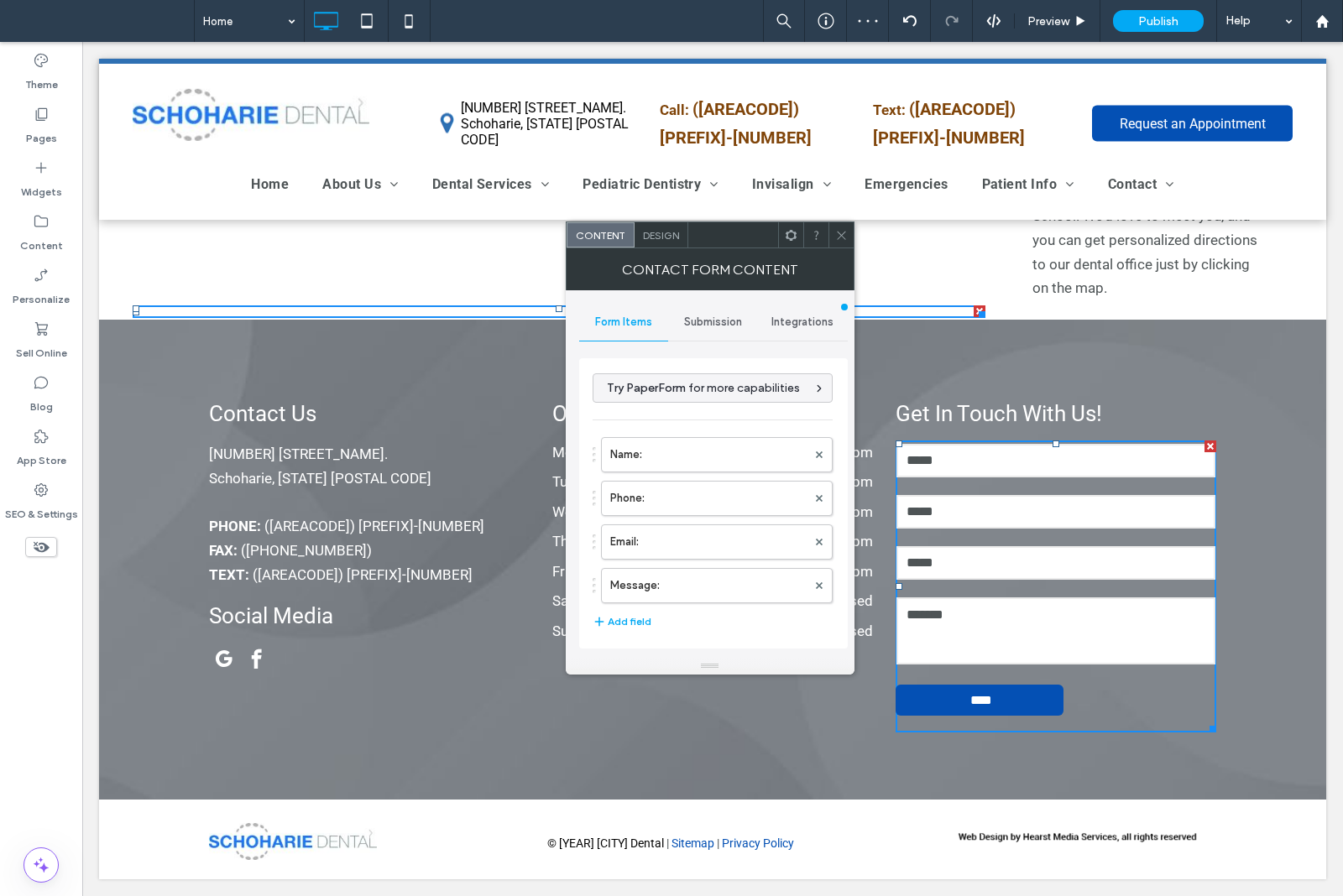 click on "Submission" at bounding box center [713, 322] 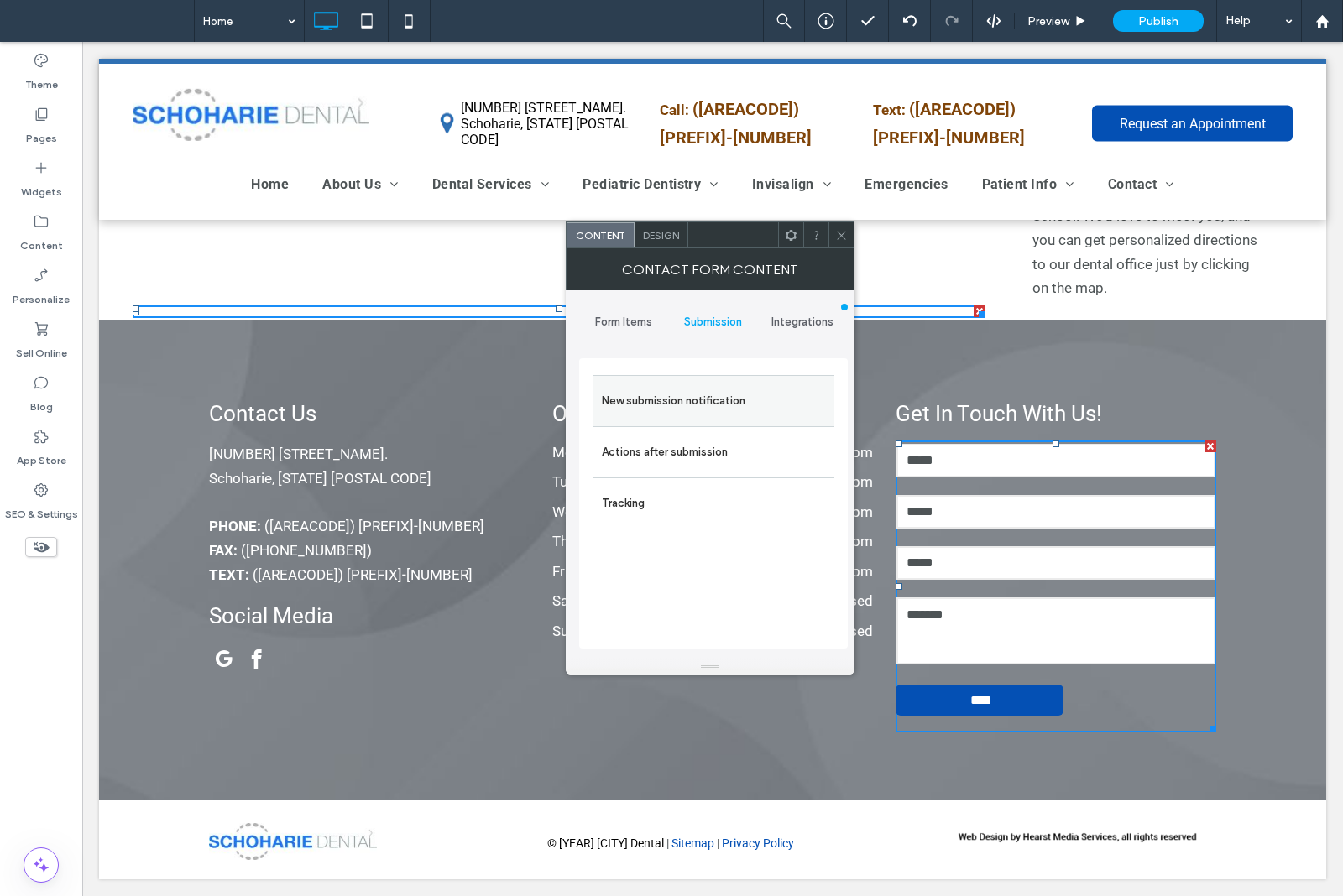 click on "New submission notification" at bounding box center [713, 401] 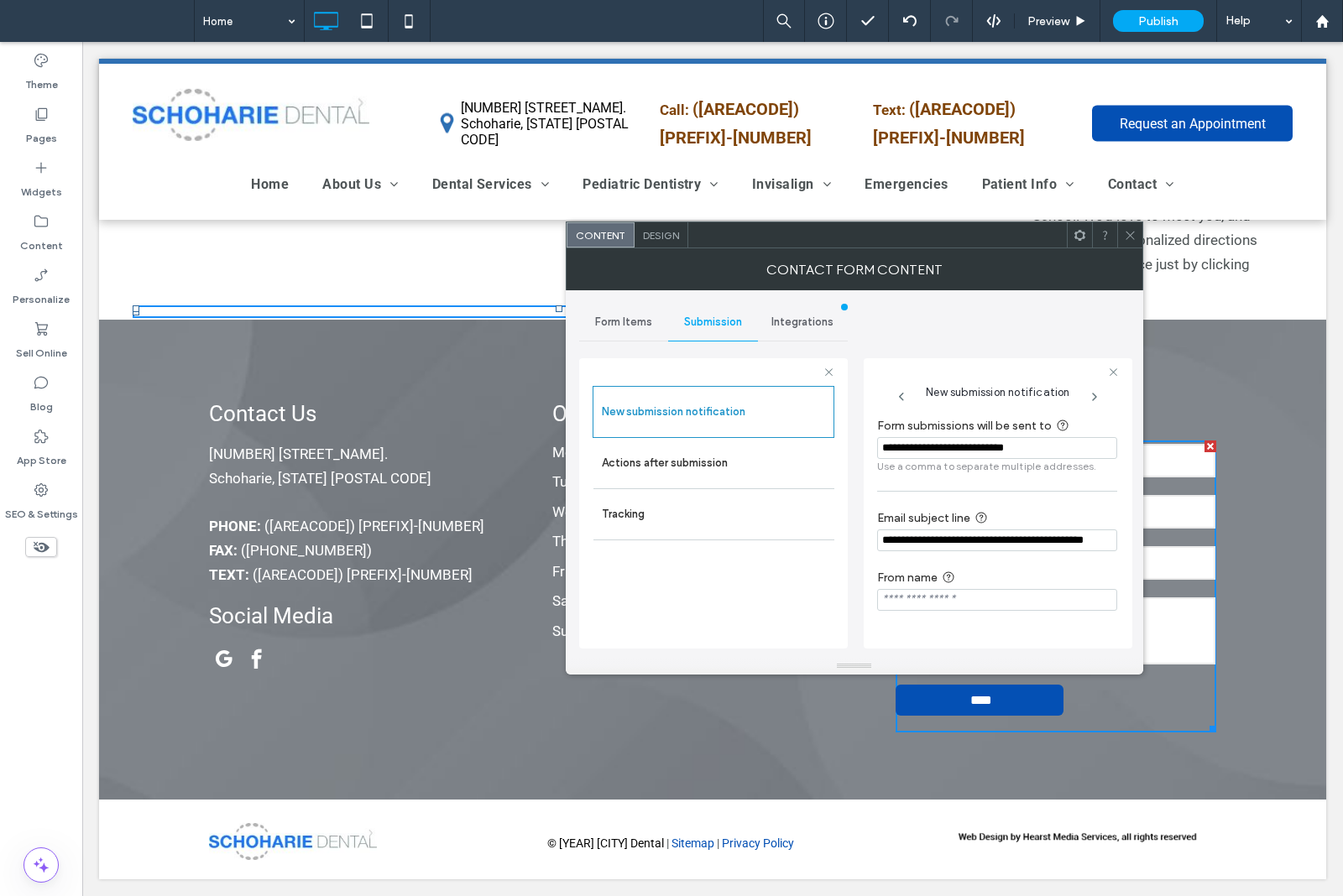 click 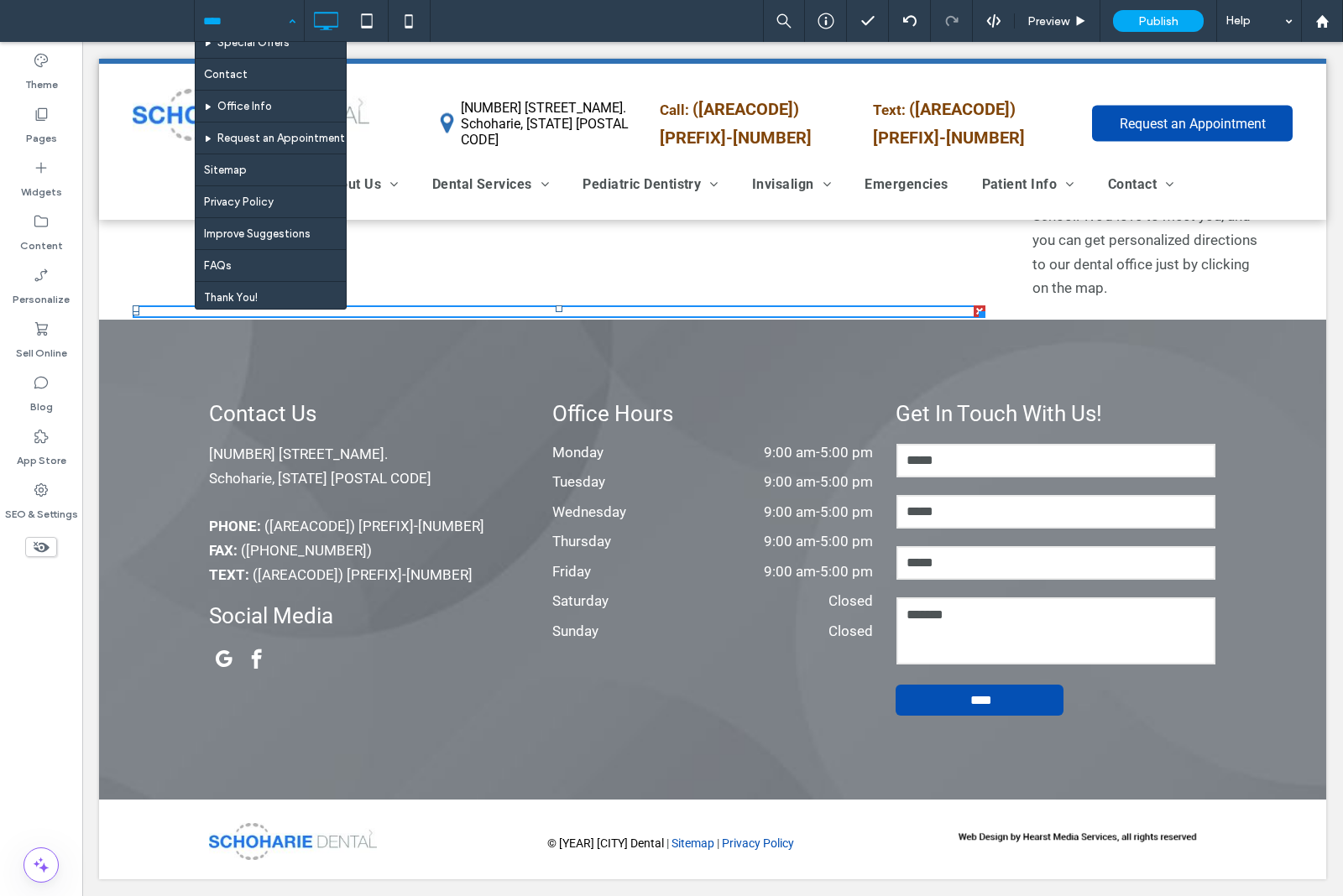 scroll, scrollTop: 1321, scrollLeft: 0, axis: vertical 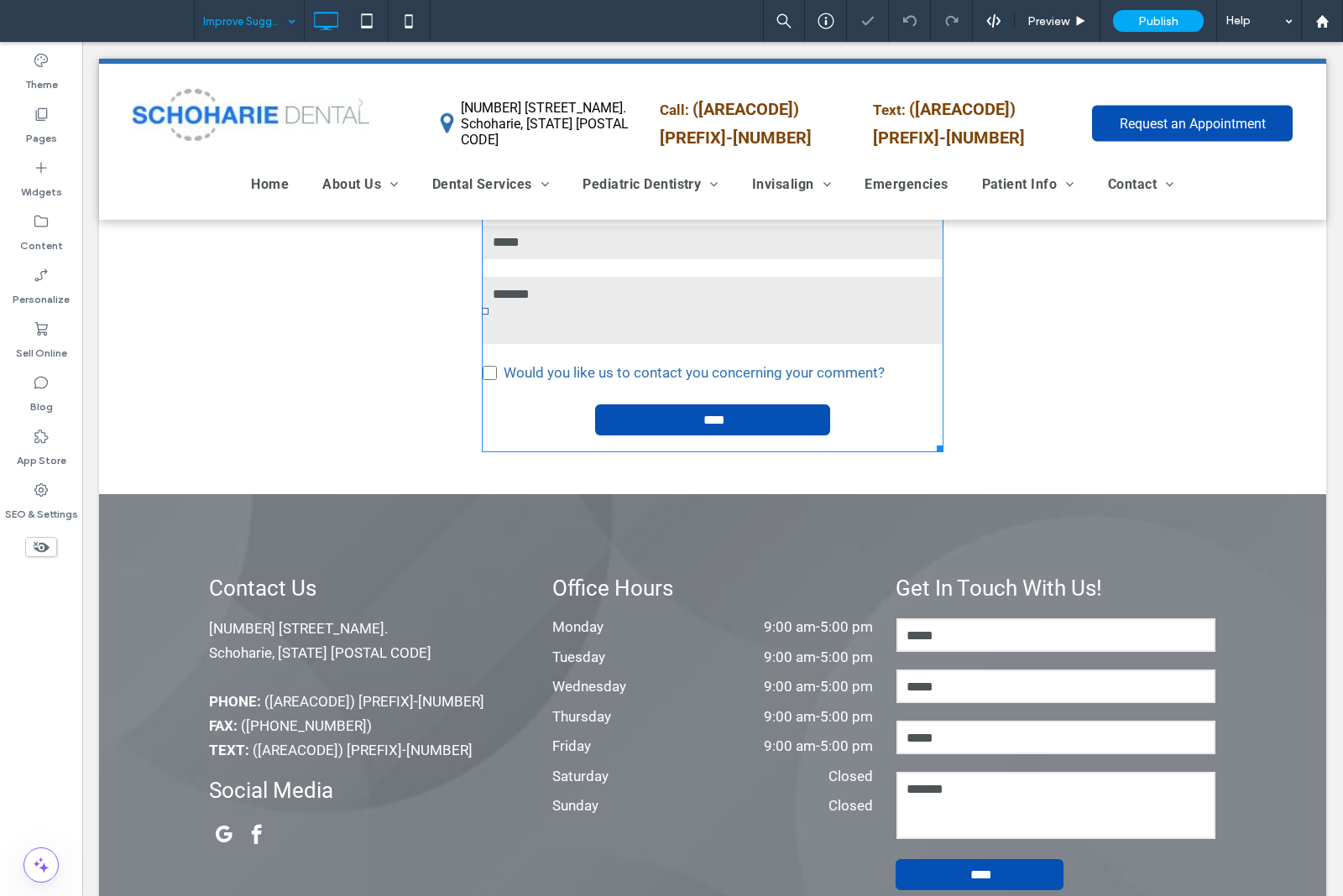 click at bounding box center (713, 310) 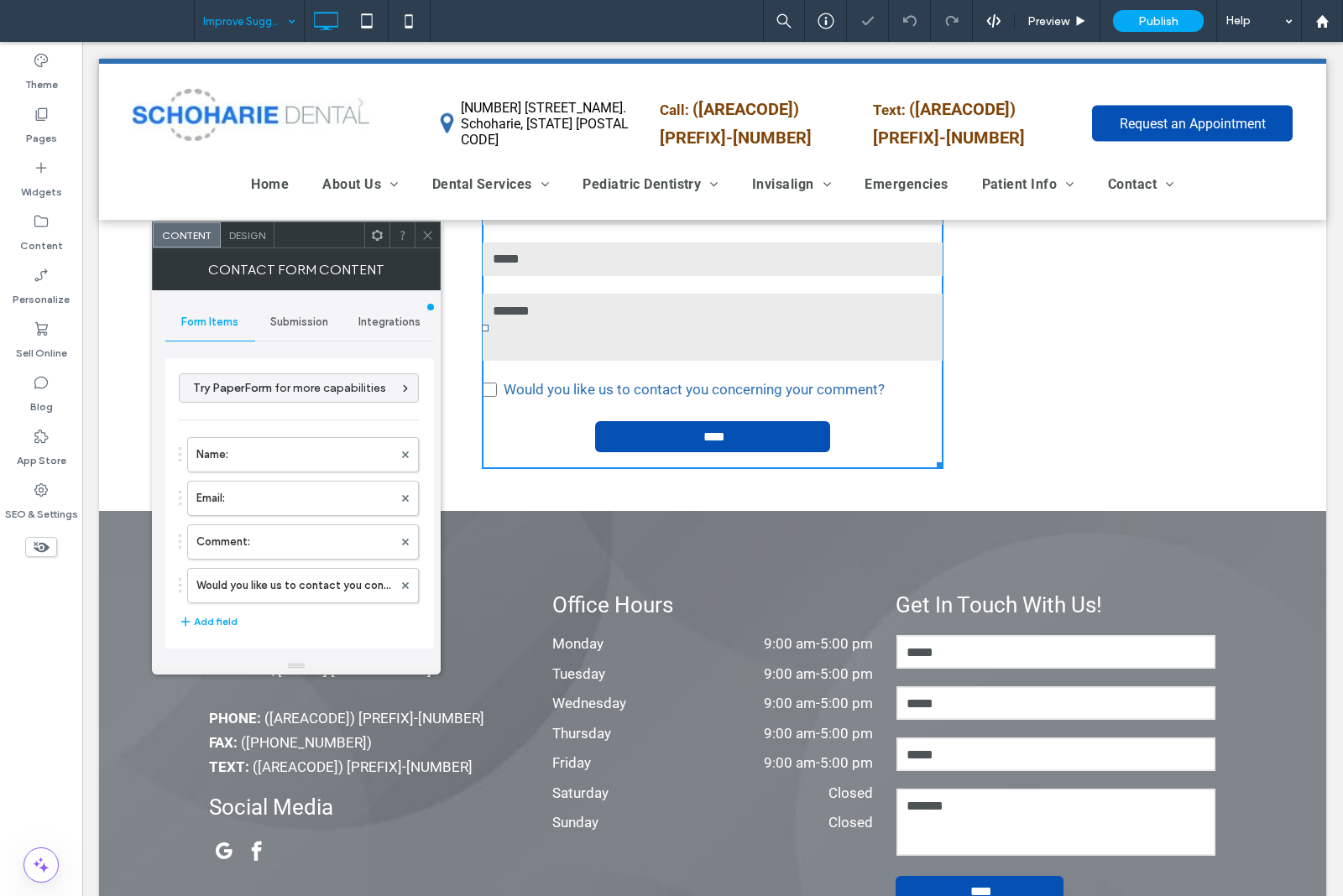 scroll, scrollTop: 331, scrollLeft: 0, axis: vertical 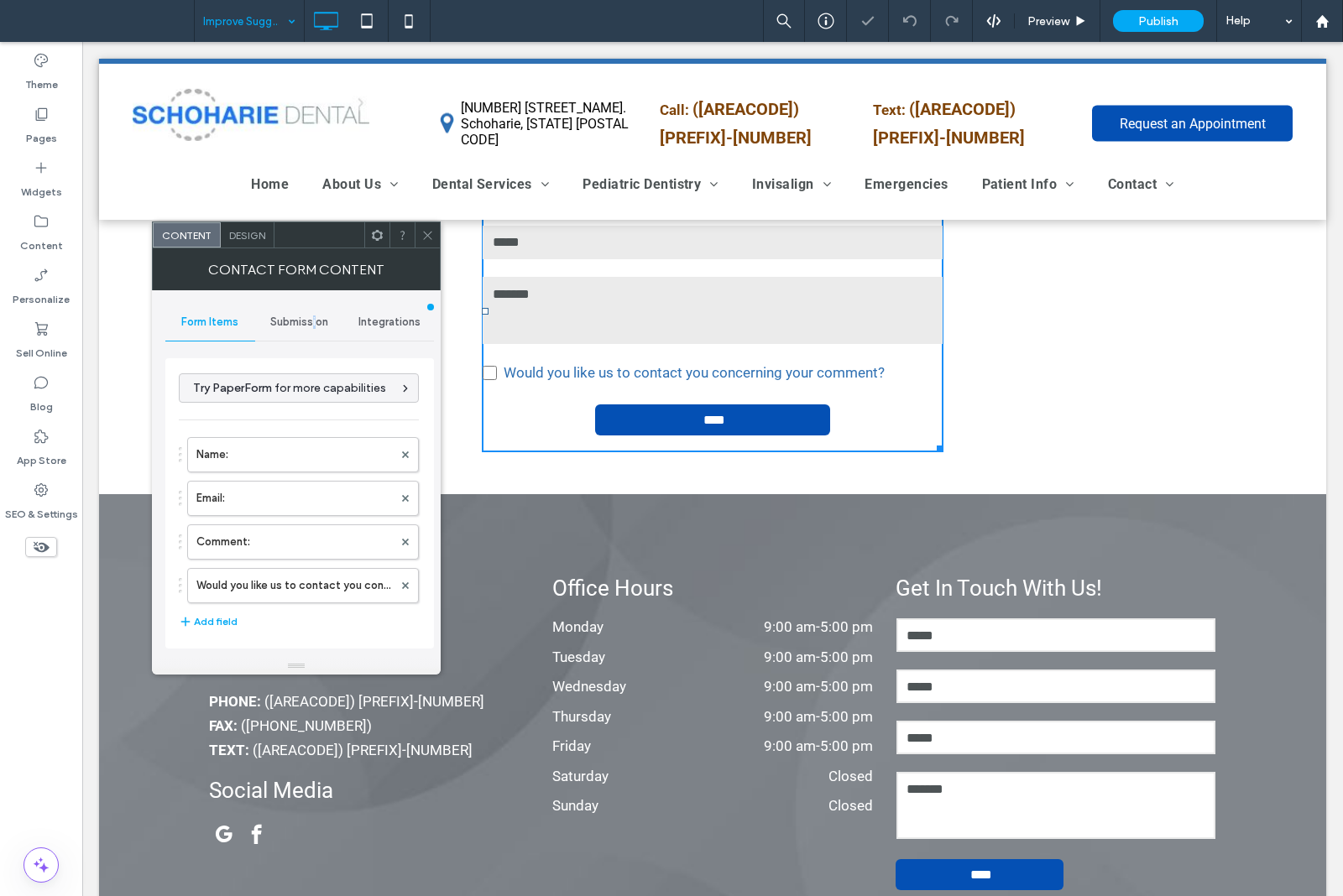 click on "Submission" at bounding box center [300, 322] 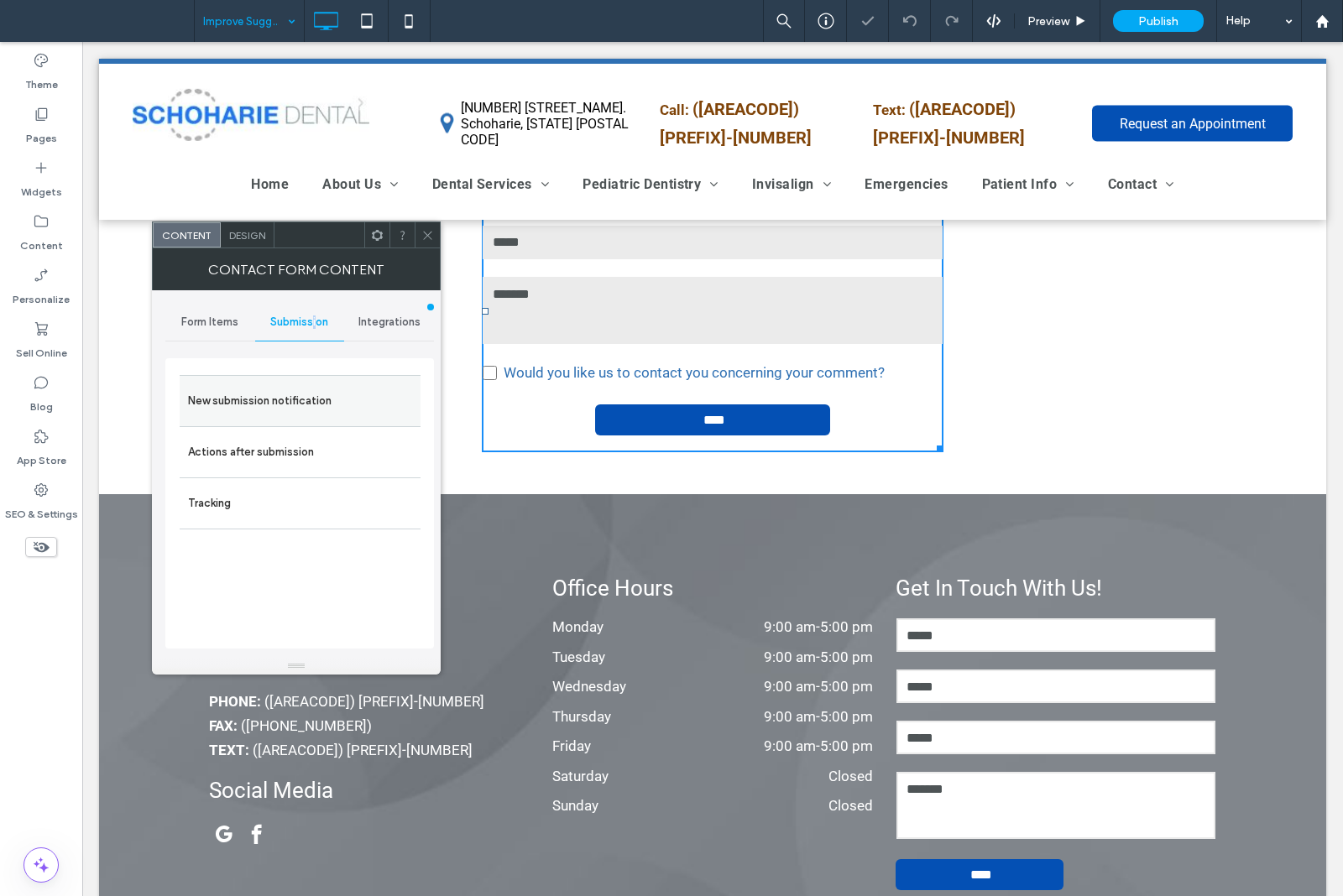 click on "New submission notification" at bounding box center (300, 401) 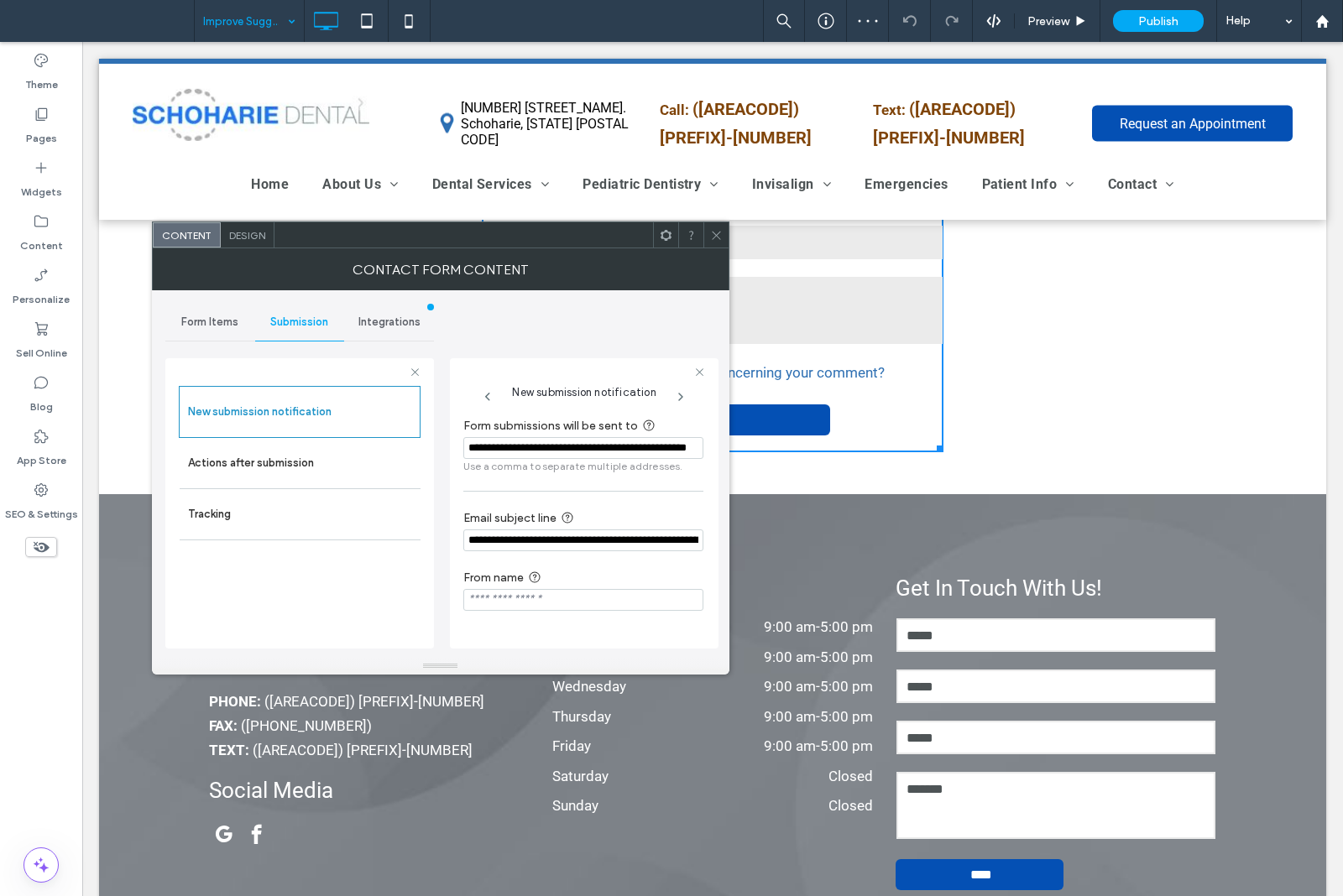 click on "**********" at bounding box center [583, 448] 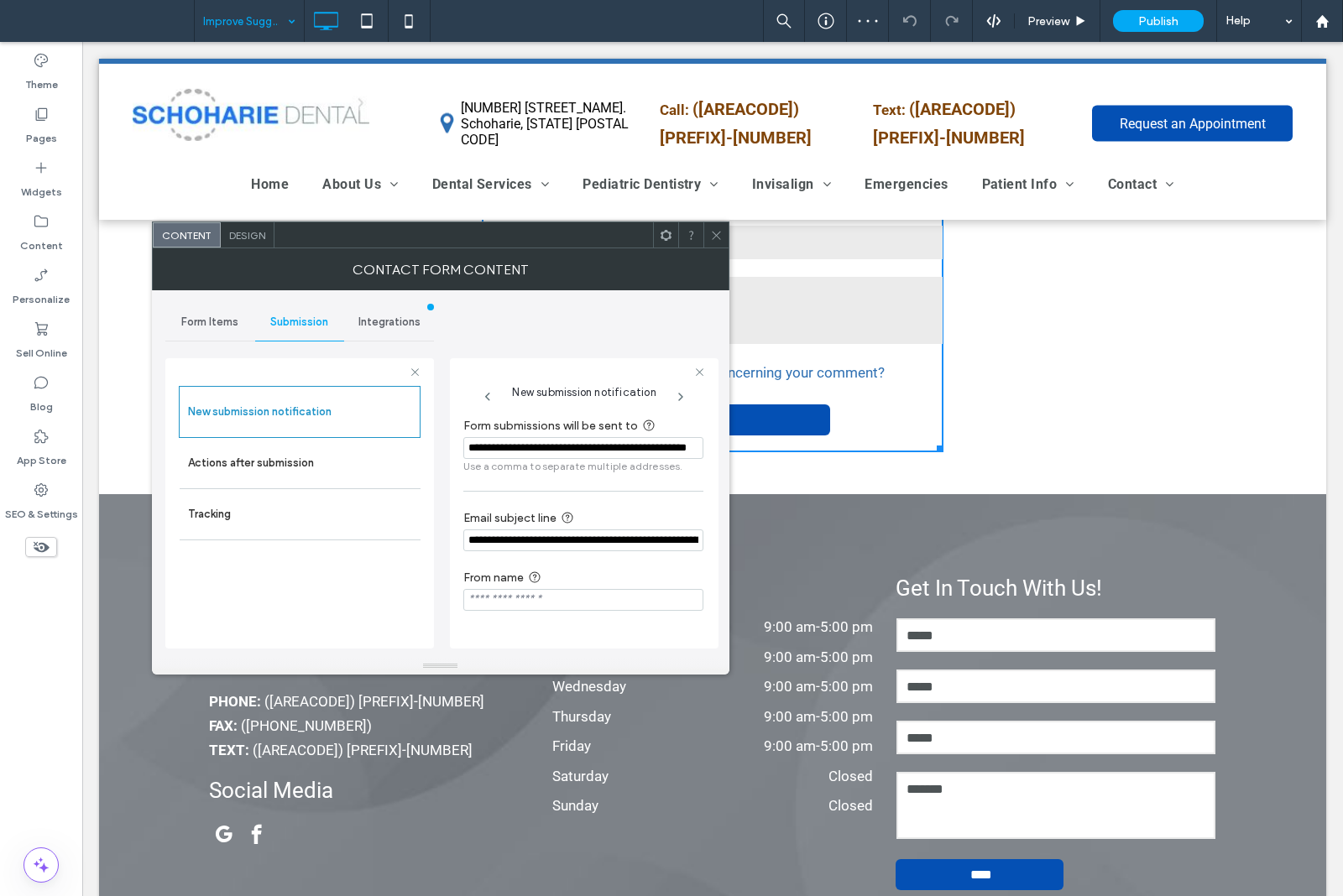 click on "**********" at bounding box center (583, 448) 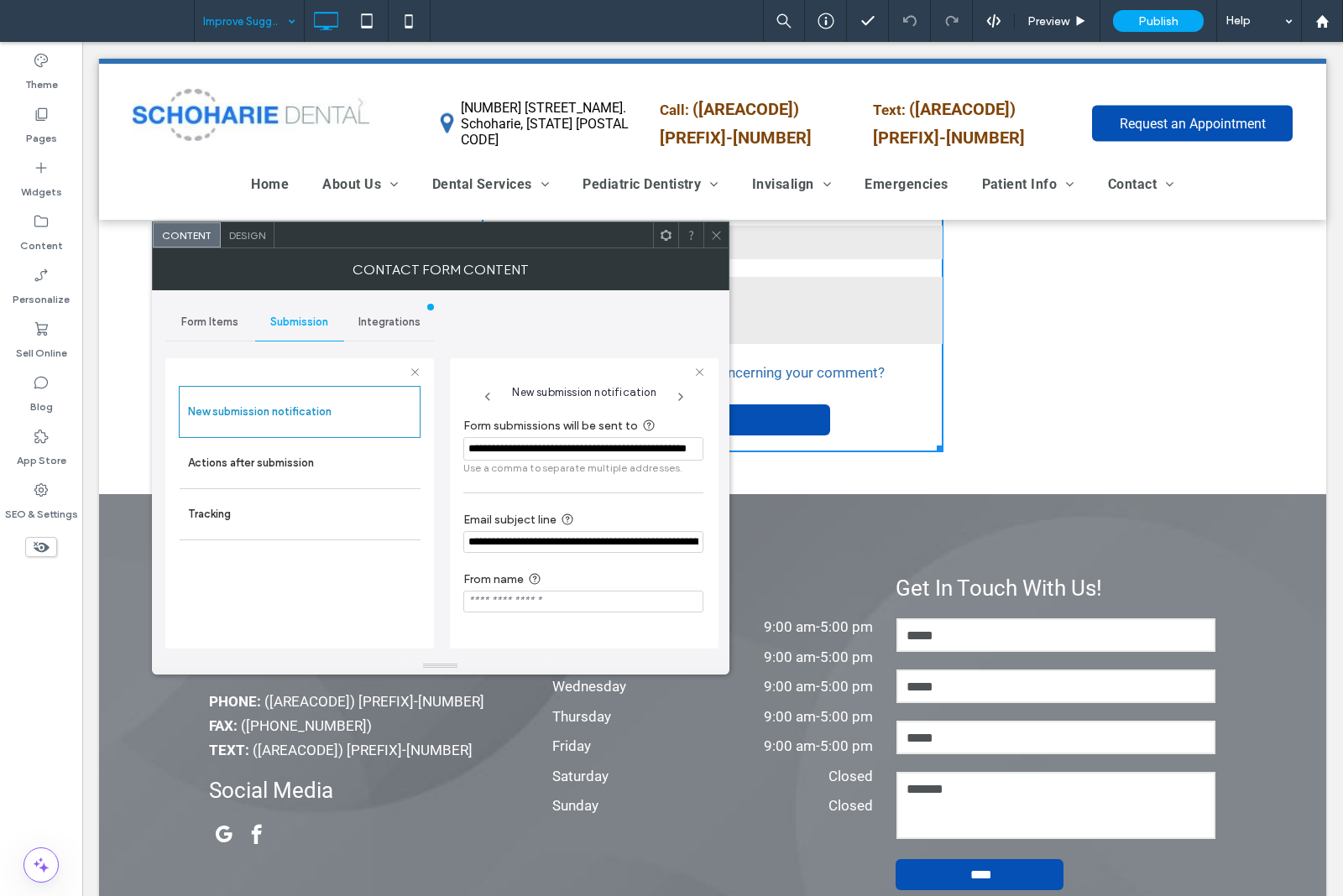 scroll, scrollTop: 0, scrollLeft: 0, axis: both 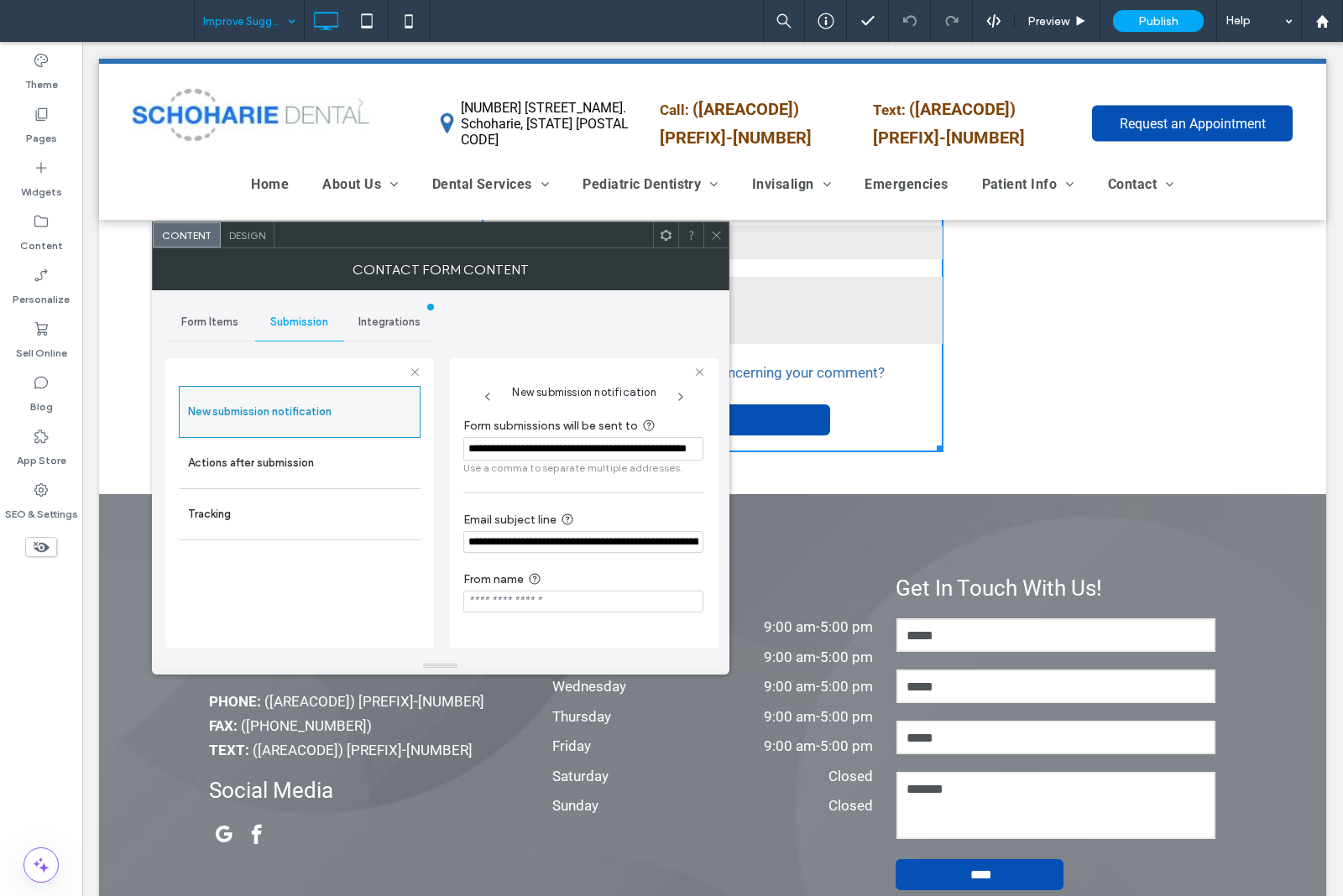 drag, startPoint x: 520, startPoint y: 442, endPoint x: 411, endPoint y: 418, distance: 111.61093 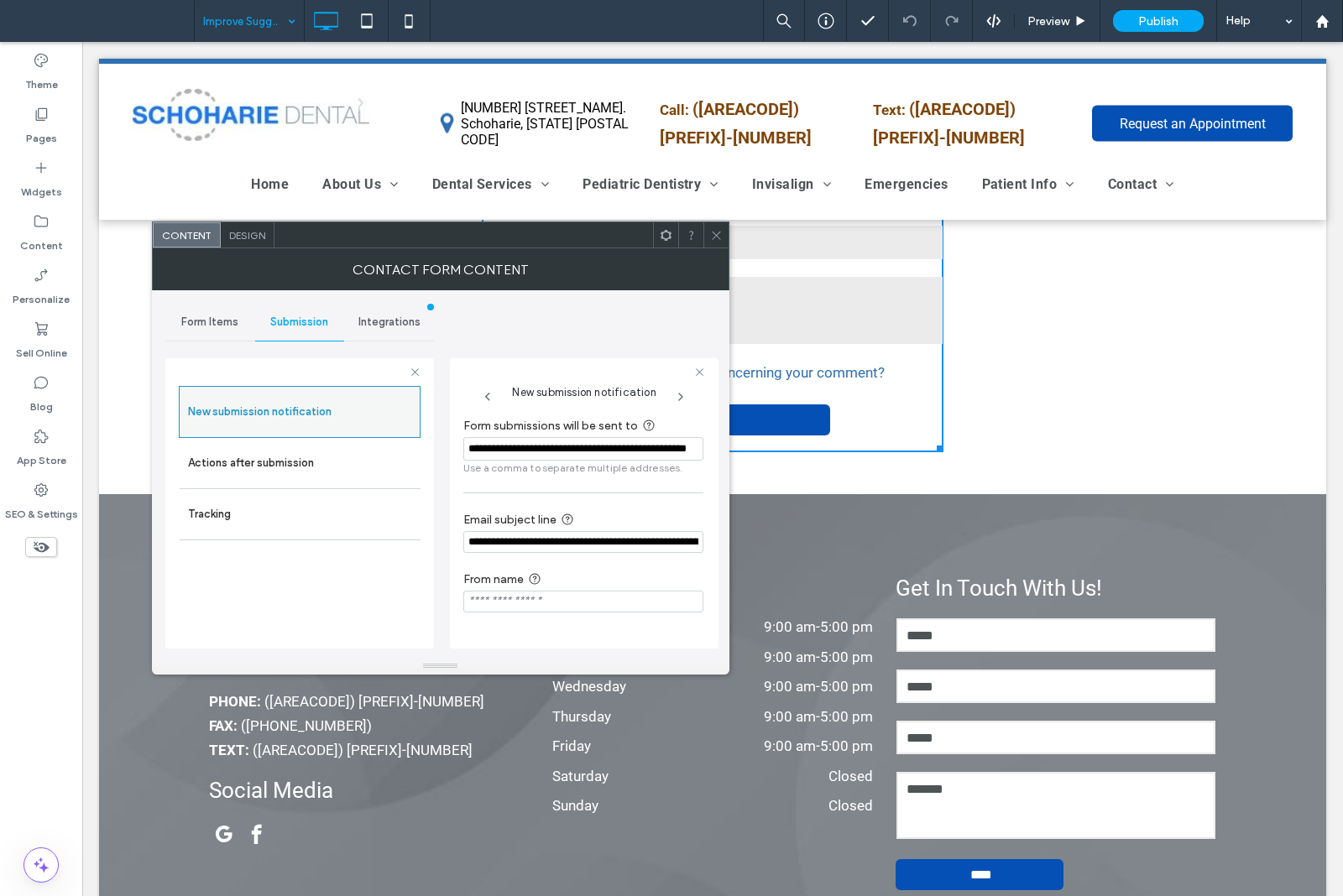 click on "**********" at bounding box center [300, 501] 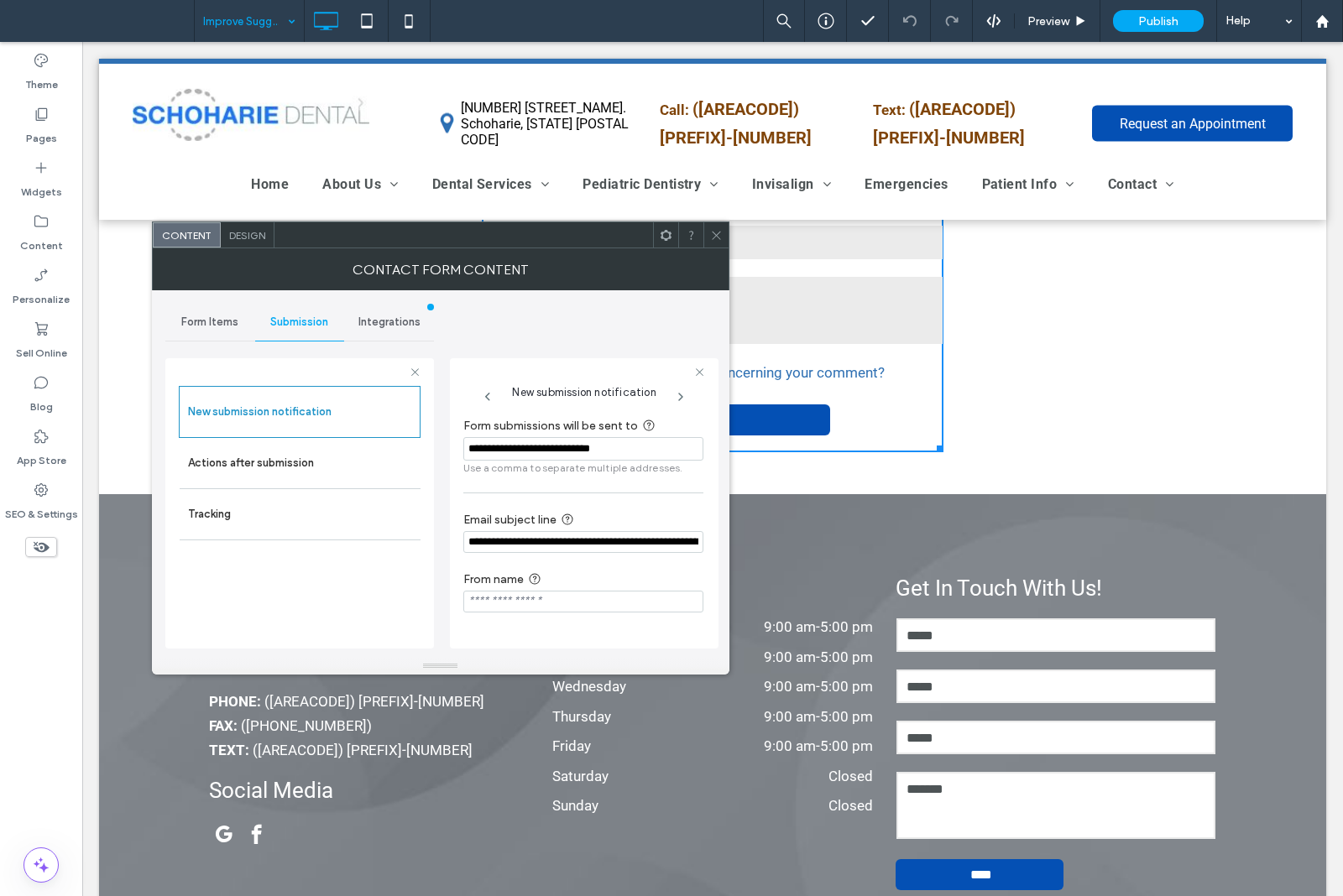 type on "**********" 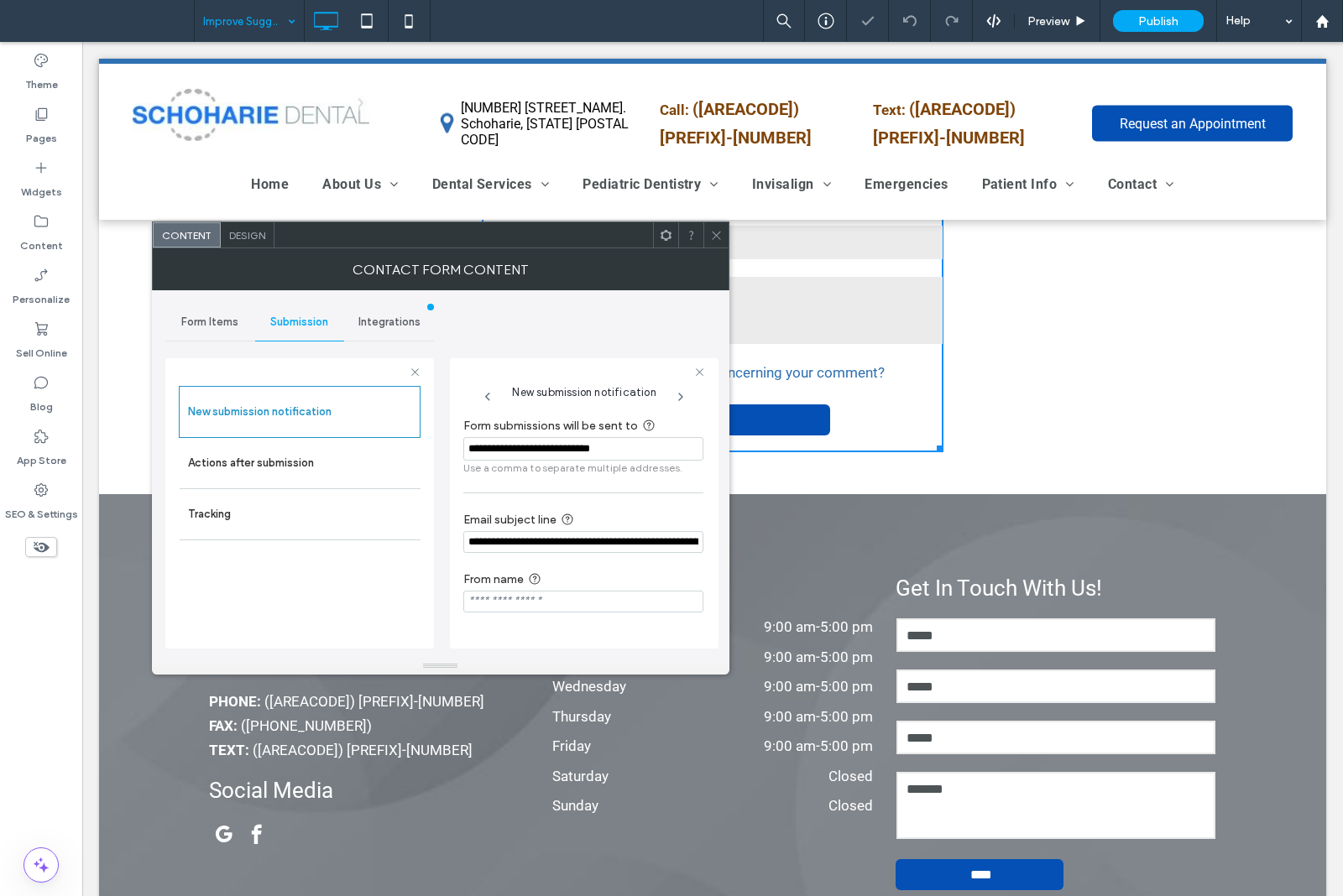 click 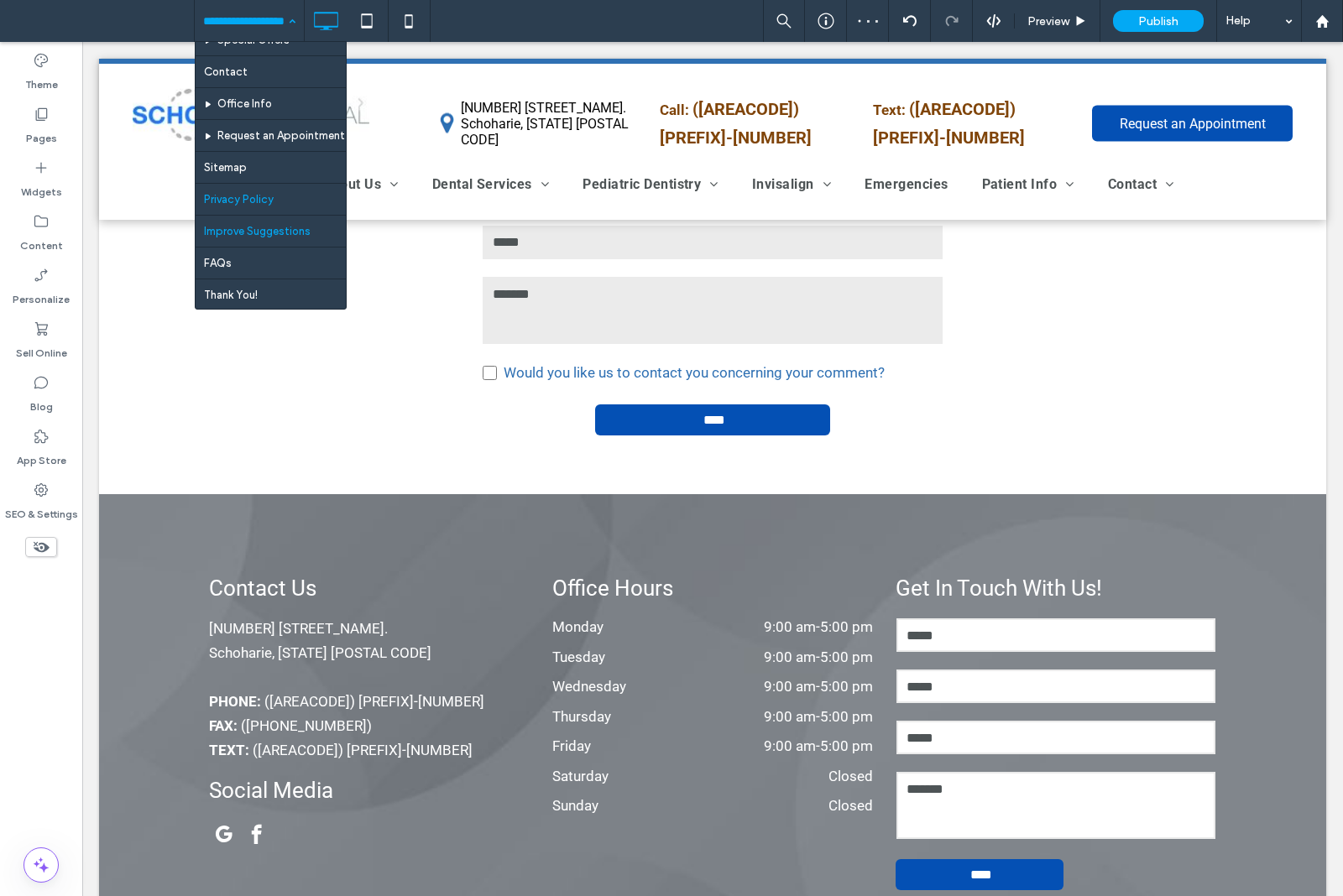 scroll, scrollTop: 1321, scrollLeft: 0, axis: vertical 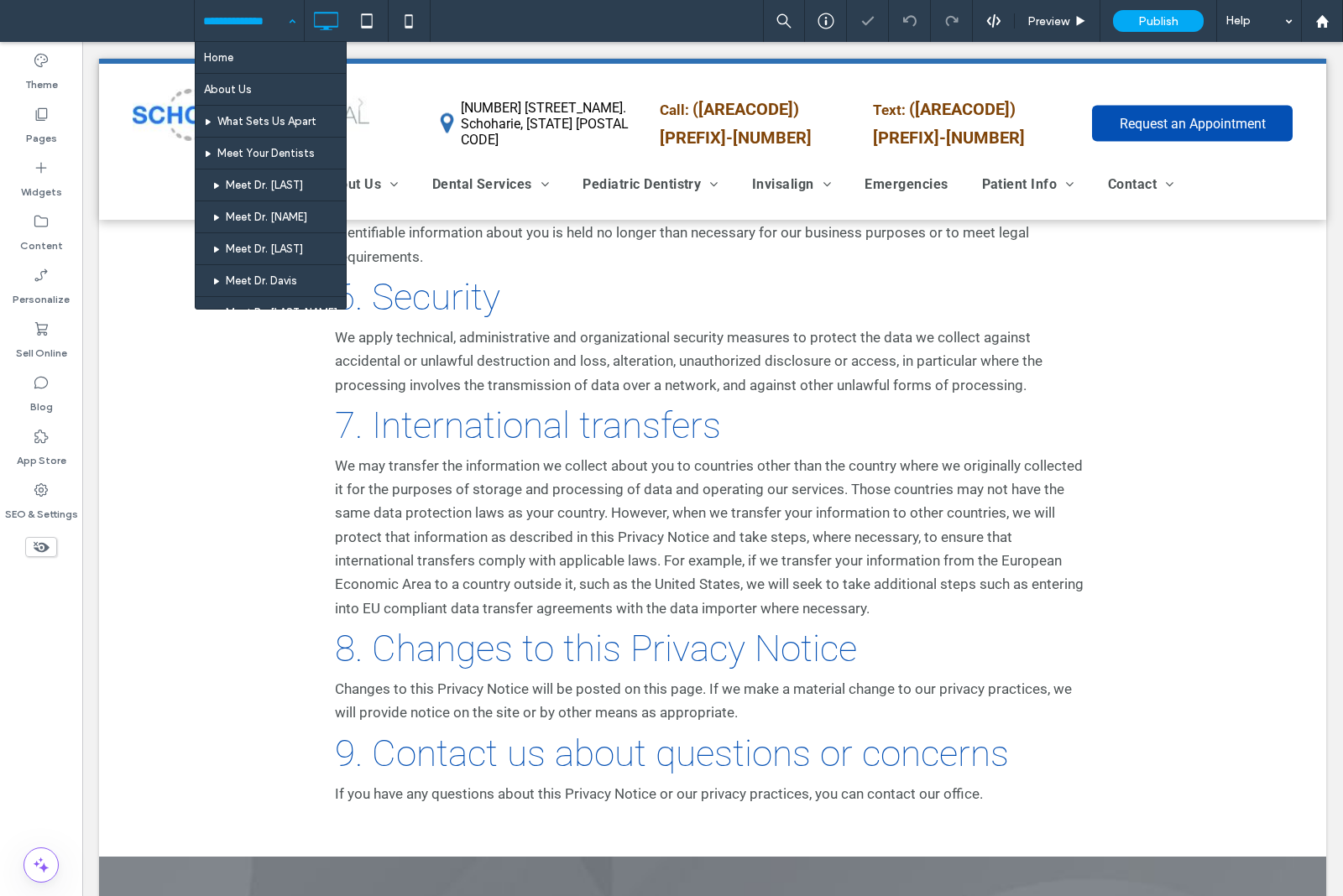 click on "Home About Us What Sets Us Apart Meet Your Dentists Meet Dr. [LAST] Meet Dr. [LAST] Meet Dr. [LAST] Meet Dr. [LAST] Meet Dr. [LAST] Meet Dr. [LAST] Meet Your Team Tour Your Office Smile Gallery COVID-19 Information Dental Technology Blog Dental Services Preventive Dentistry Gum Disease Treatment Restorative Dentistry Tooth Extractions Cosmetic Dentistry Dentures Dental Implants Implant Dentures All-on-4 Dental Implants Dental Implant Failure and Salvage Root Canal Therapy Orthodontics Traditional Braces Pediatric Dentistry Dental Sealants Invisalign Invisalign SelfPay Payment Plans Invisalign Orthodontic Insurance Benefits Emergencies Patient Info Patient Forms Leave a Review Special Offers Contact Office Info Request an Appointment Sitemap Privacy Policy Improve Suggestions FAQs Thank You!" at bounding box center [249, 21] 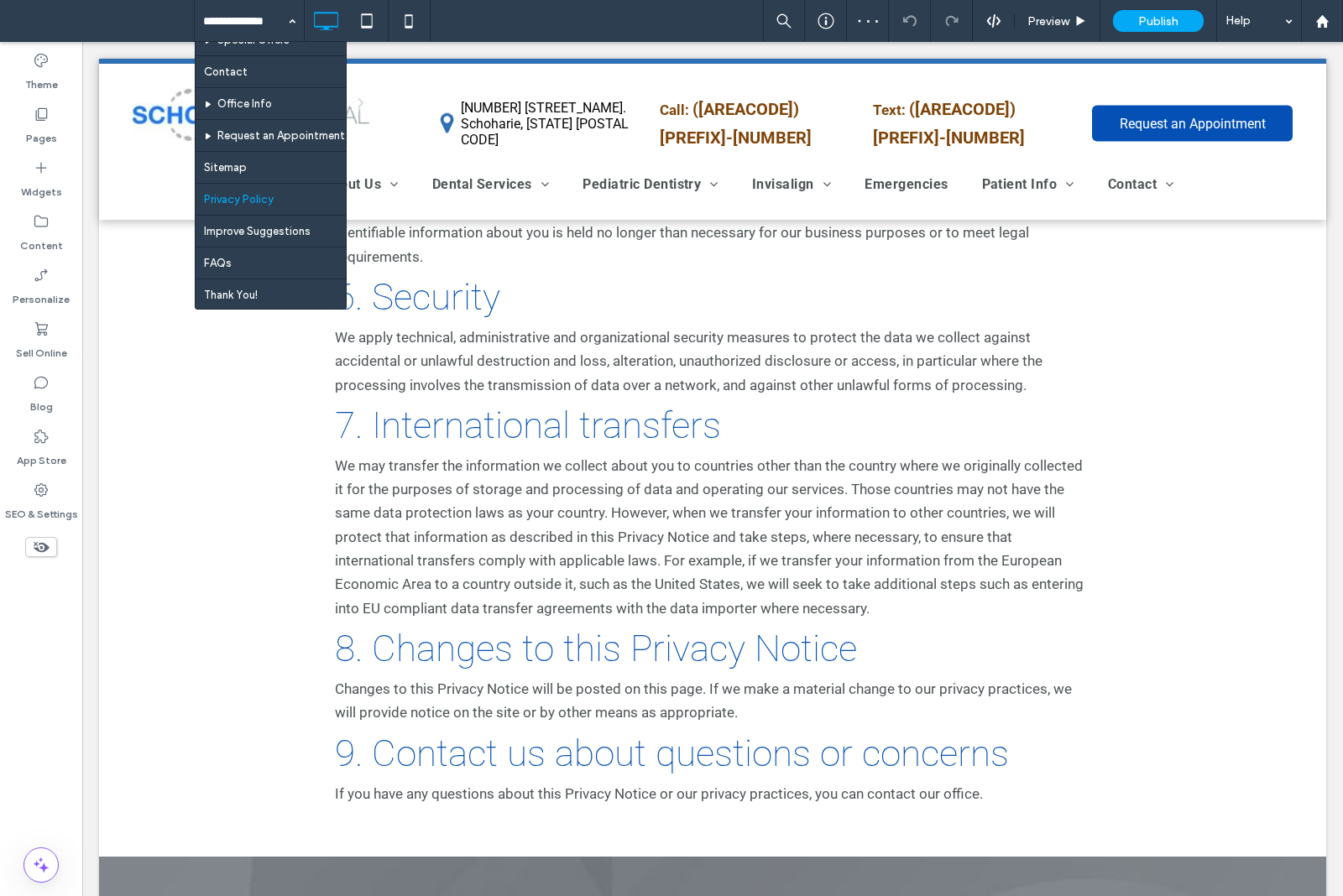 scroll, scrollTop: 1321, scrollLeft: 0, axis: vertical 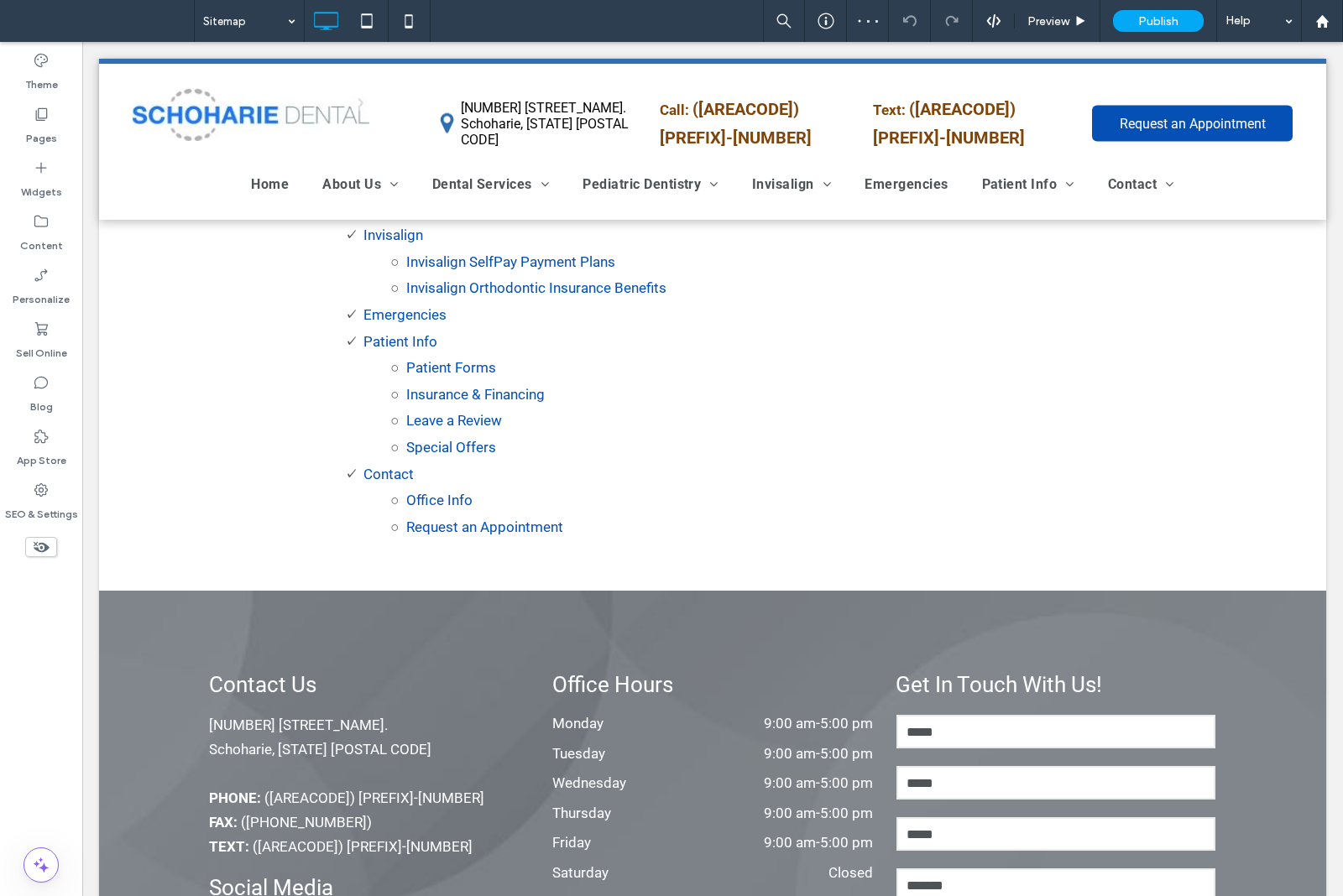 click at bounding box center [245, 21] 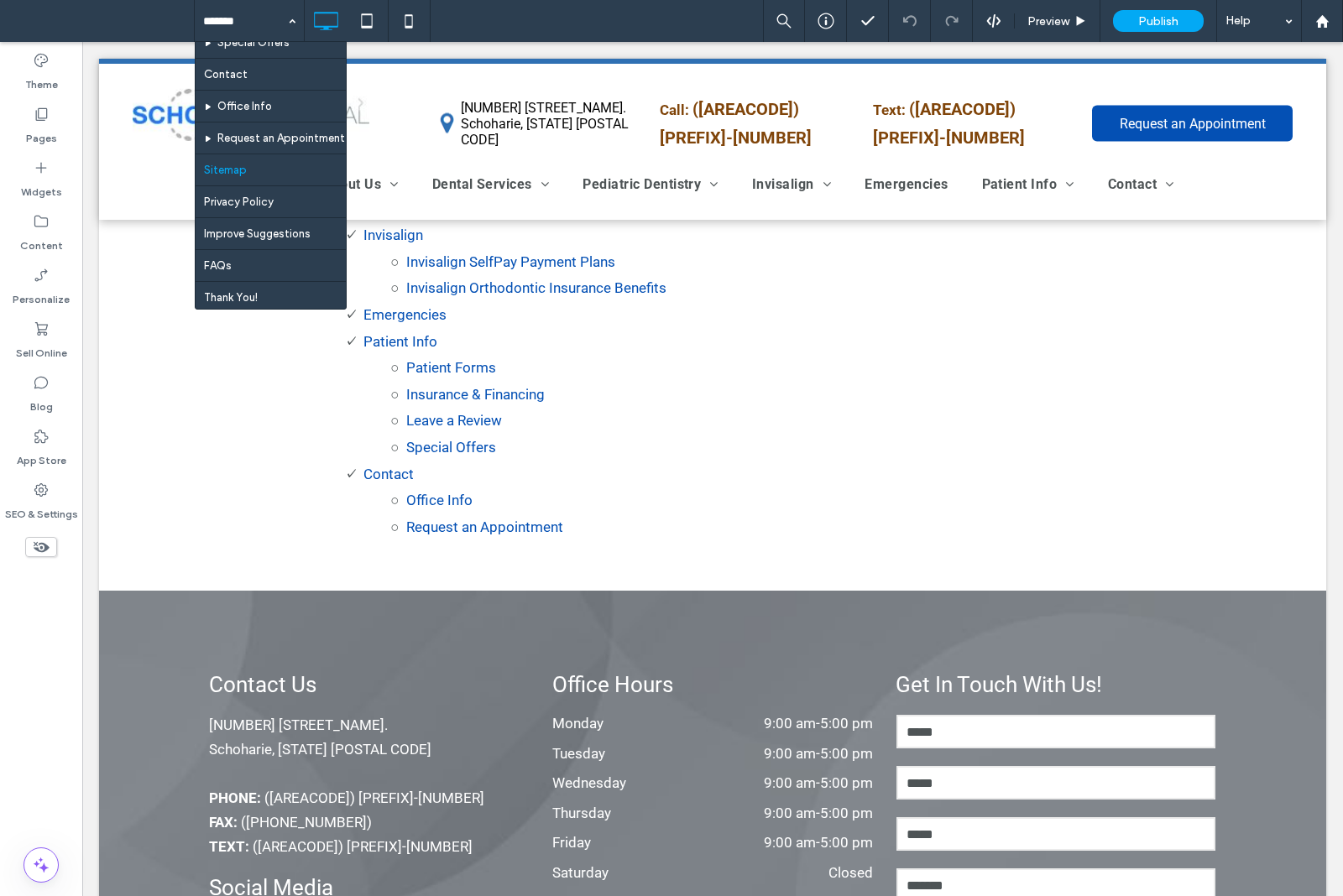 scroll, scrollTop: 1321, scrollLeft: 0, axis: vertical 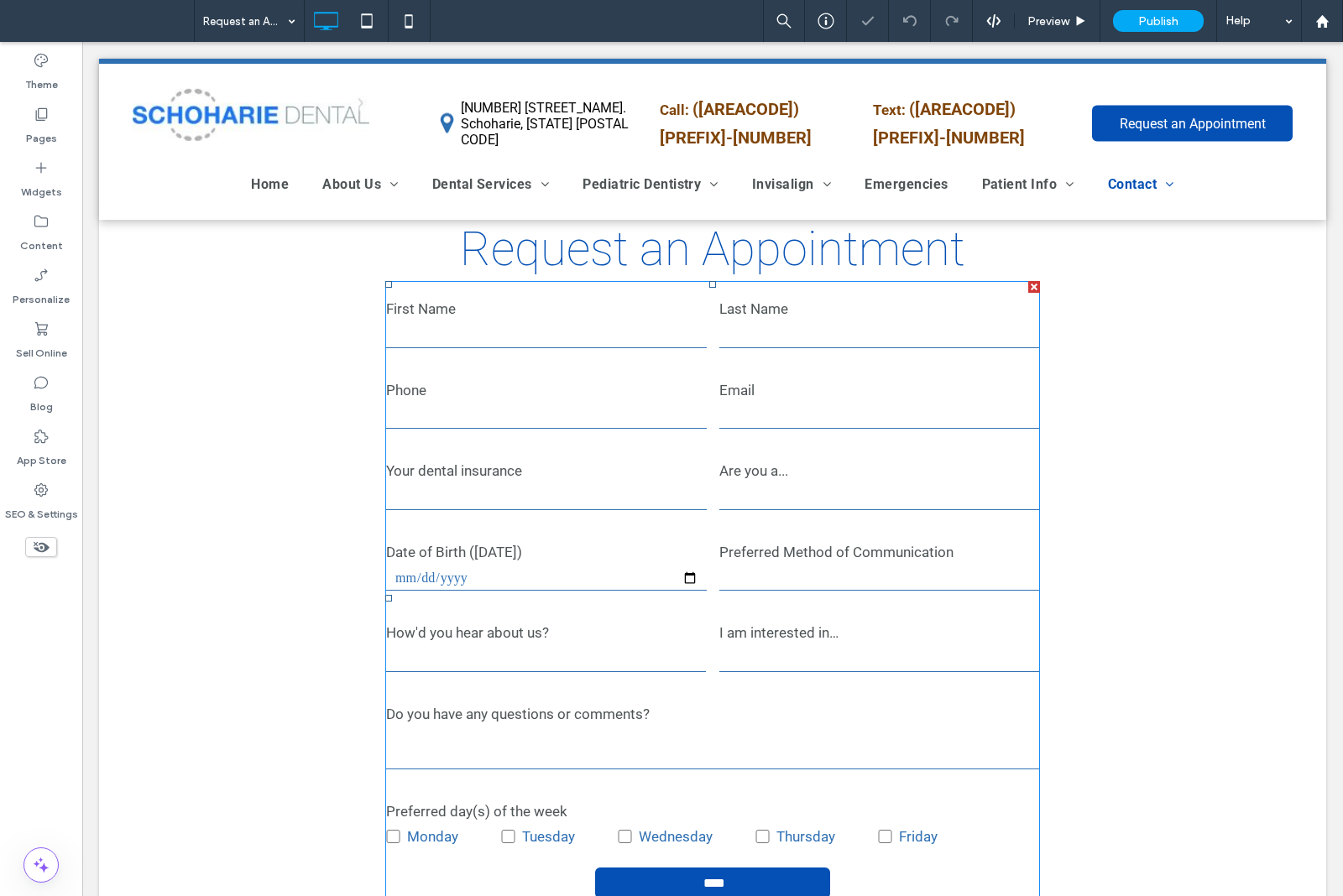 click on "Email" at bounding box center [879, 405] 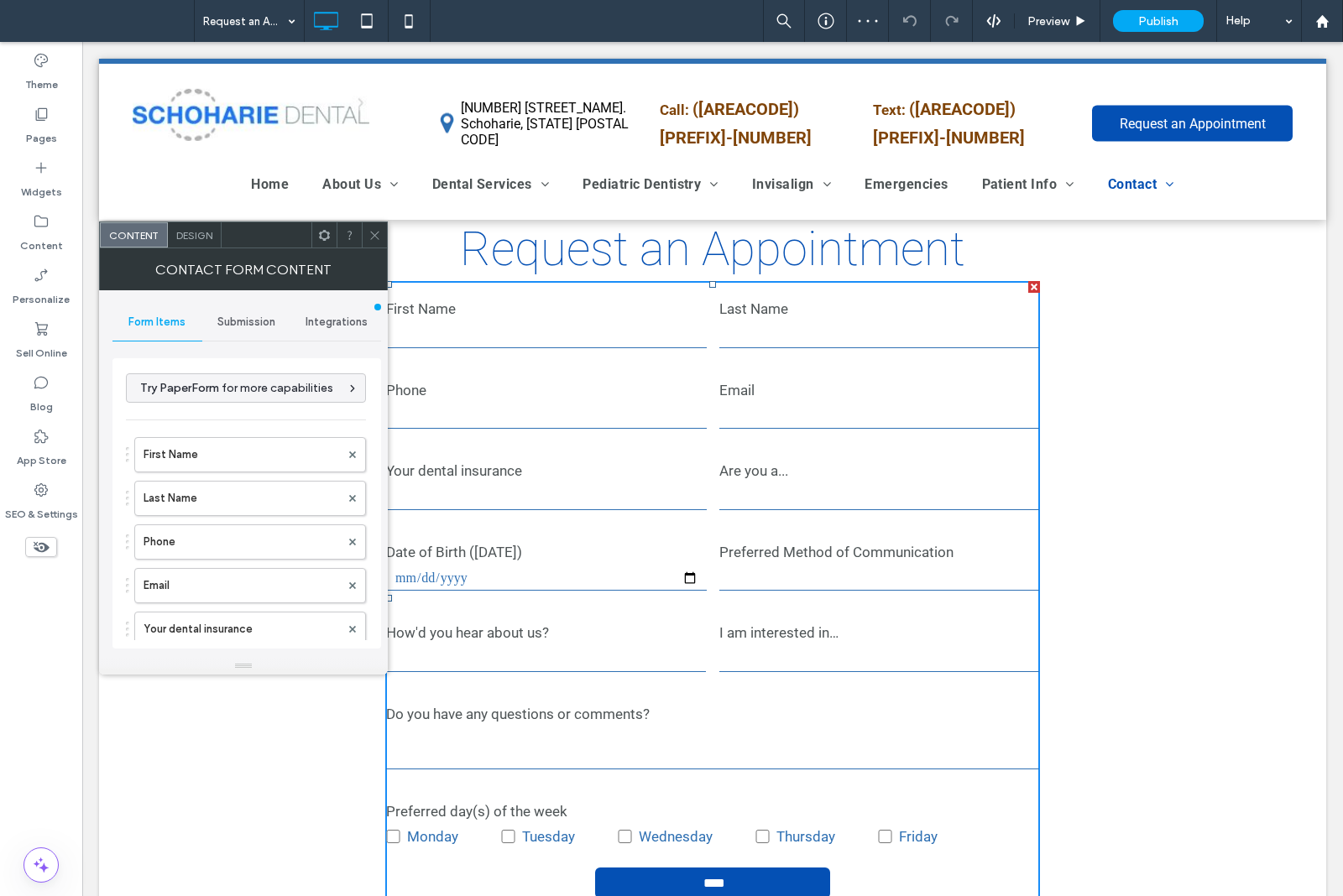 click on "Submission" at bounding box center (246, 322) 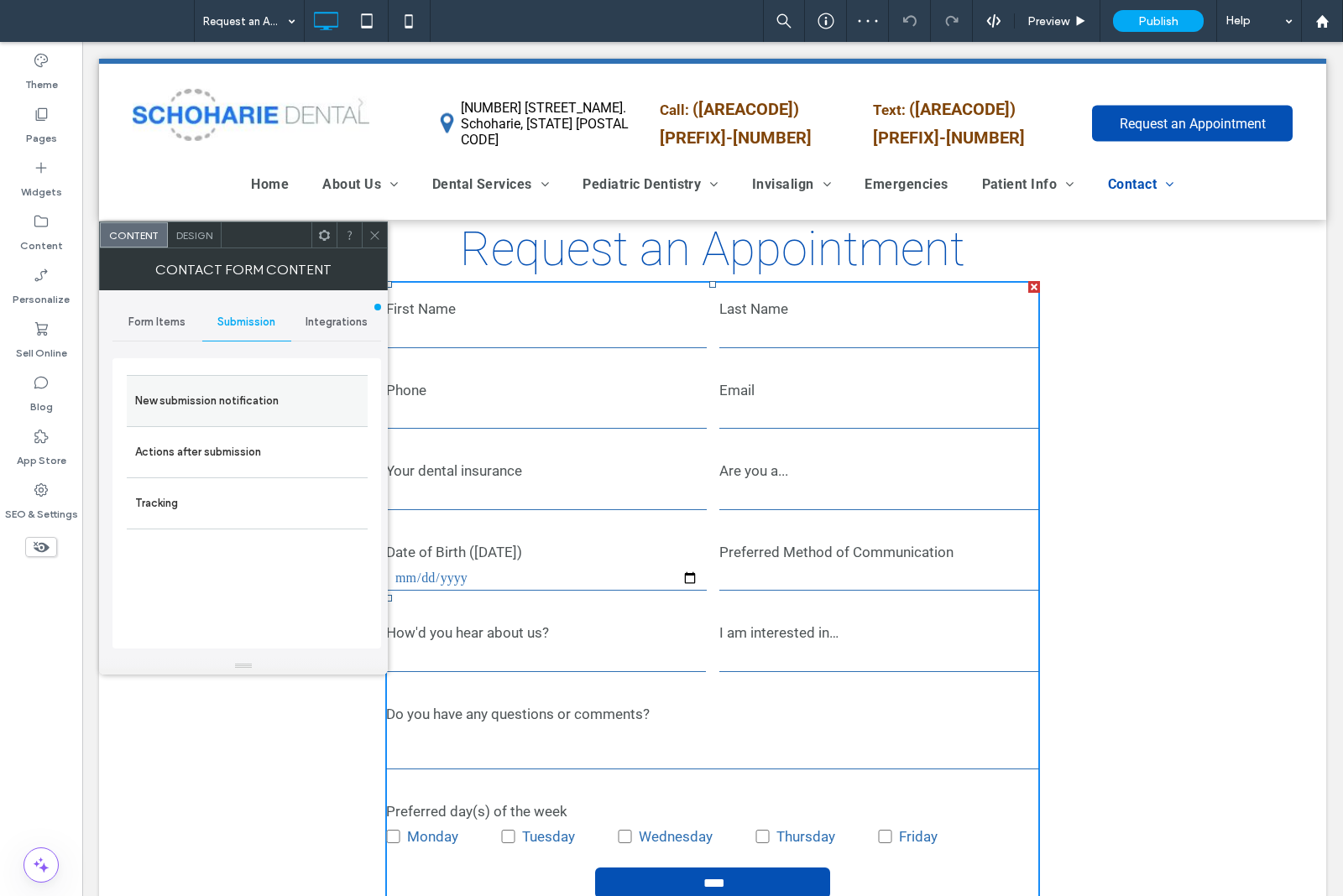 click on "New submission notification" at bounding box center [247, 400] 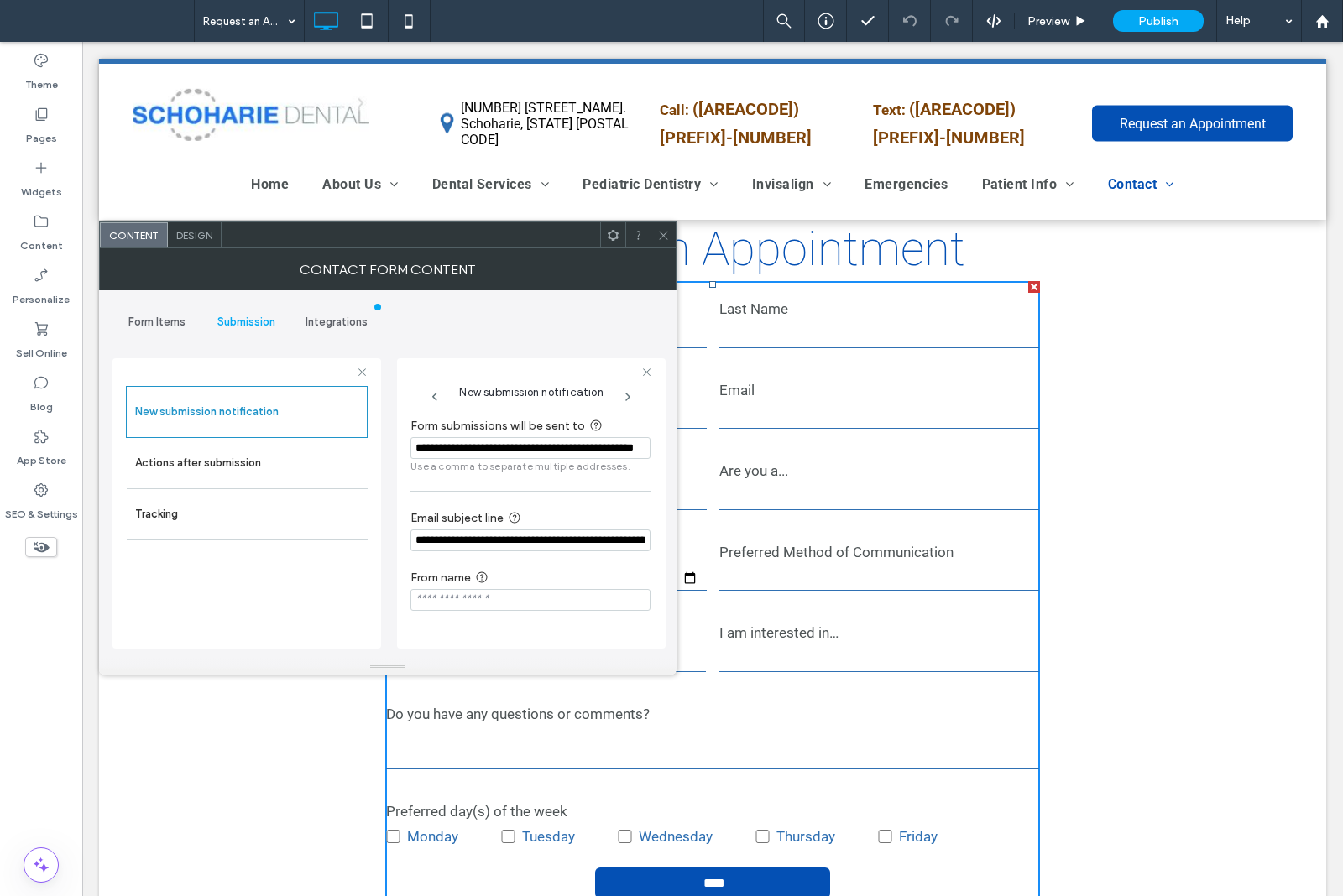 click on "**********" at bounding box center [530, 448] 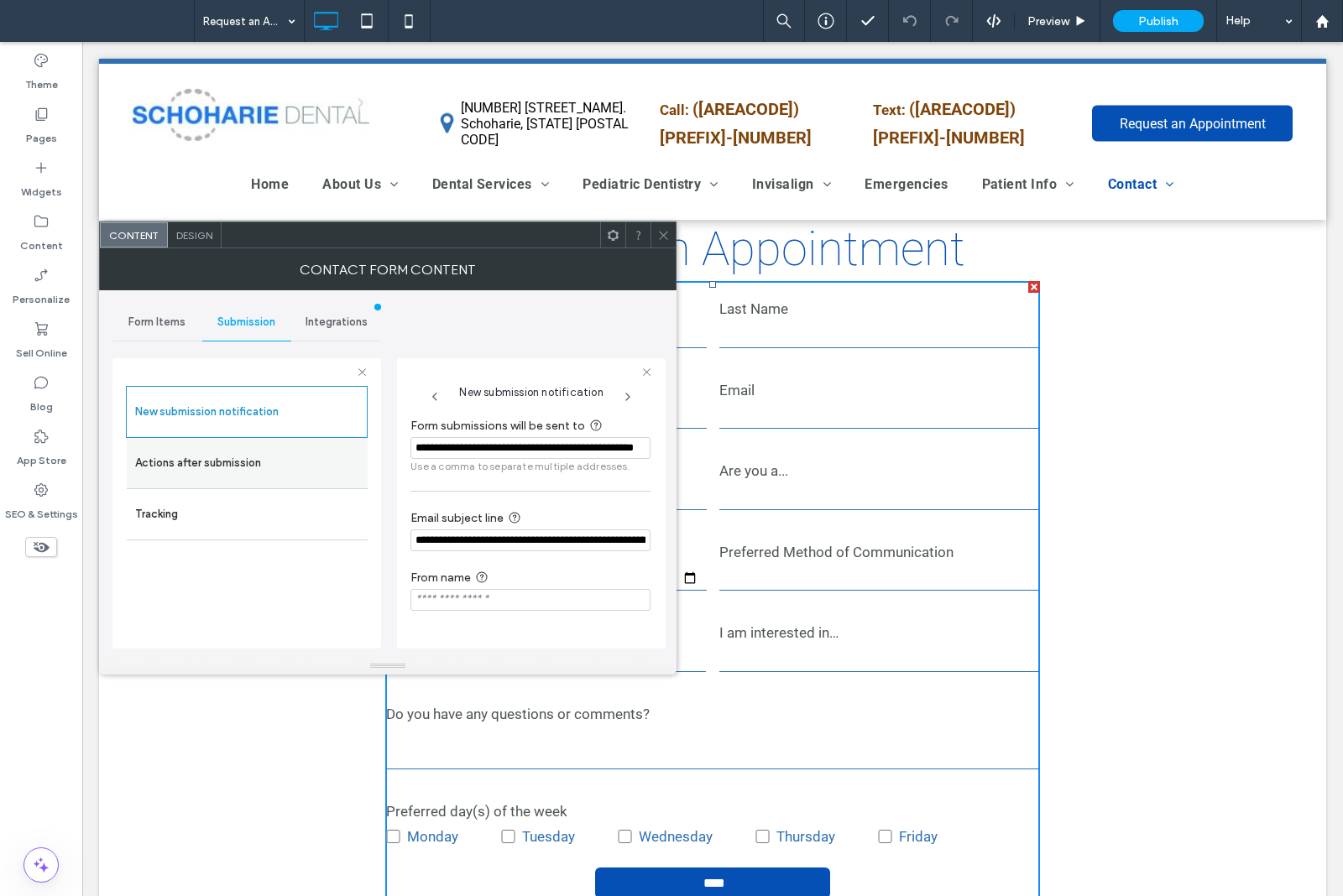drag, startPoint x: 555, startPoint y: 441, endPoint x: 334, endPoint y: 456, distance: 221.50846 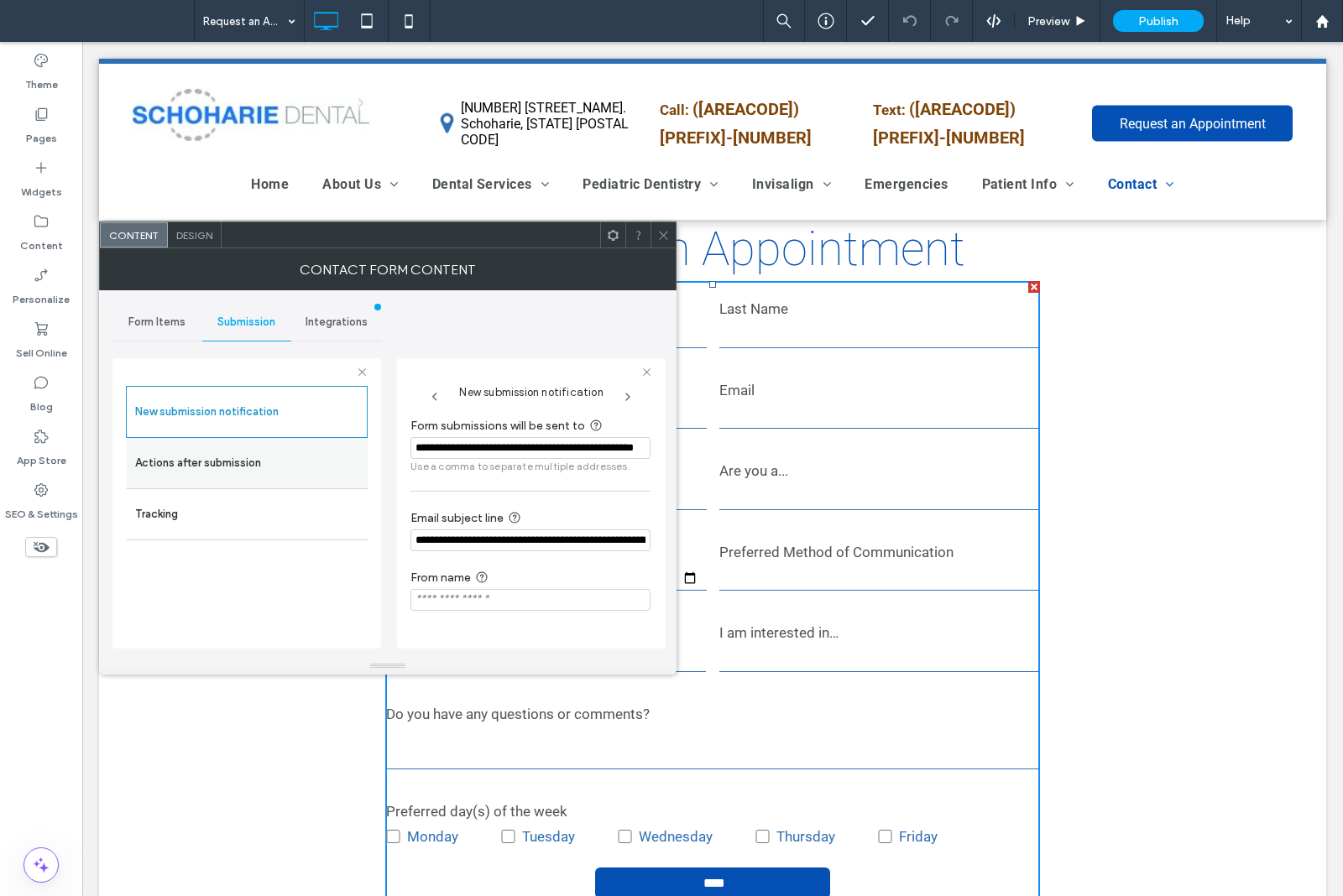 click on "**********" at bounding box center (247, 501) 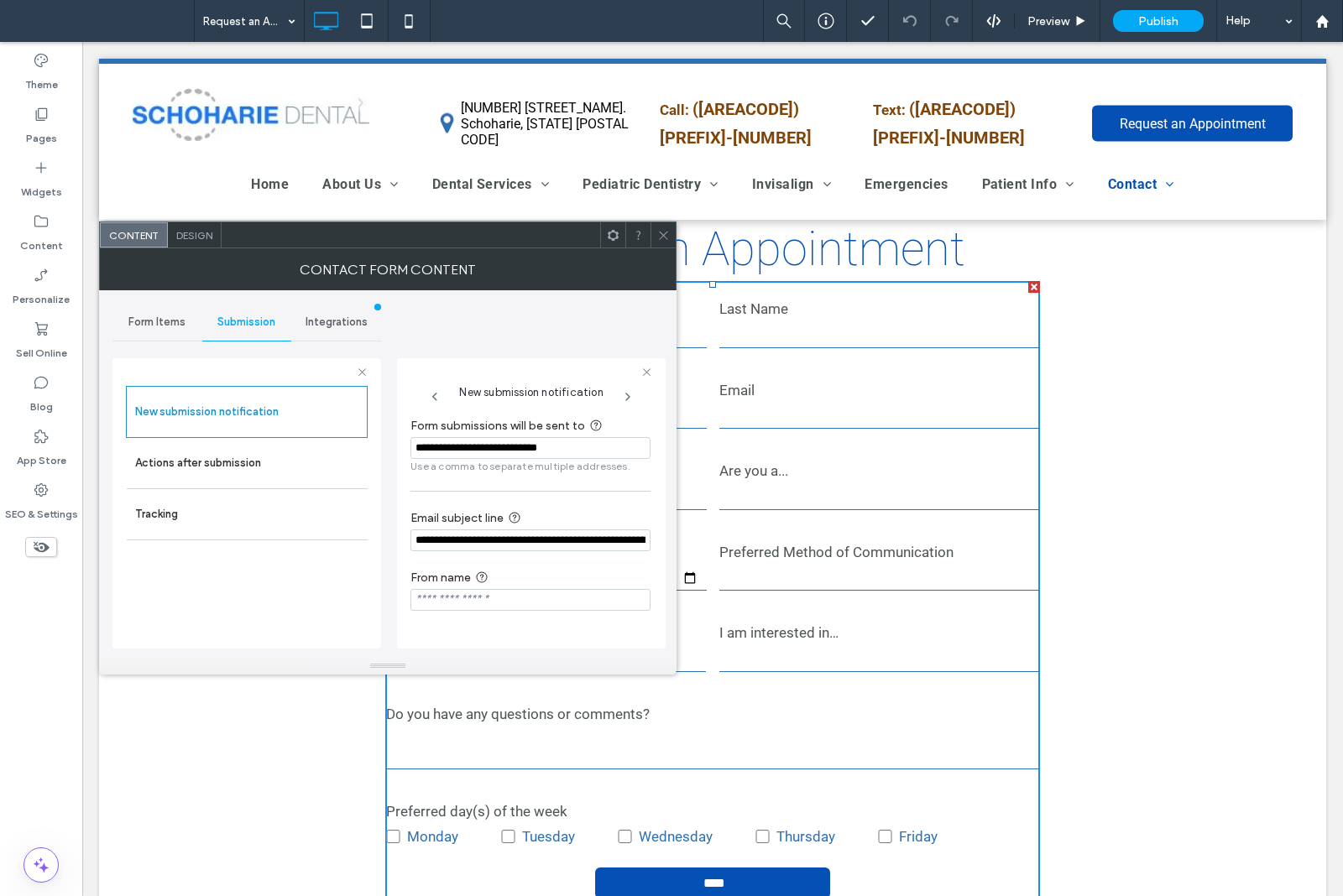 type on "**********" 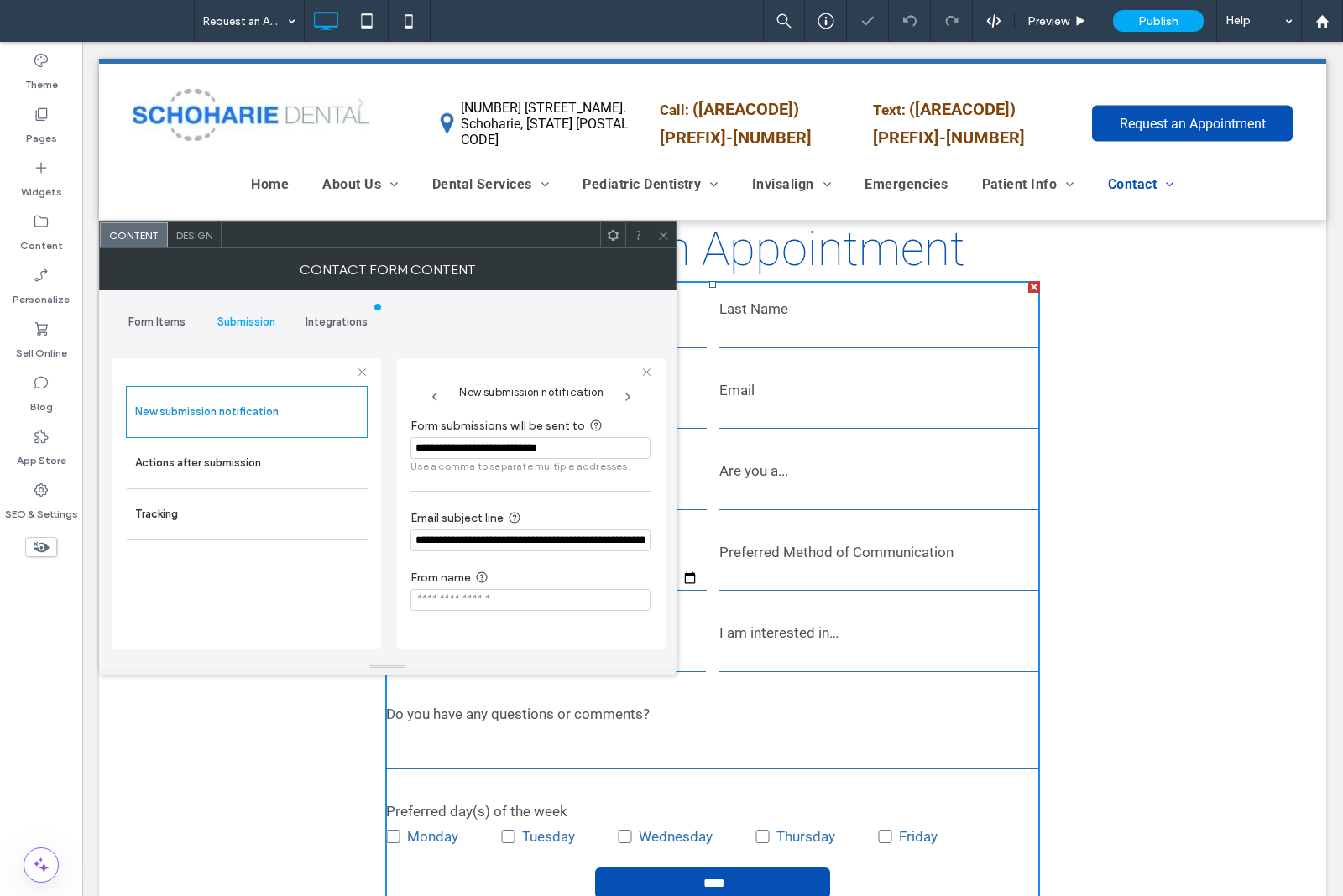 click on "**********" at bounding box center [388, 474] 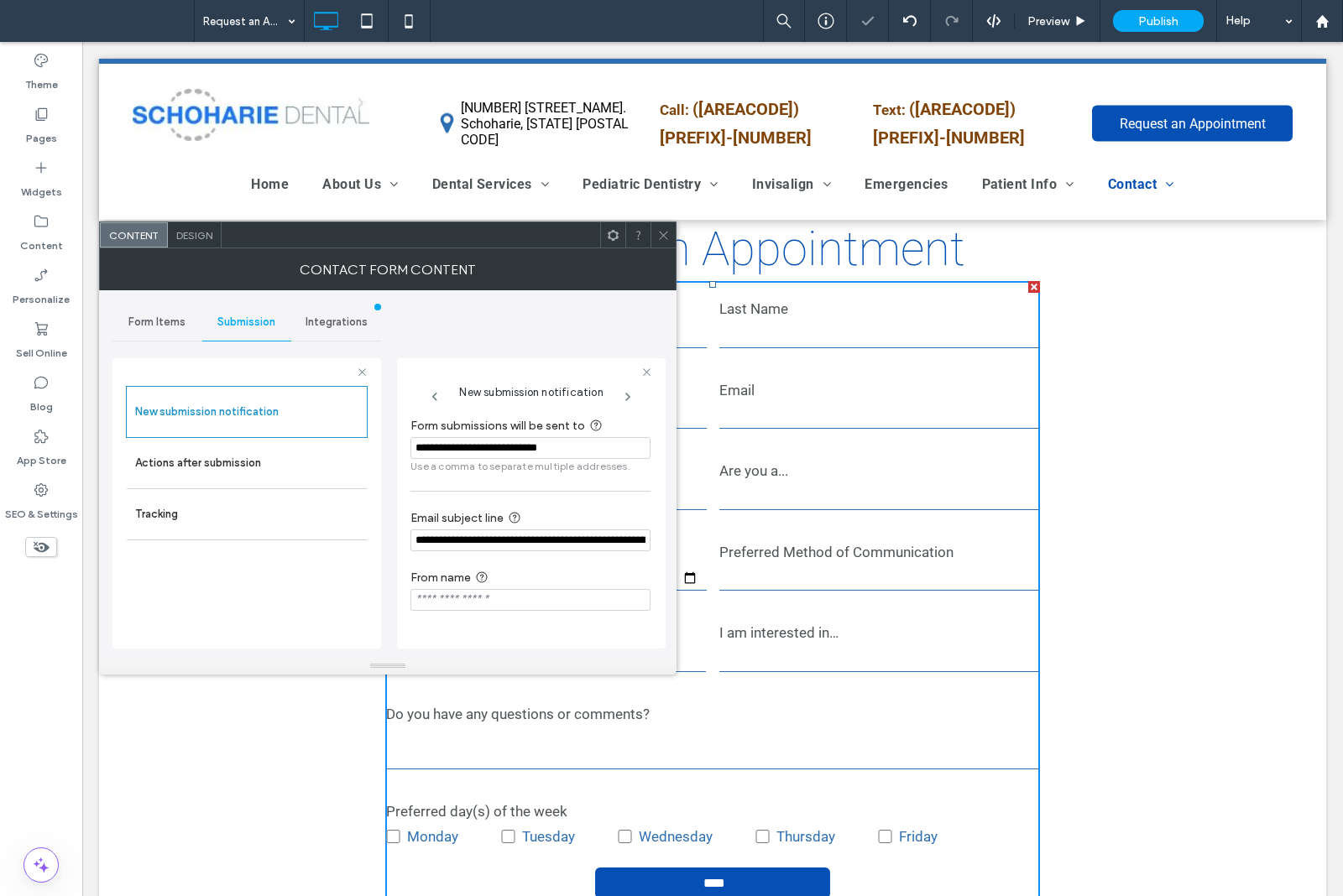 click 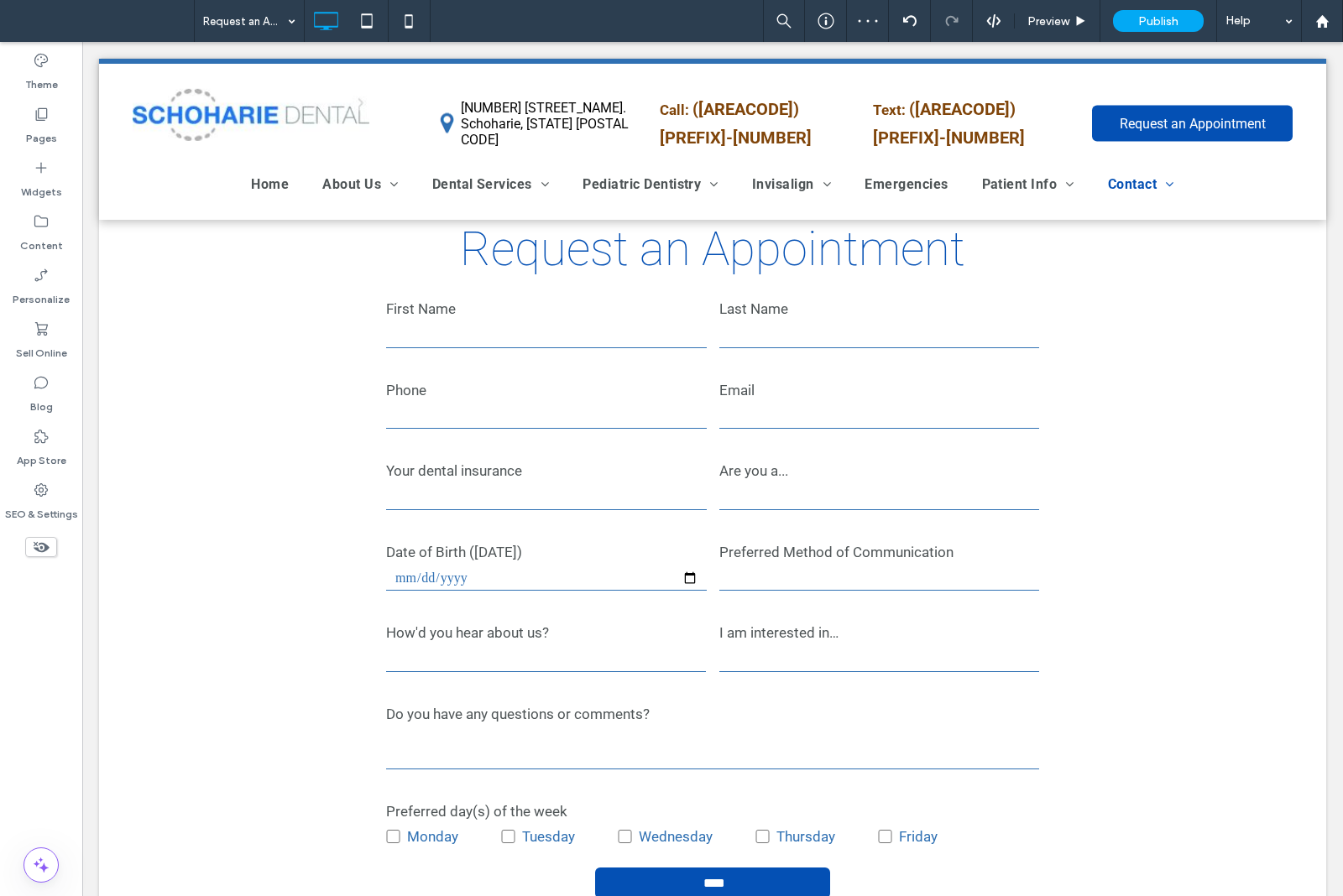 drag, startPoint x: 260, startPoint y: 22, endPoint x: 254, endPoint y: 31, distance: 10.816654 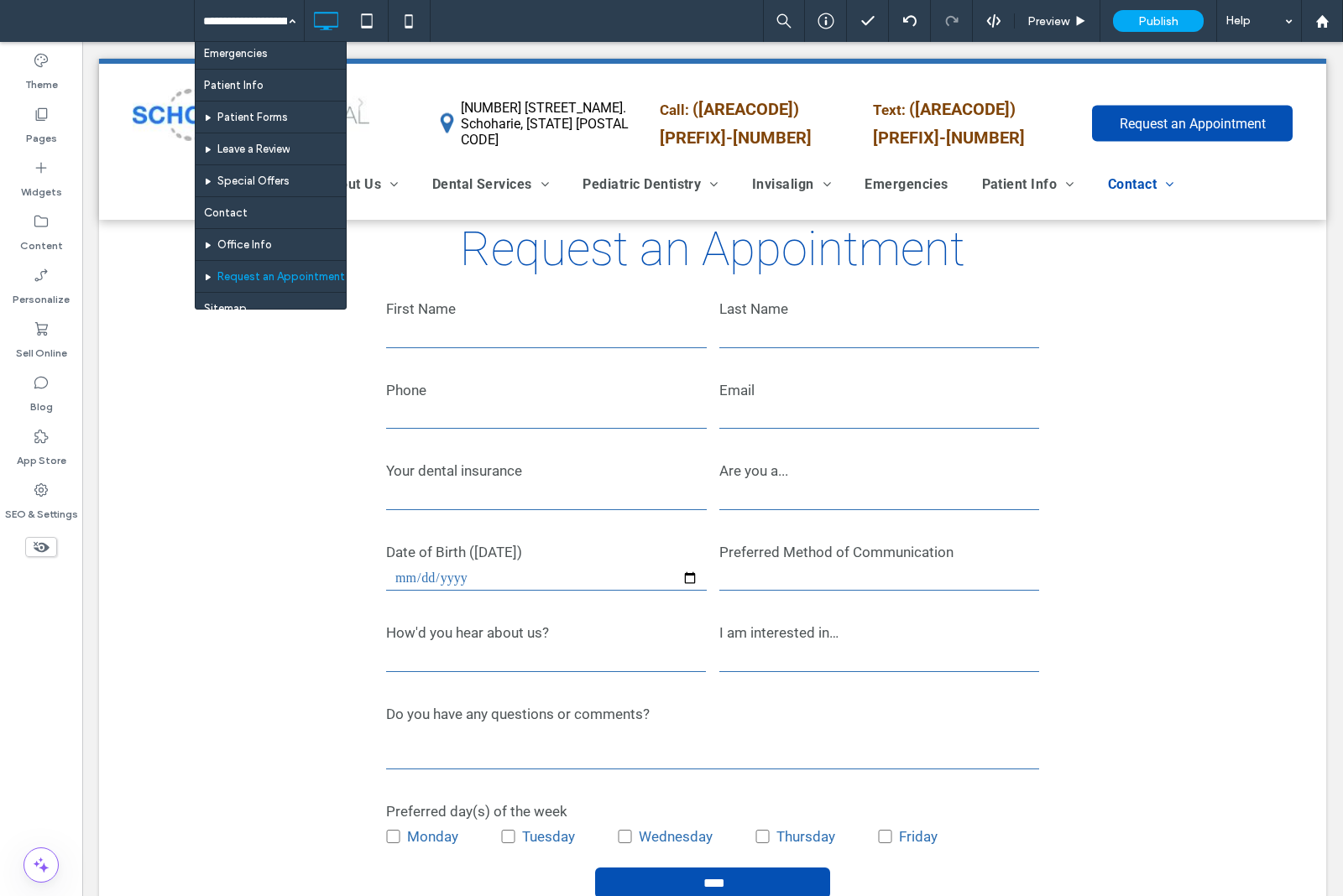 scroll, scrollTop: 1154, scrollLeft: 0, axis: vertical 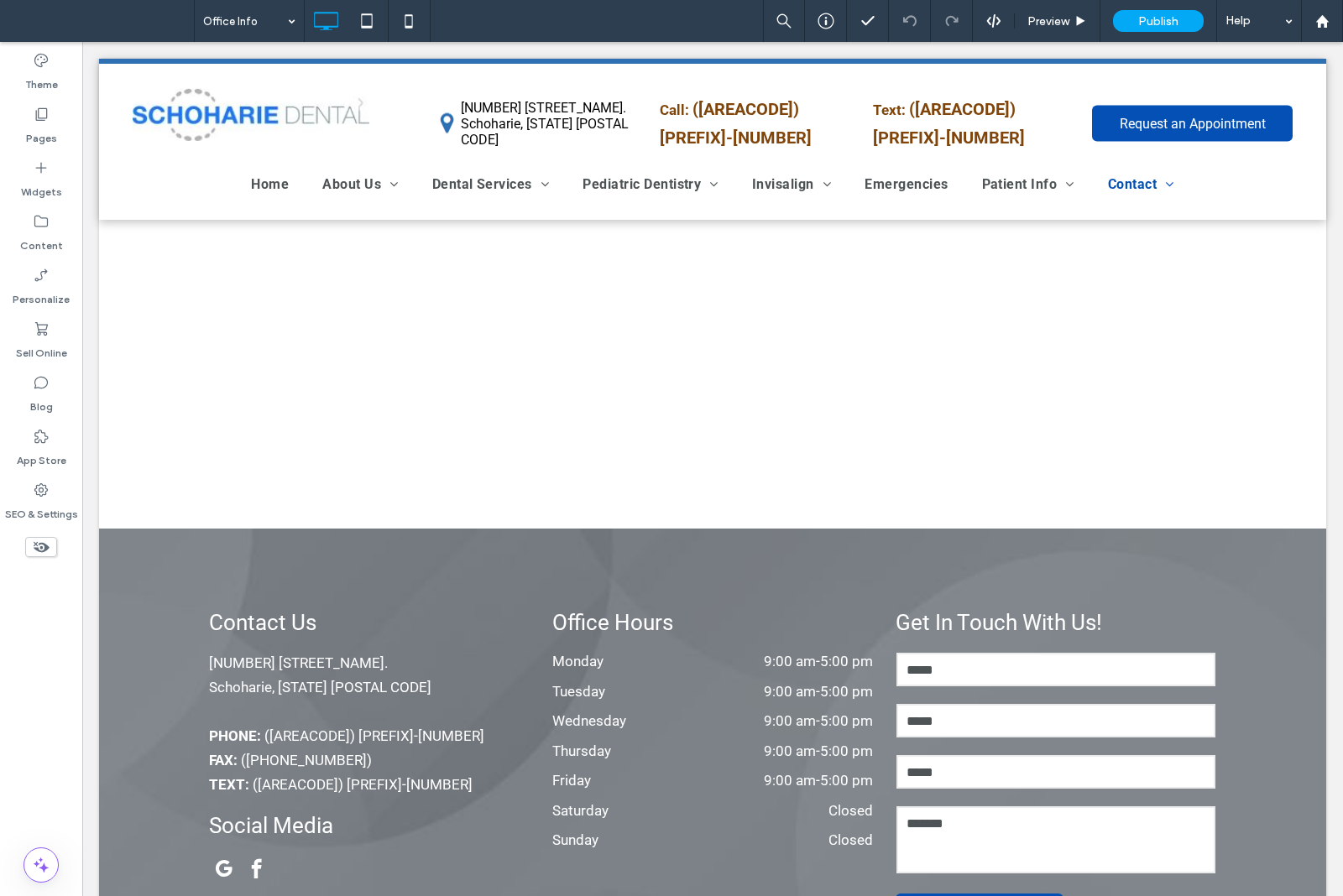 click at bounding box center (245, 21) 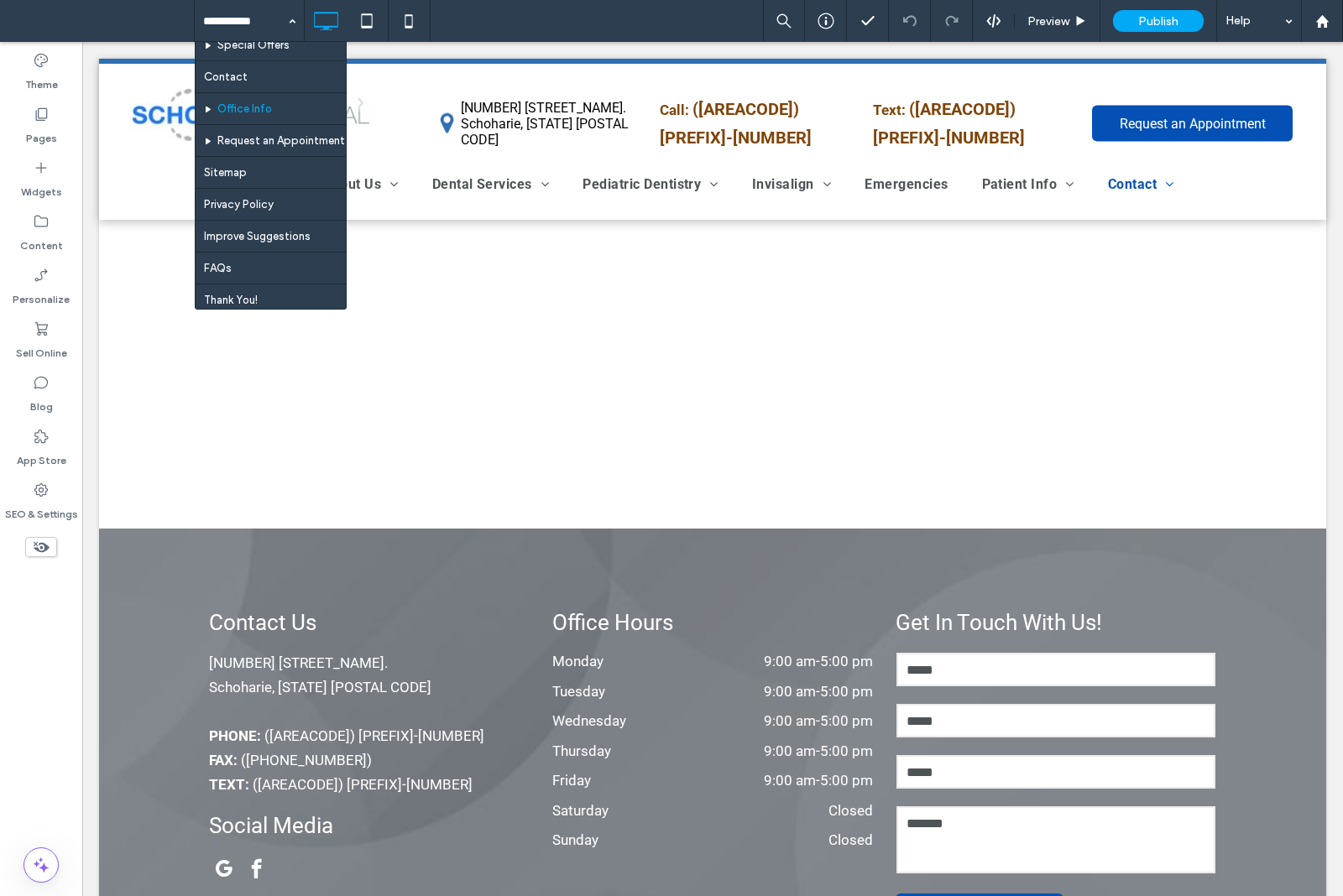 scroll, scrollTop: 1258, scrollLeft: 0, axis: vertical 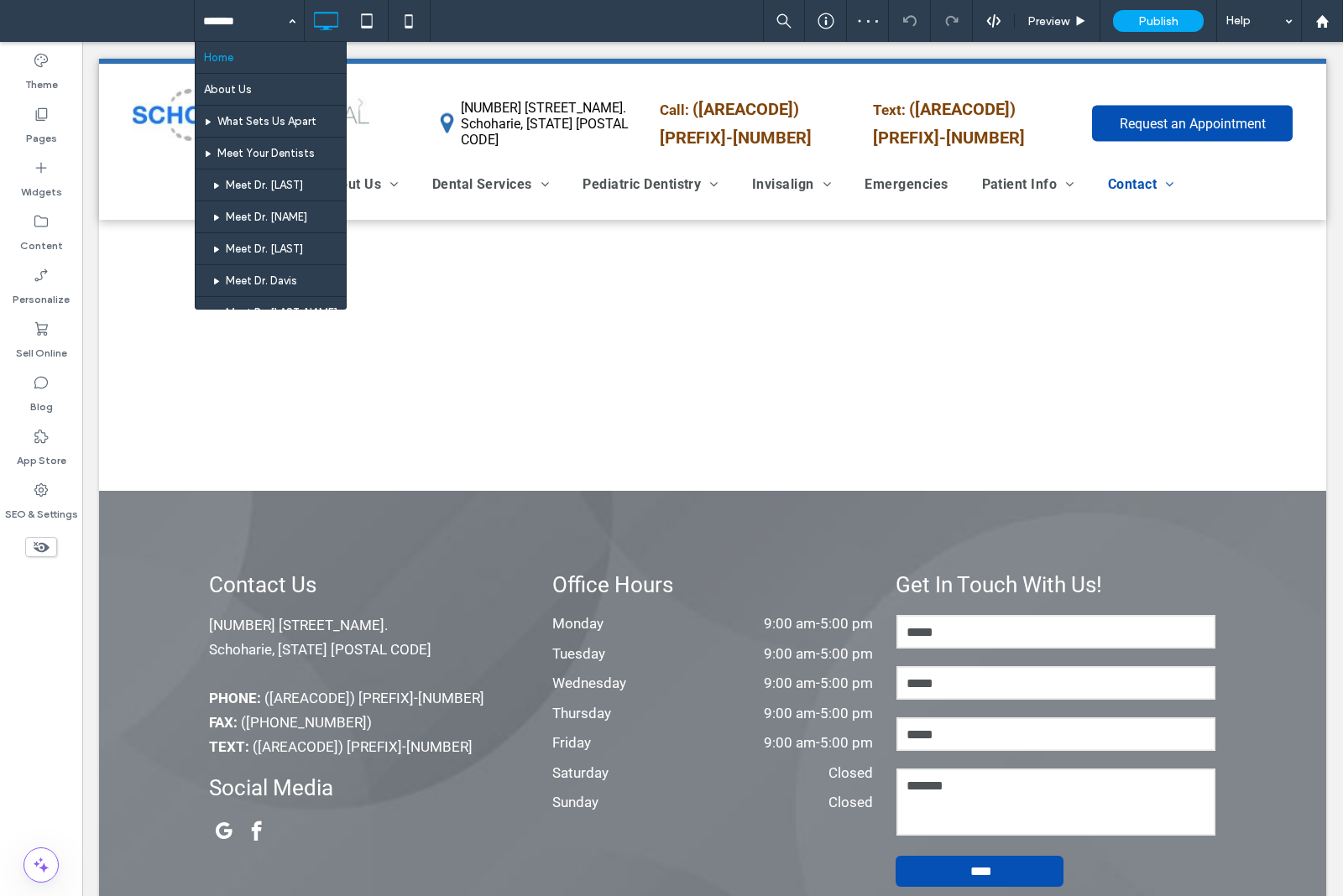 drag, startPoint x: 261, startPoint y: 26, endPoint x: 263, endPoint y: 48, distance: 22.090722 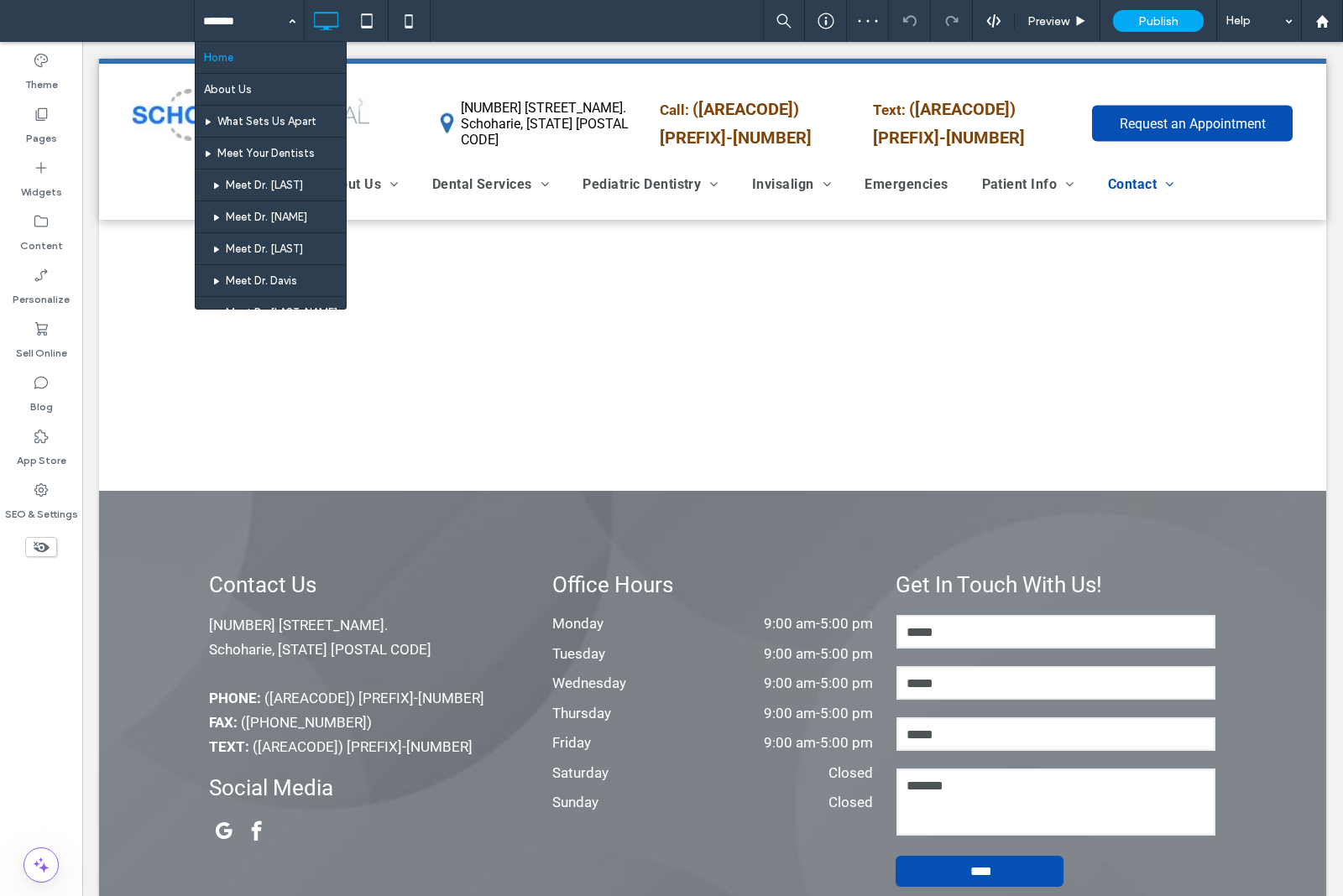 click at bounding box center (245, 21) 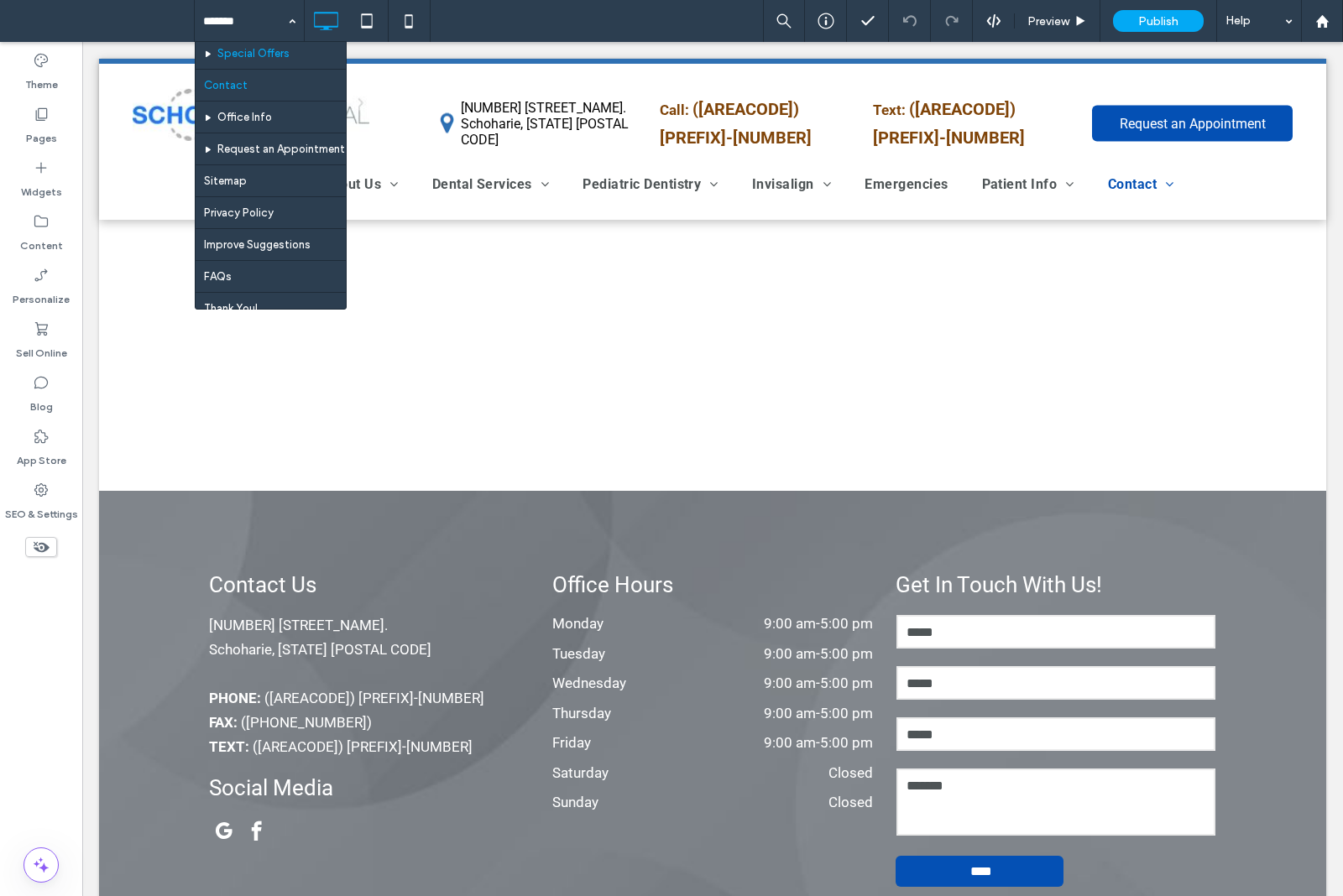 scroll, scrollTop: 1216, scrollLeft: 0, axis: vertical 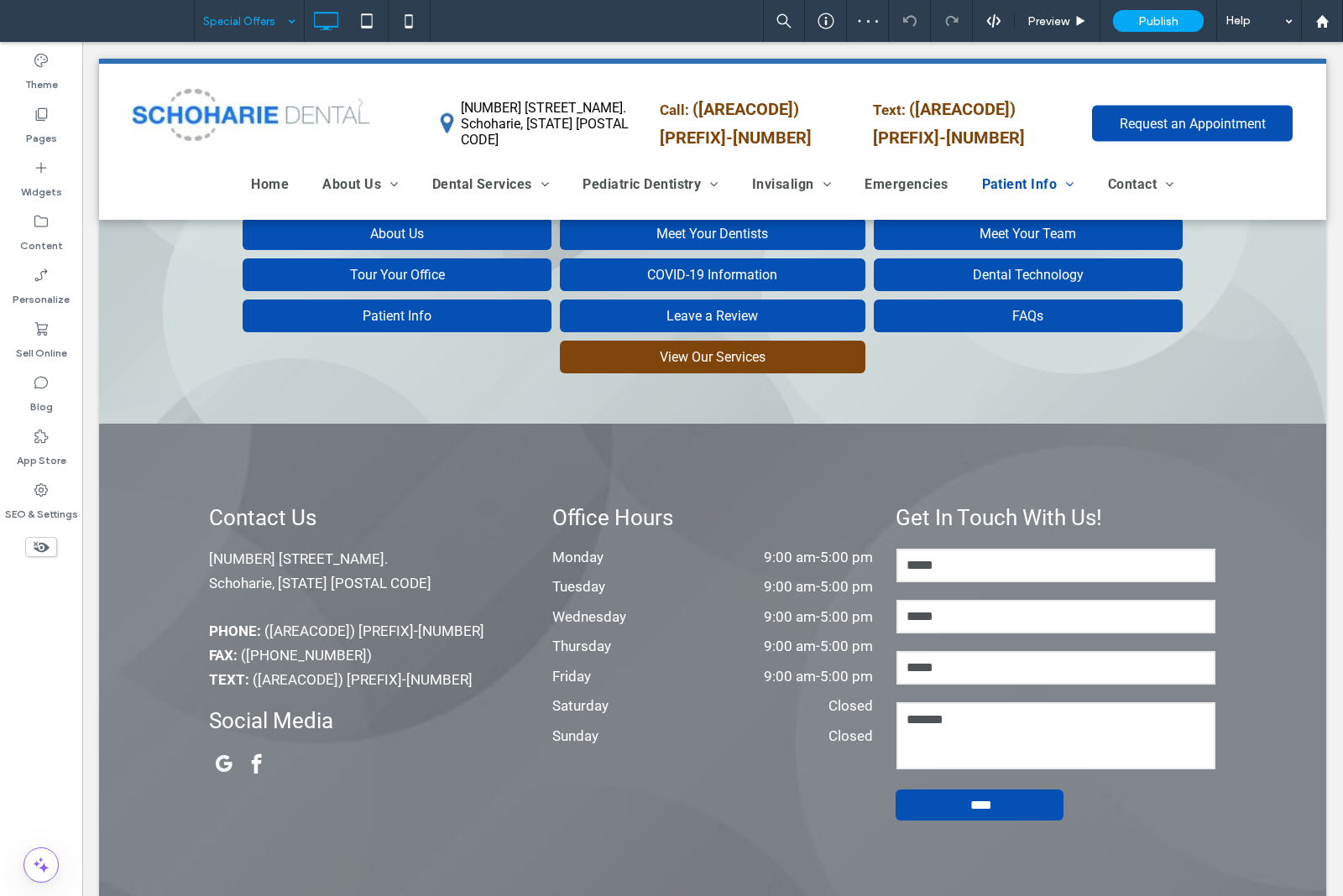 click on "Special Offers" at bounding box center (249, 21) 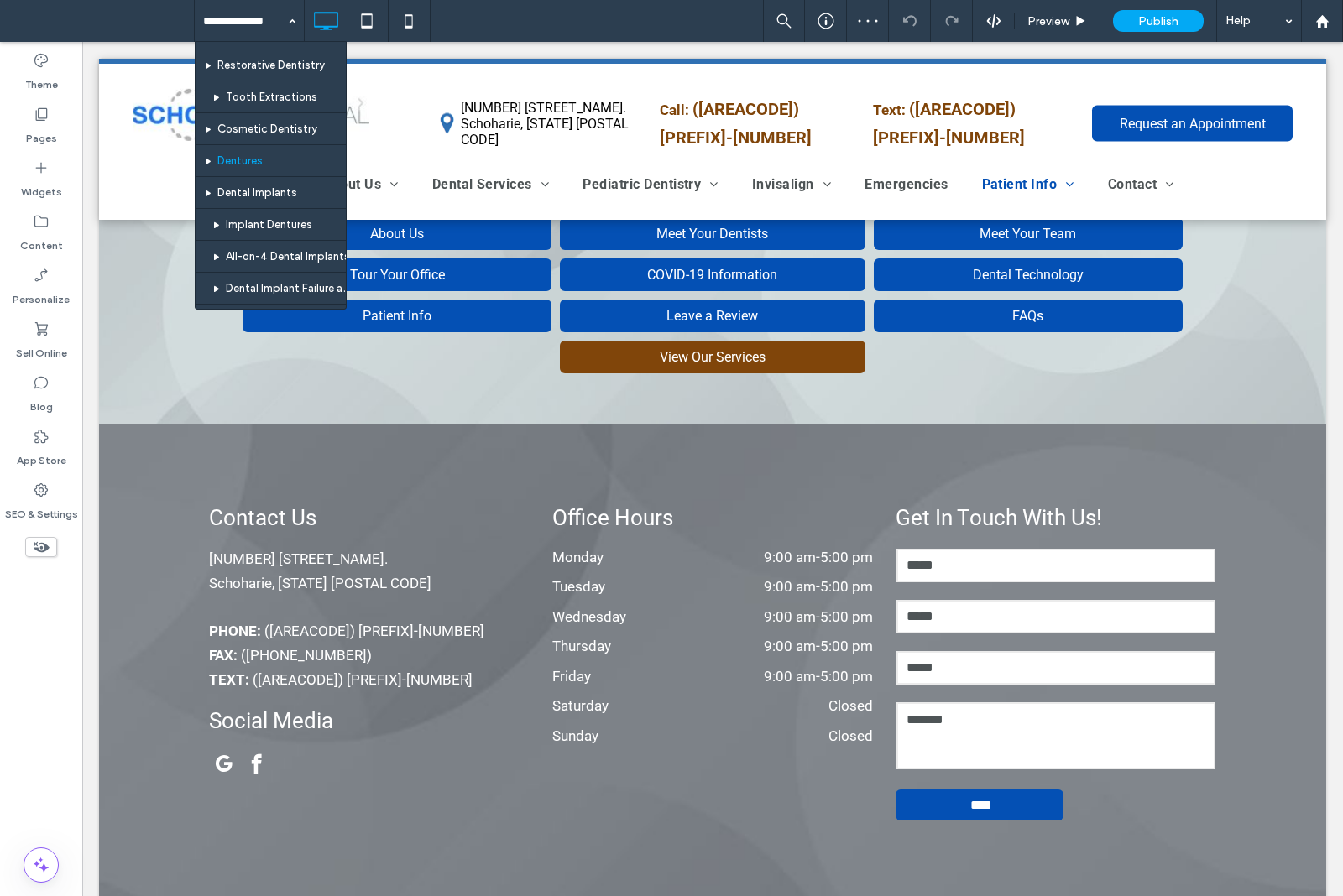 scroll, scrollTop: 629, scrollLeft: 0, axis: vertical 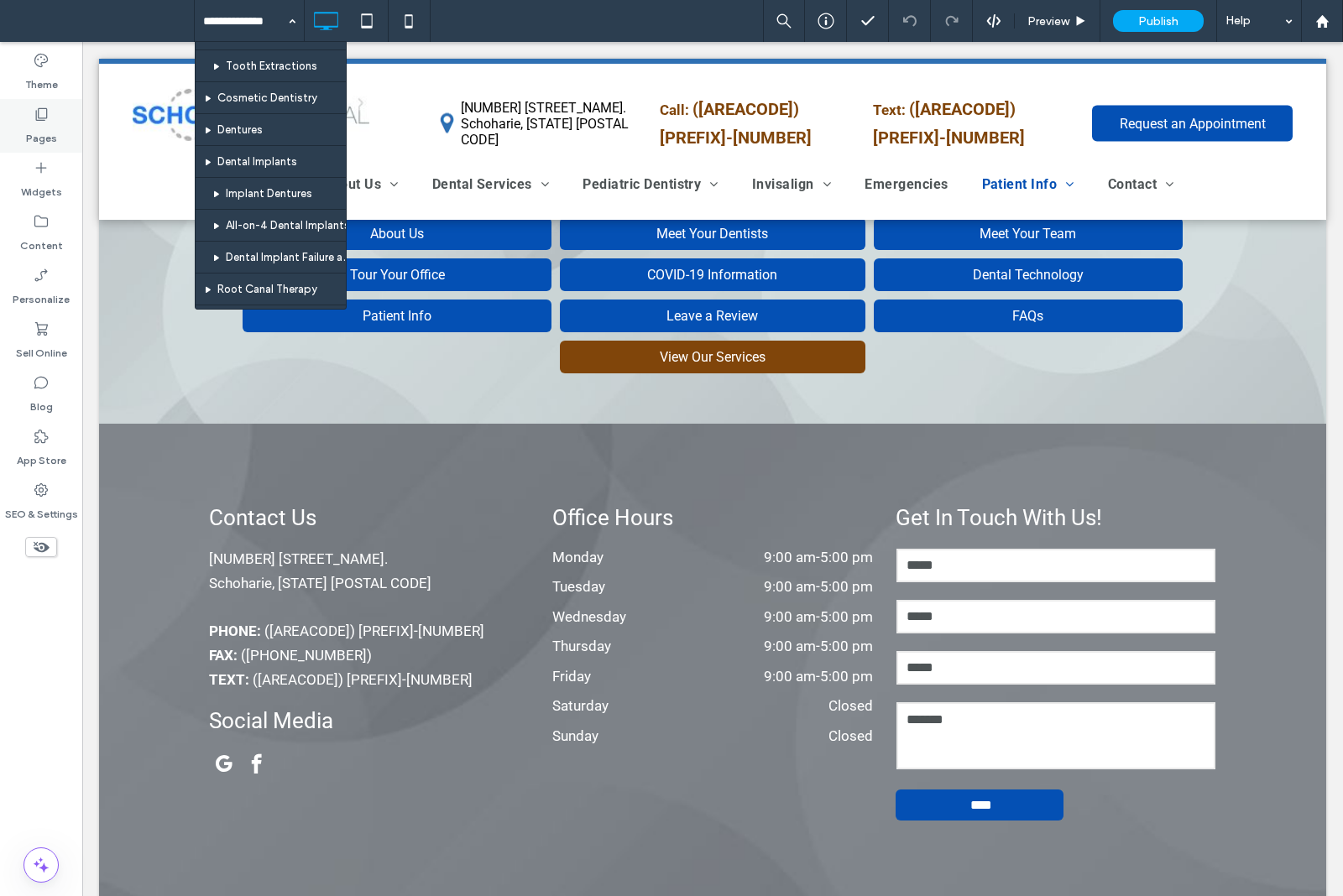 click 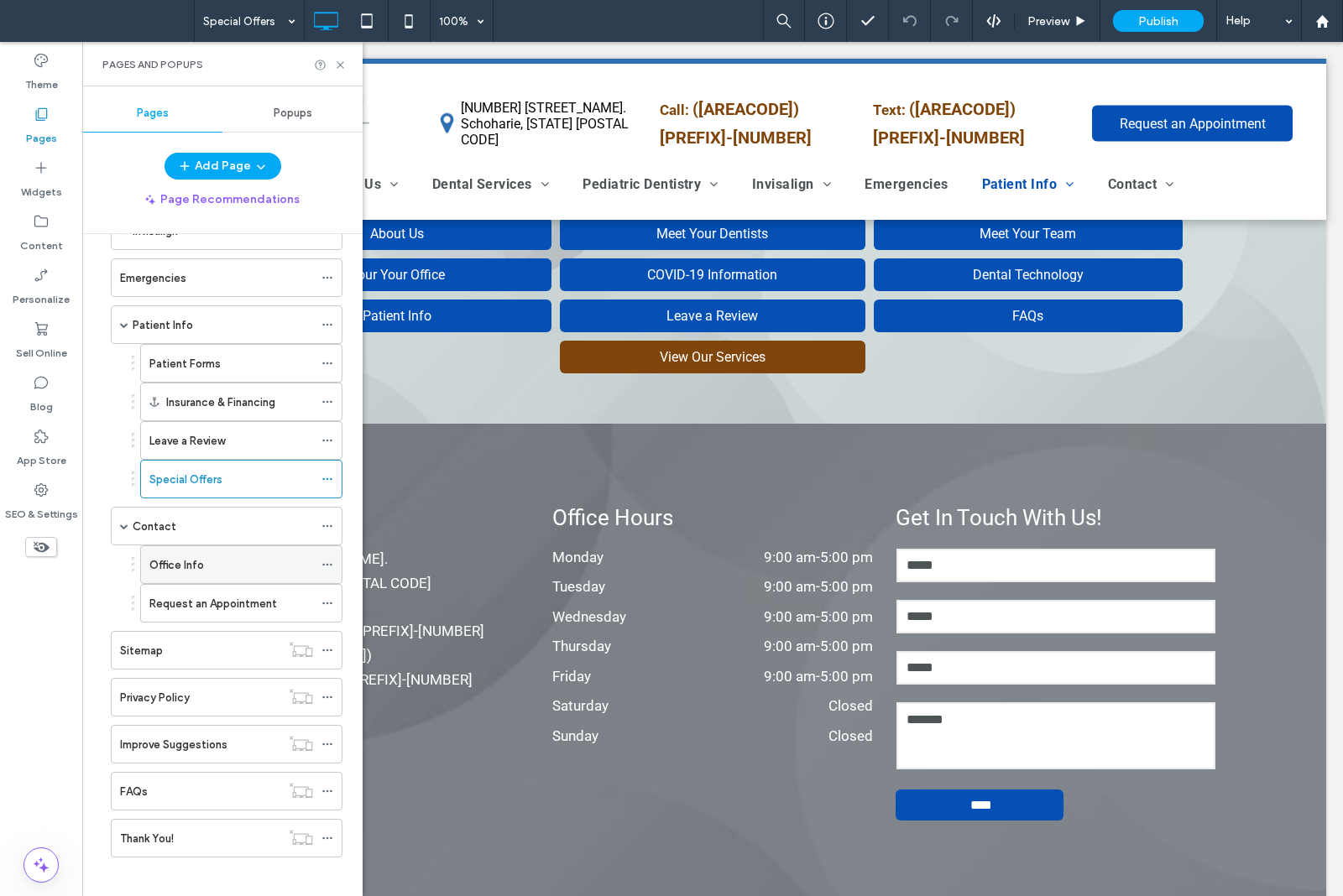 scroll, scrollTop: 570, scrollLeft: 0, axis: vertical 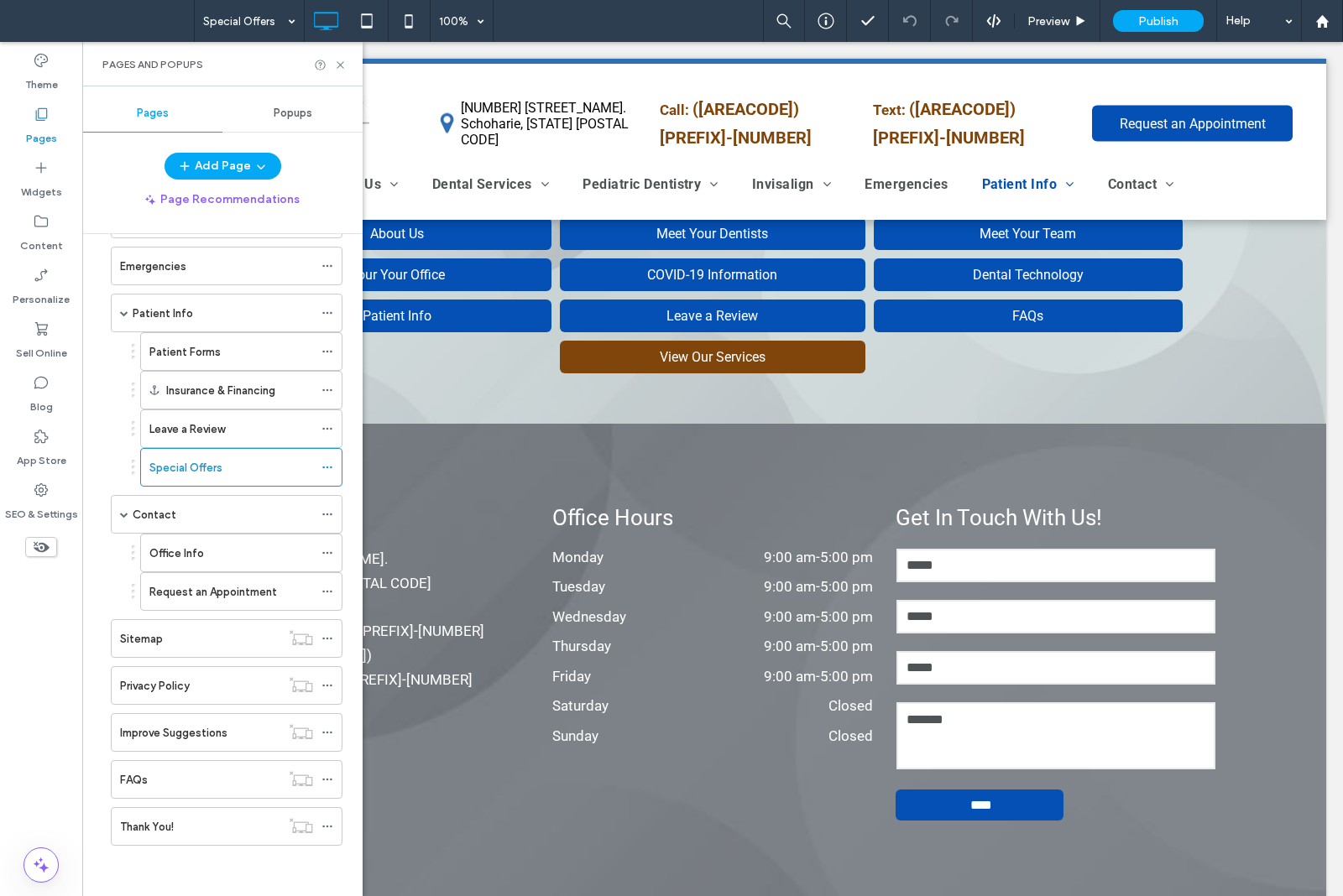 click on "Leave a Review" at bounding box center [187, 429] 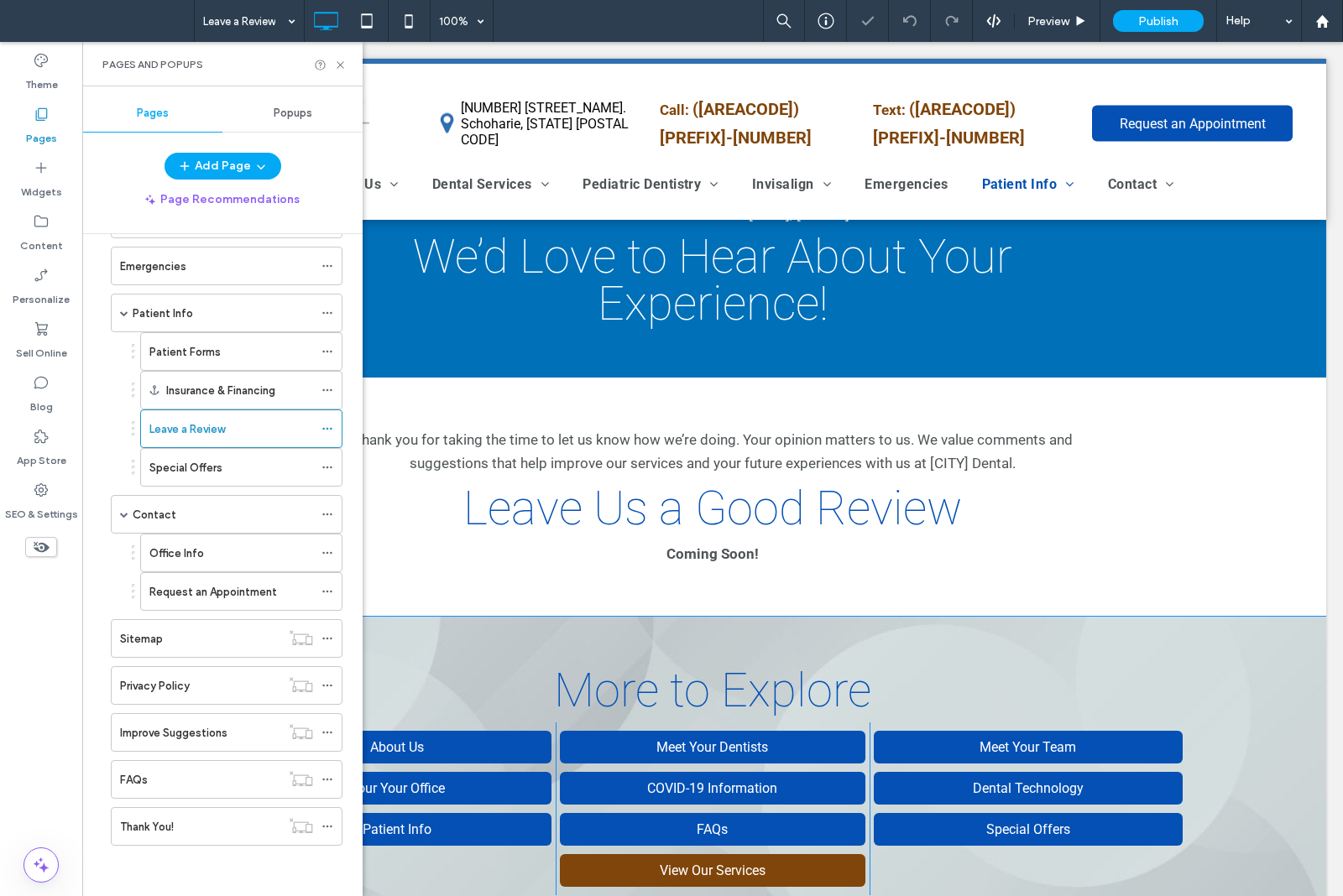 scroll, scrollTop: 32, scrollLeft: 0, axis: vertical 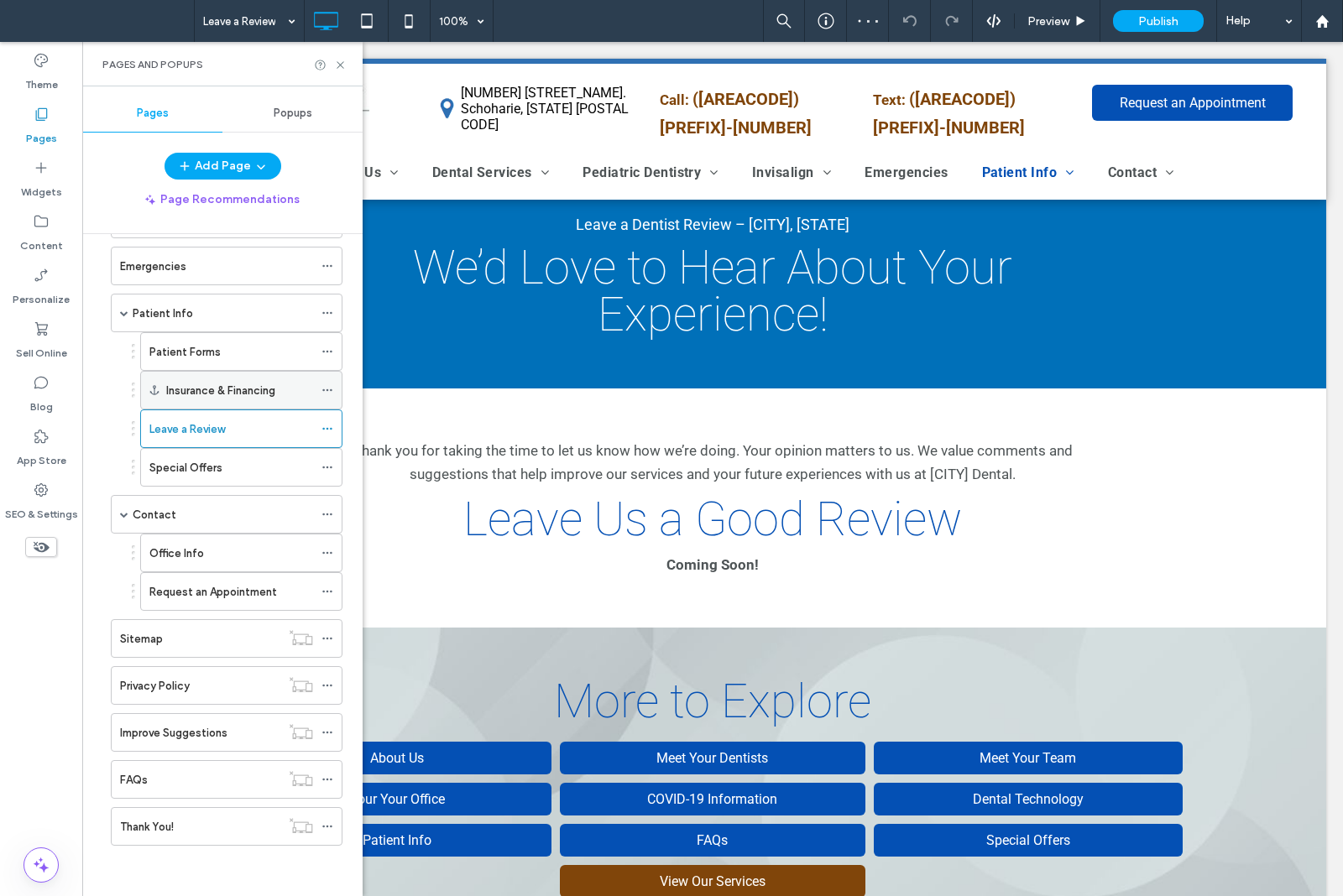 click on "Insurance & Financing" at bounding box center [239, 390] 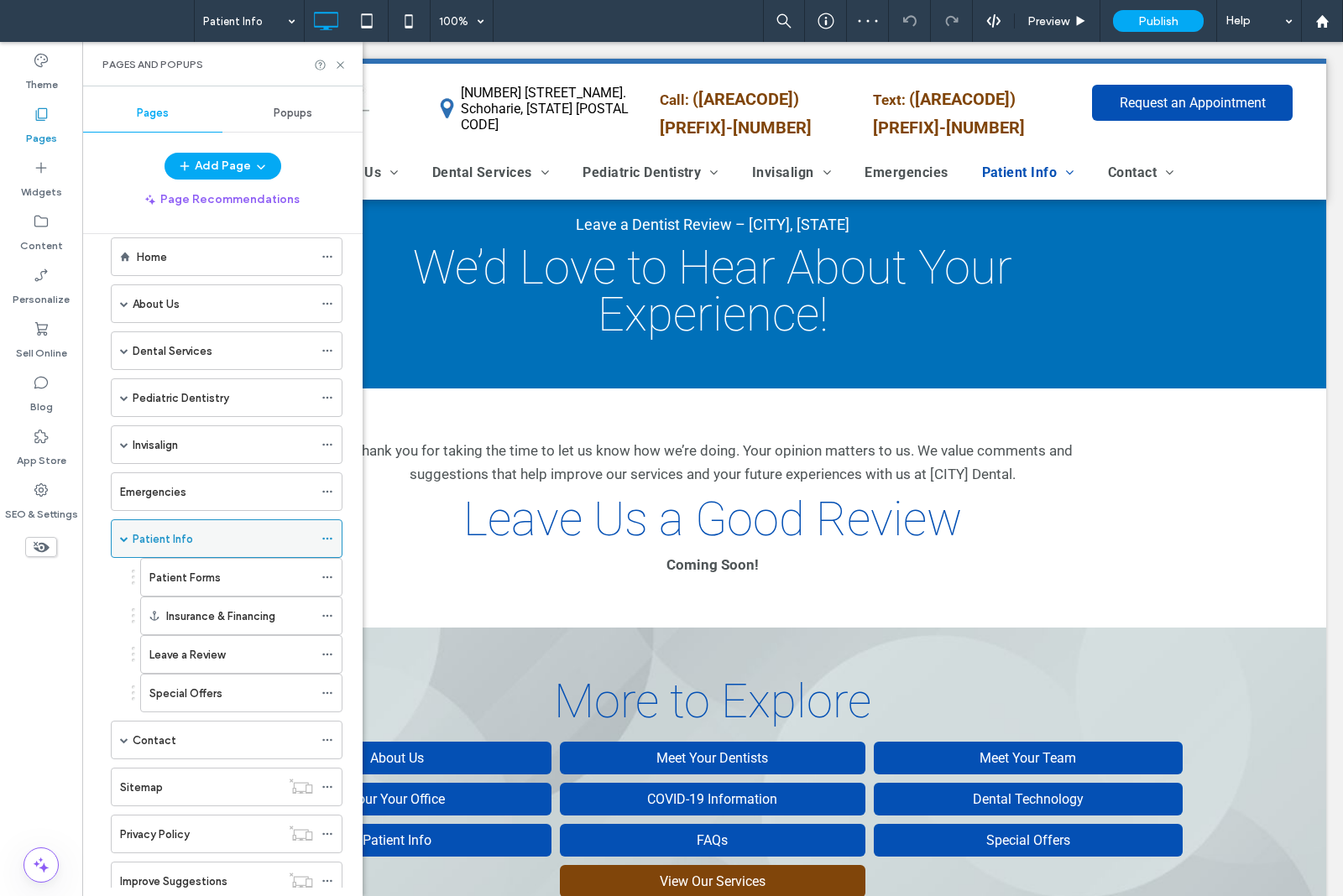 scroll, scrollTop: 180, scrollLeft: 0, axis: vertical 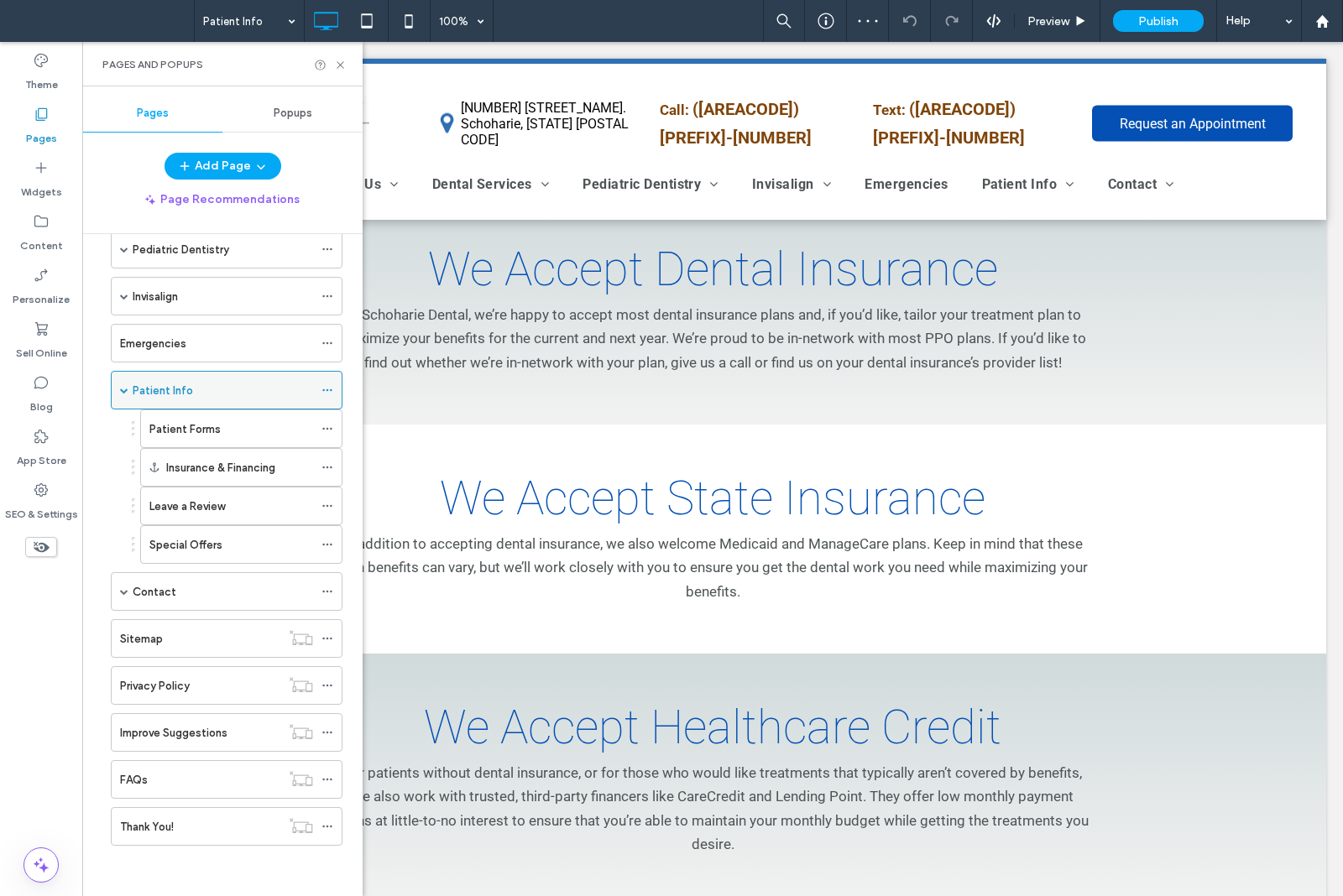 click on "Patient Info" at bounding box center (222, 390) 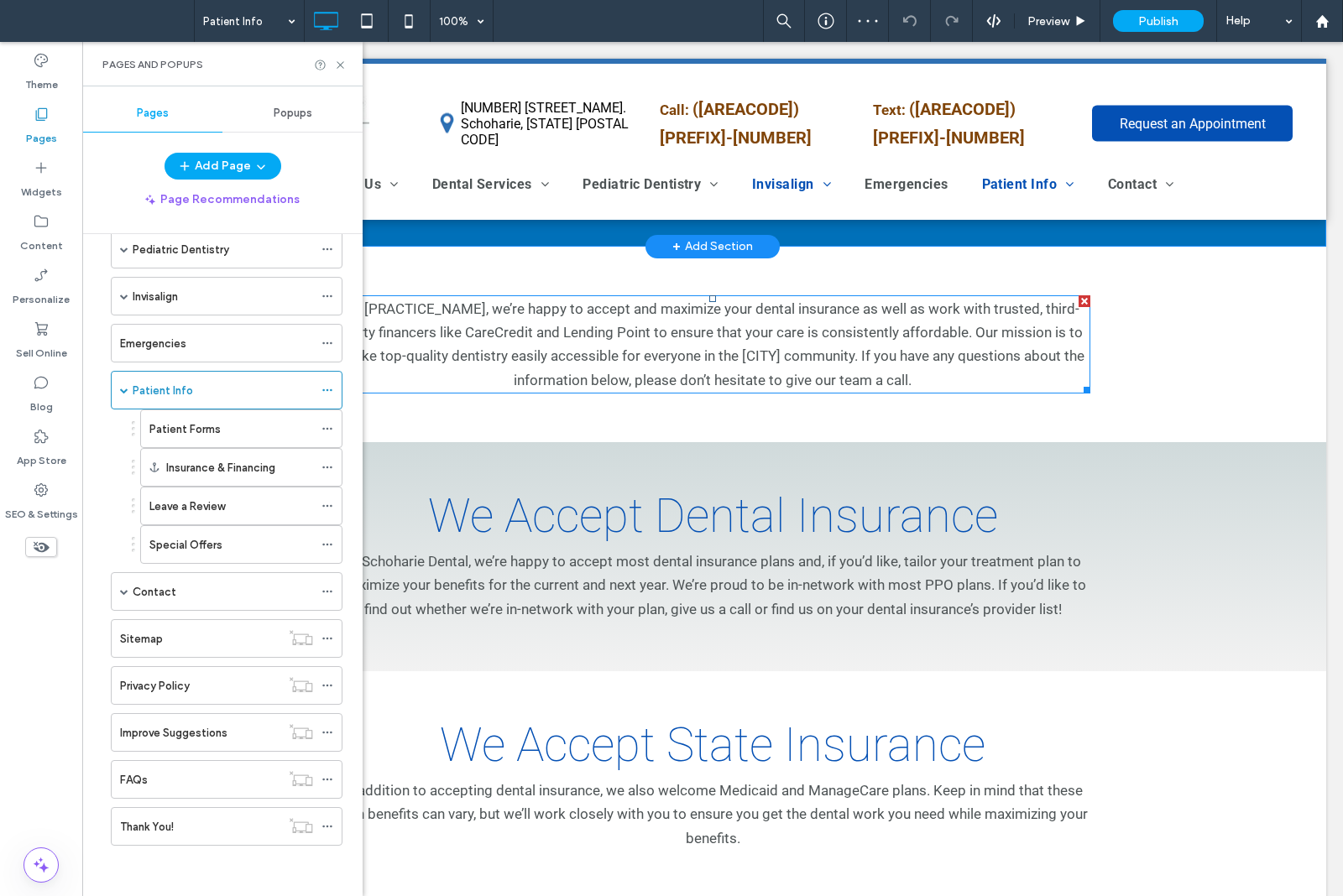 scroll, scrollTop: 0, scrollLeft: 0, axis: both 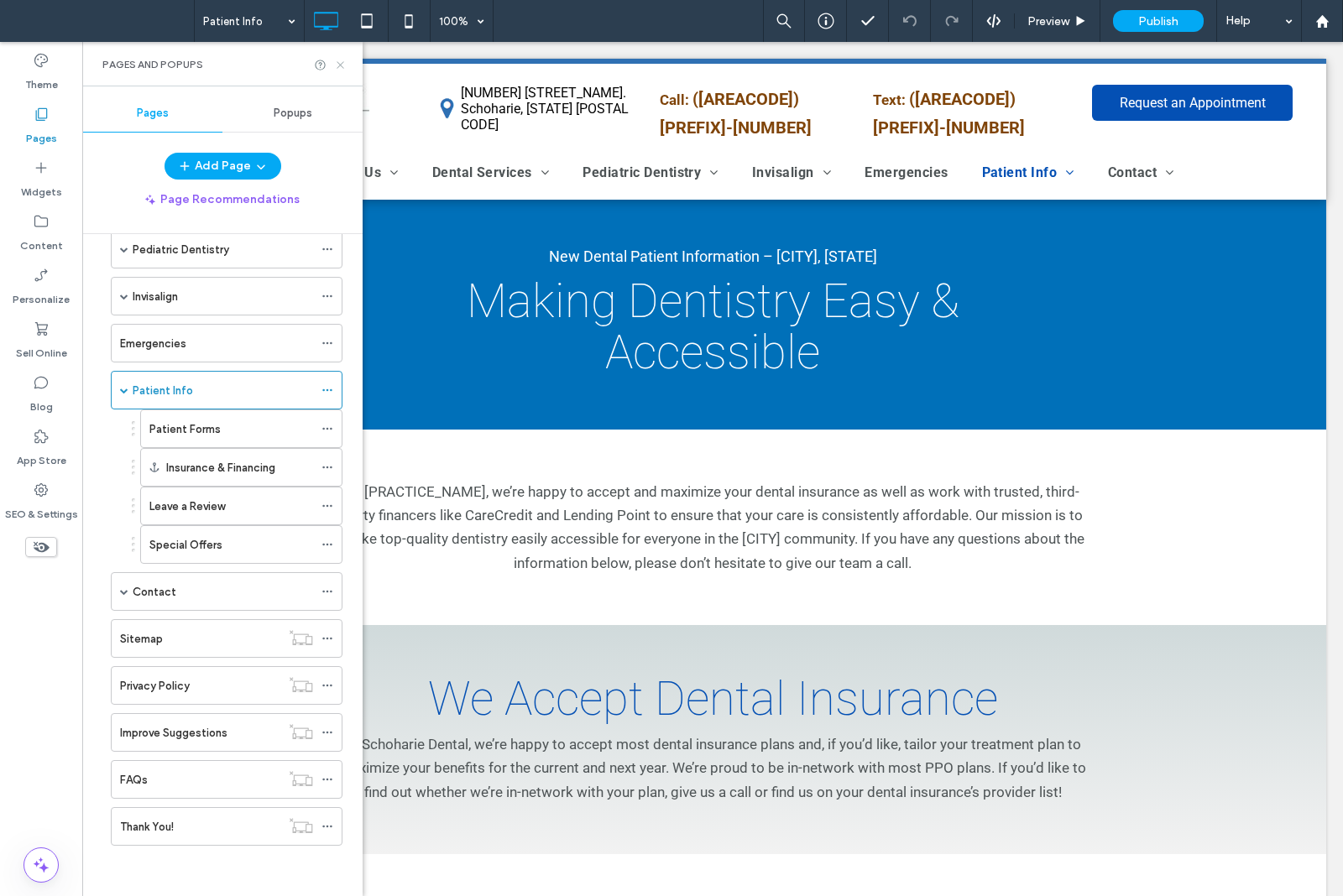 click 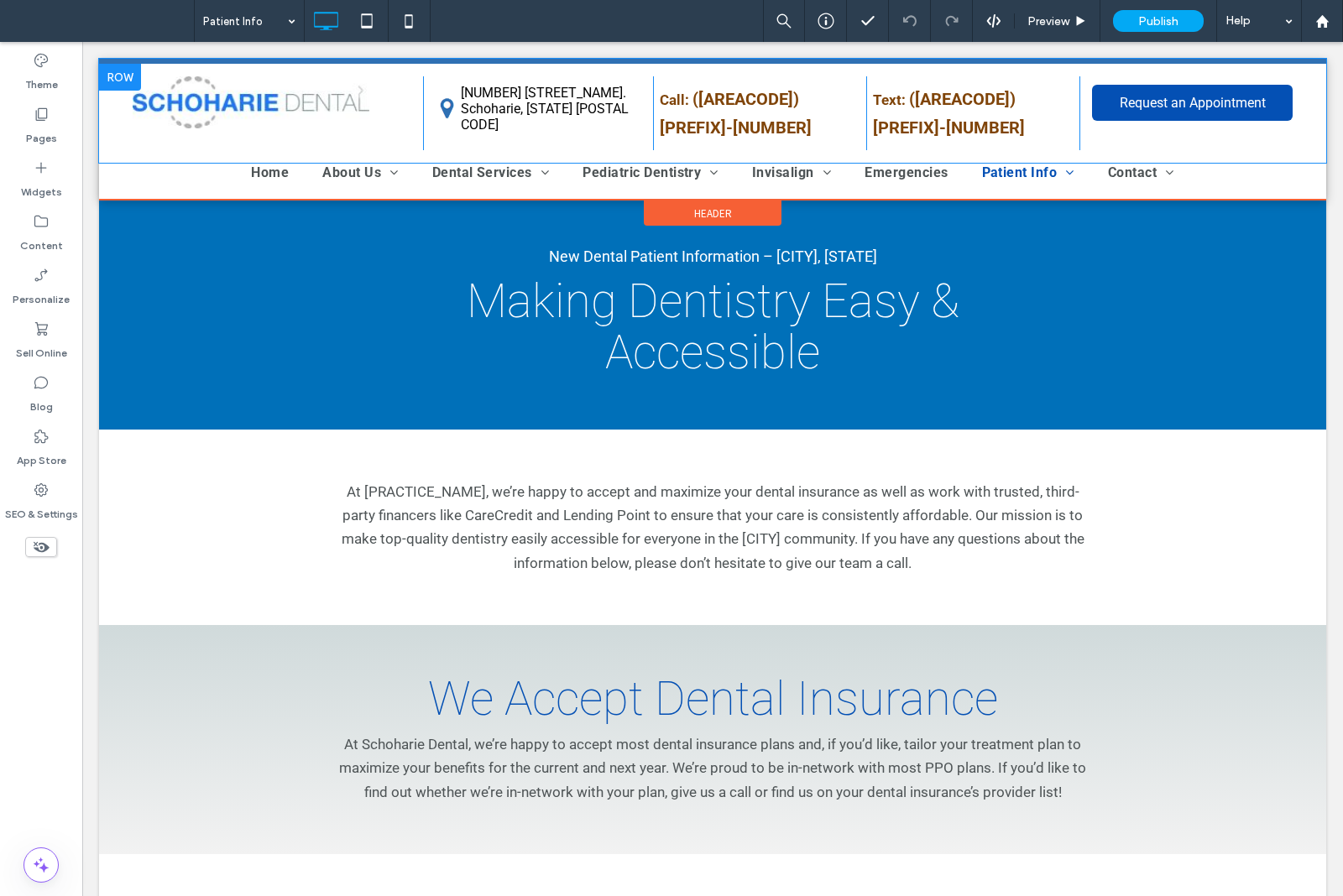 drag, startPoint x: 341, startPoint y: 68, endPoint x: 332, endPoint y: 76, distance: 12.04159 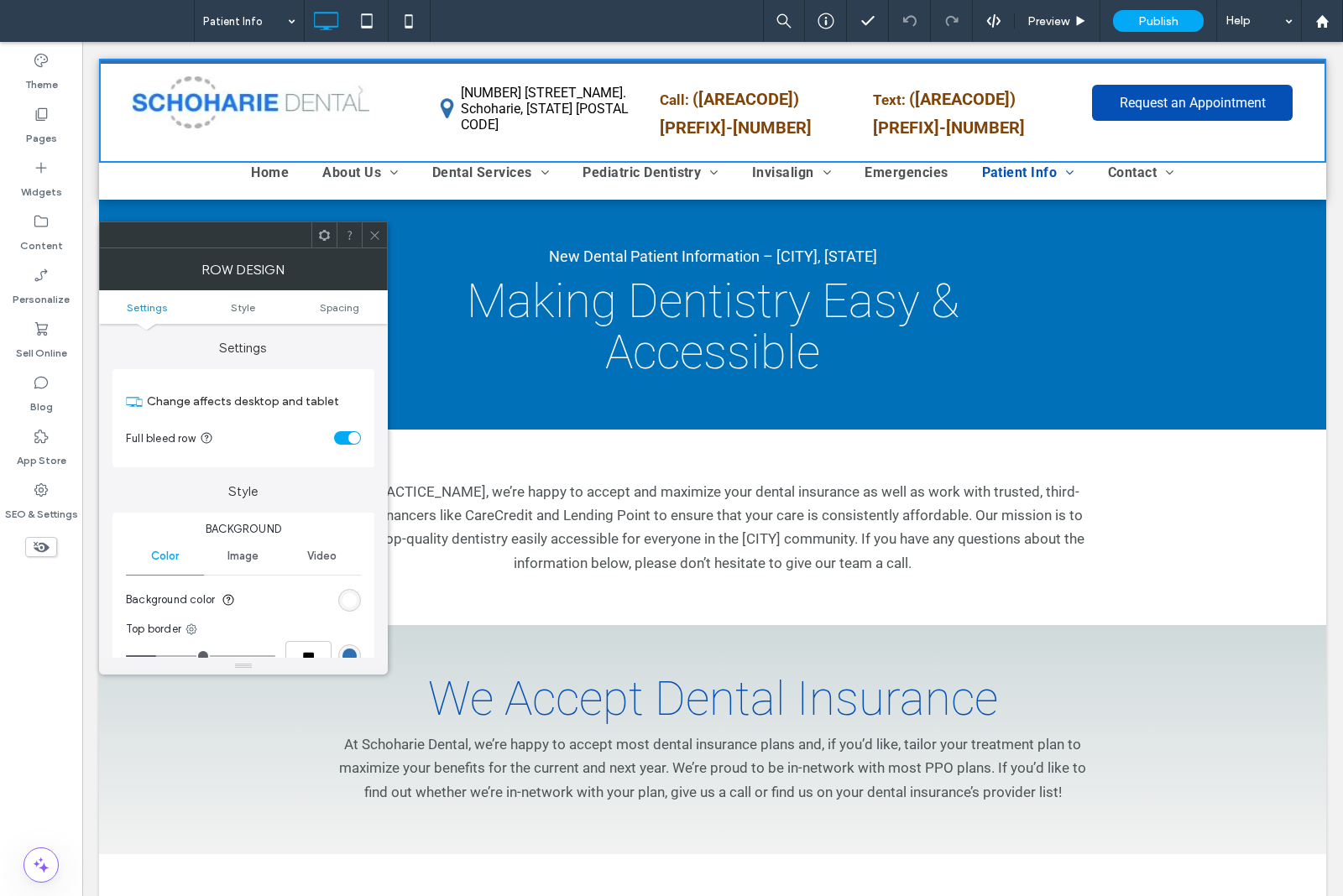 click 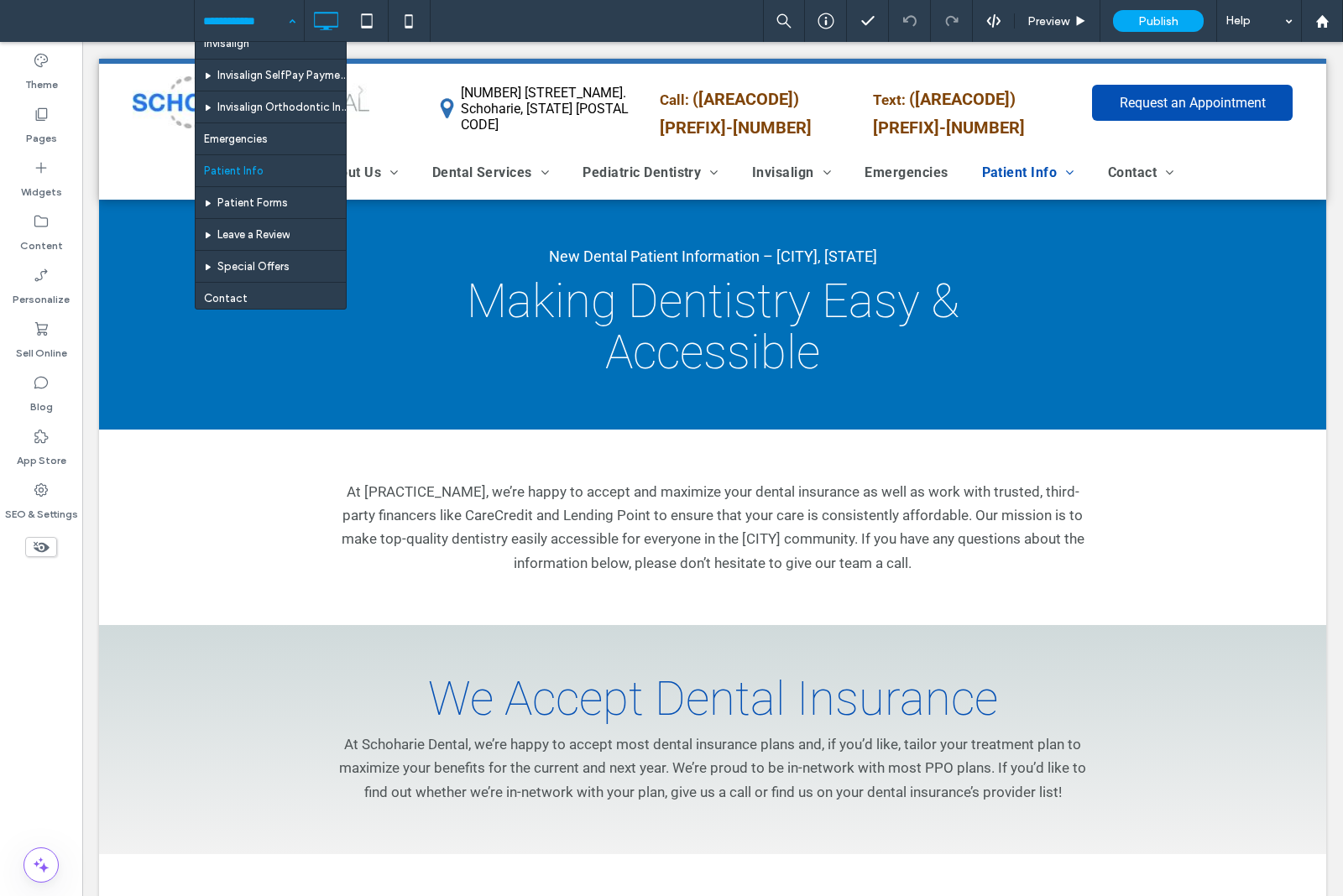 scroll, scrollTop: 1049, scrollLeft: 0, axis: vertical 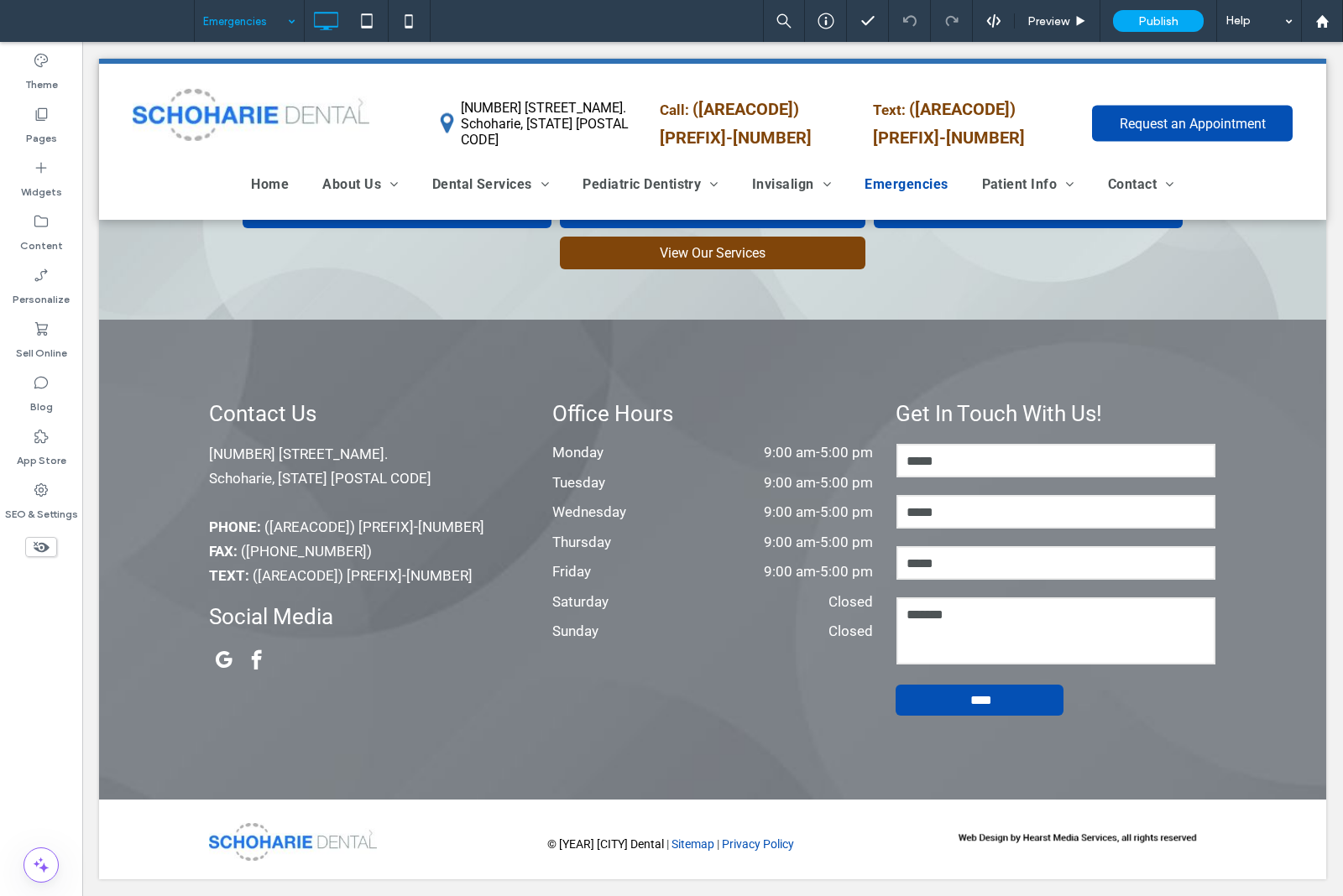 drag, startPoint x: 253, startPoint y: 18, endPoint x: 248, endPoint y: 35, distance: 17.720045 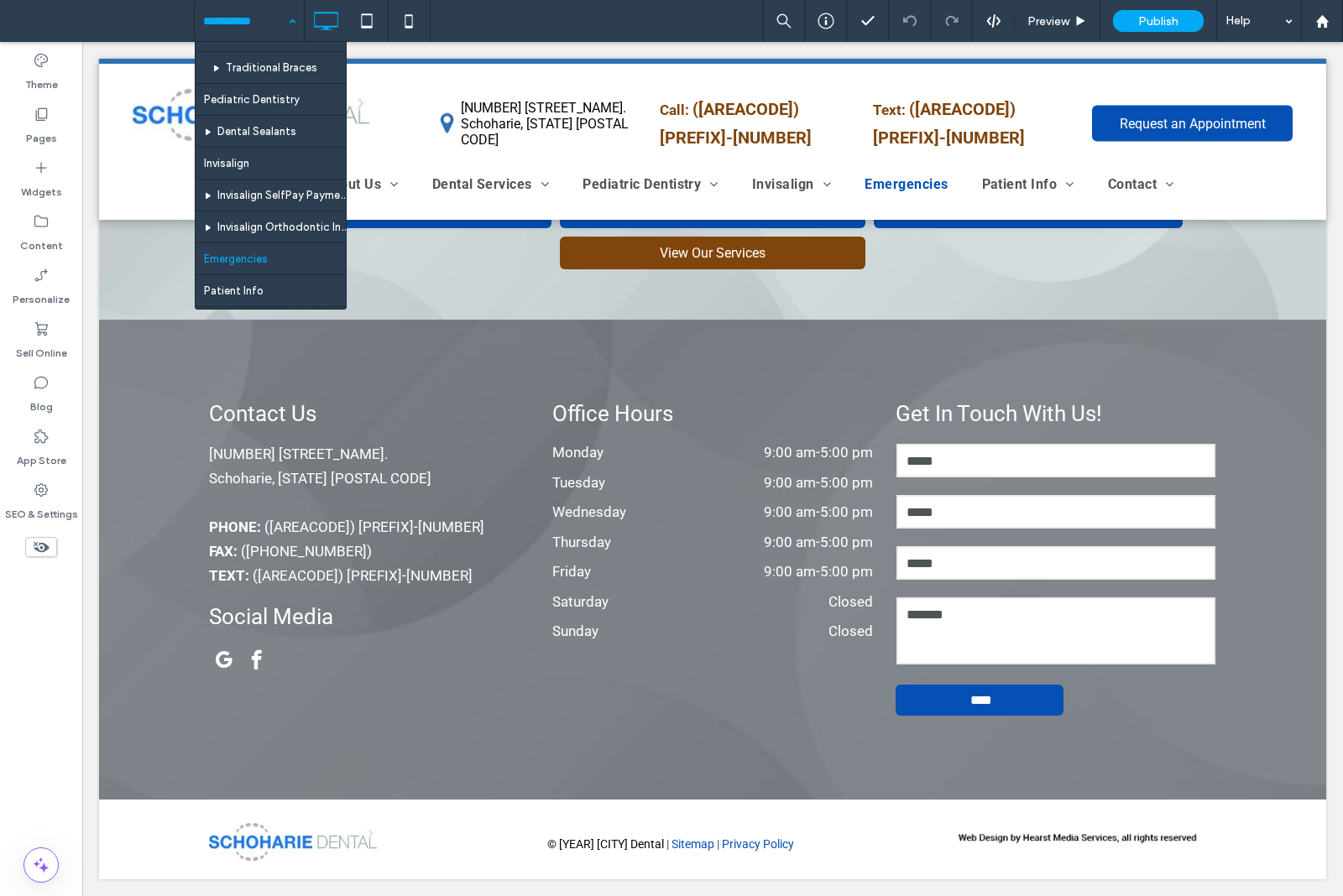 scroll, scrollTop: 944, scrollLeft: 0, axis: vertical 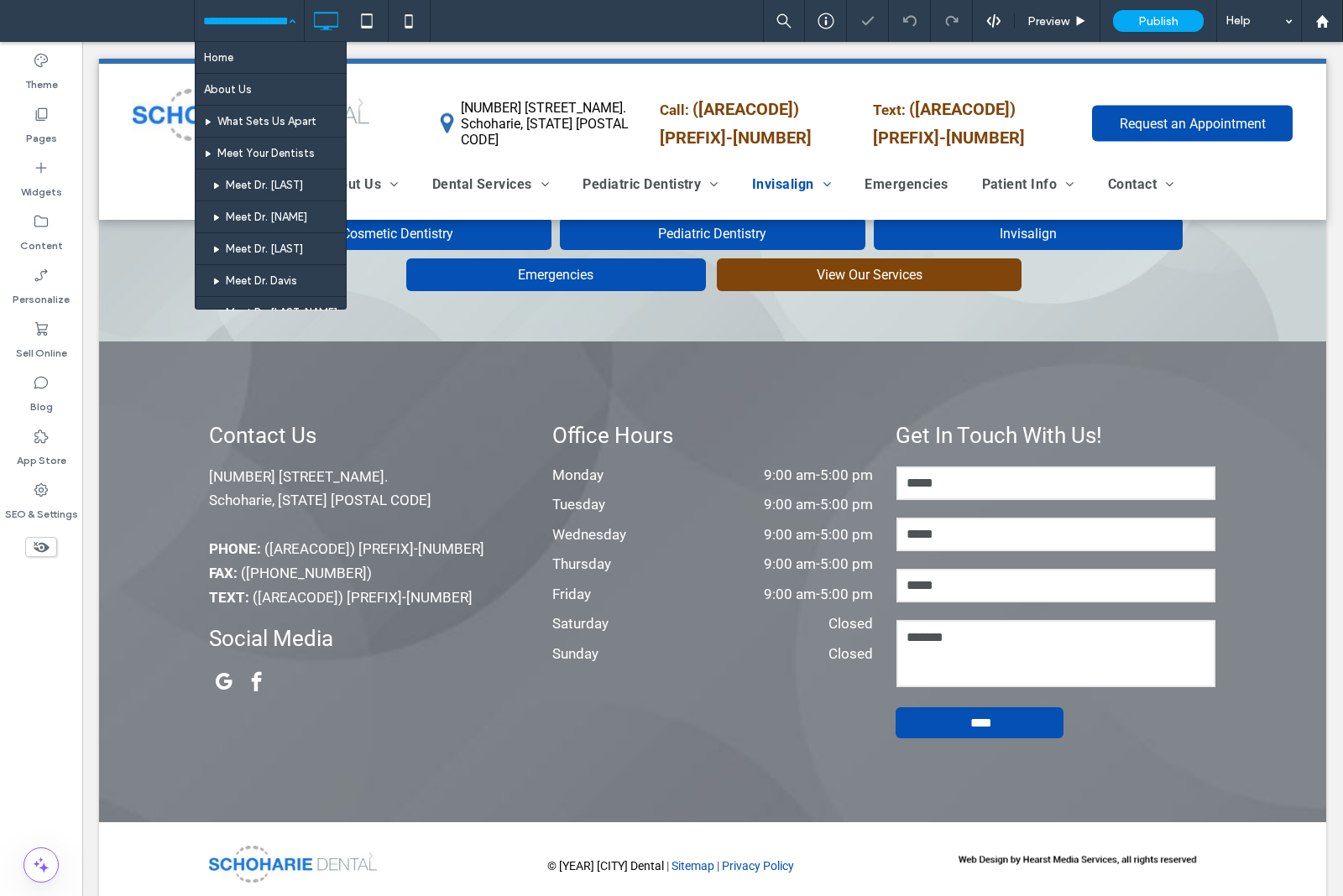 click at bounding box center (245, 21) 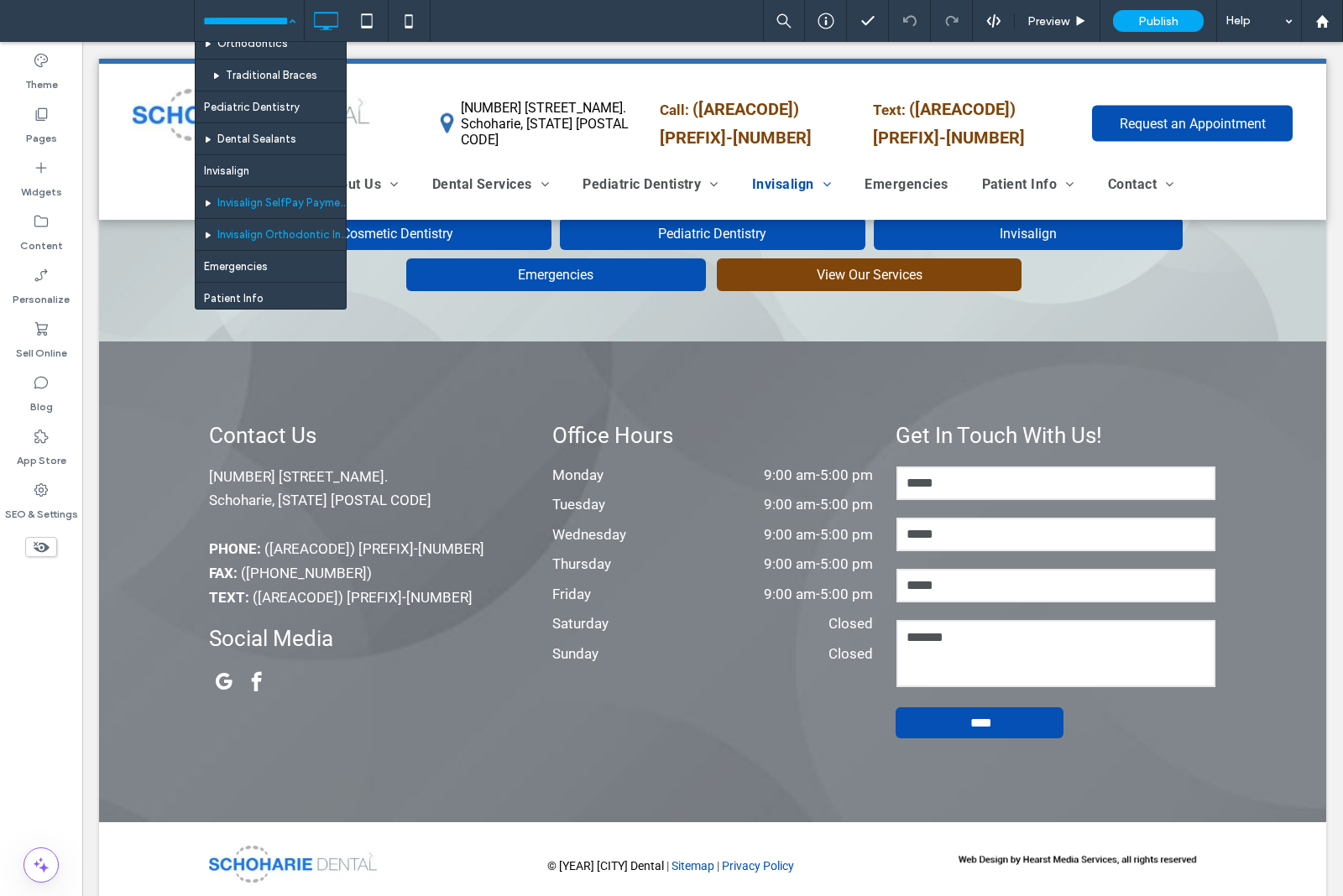 scroll, scrollTop: 944, scrollLeft: 0, axis: vertical 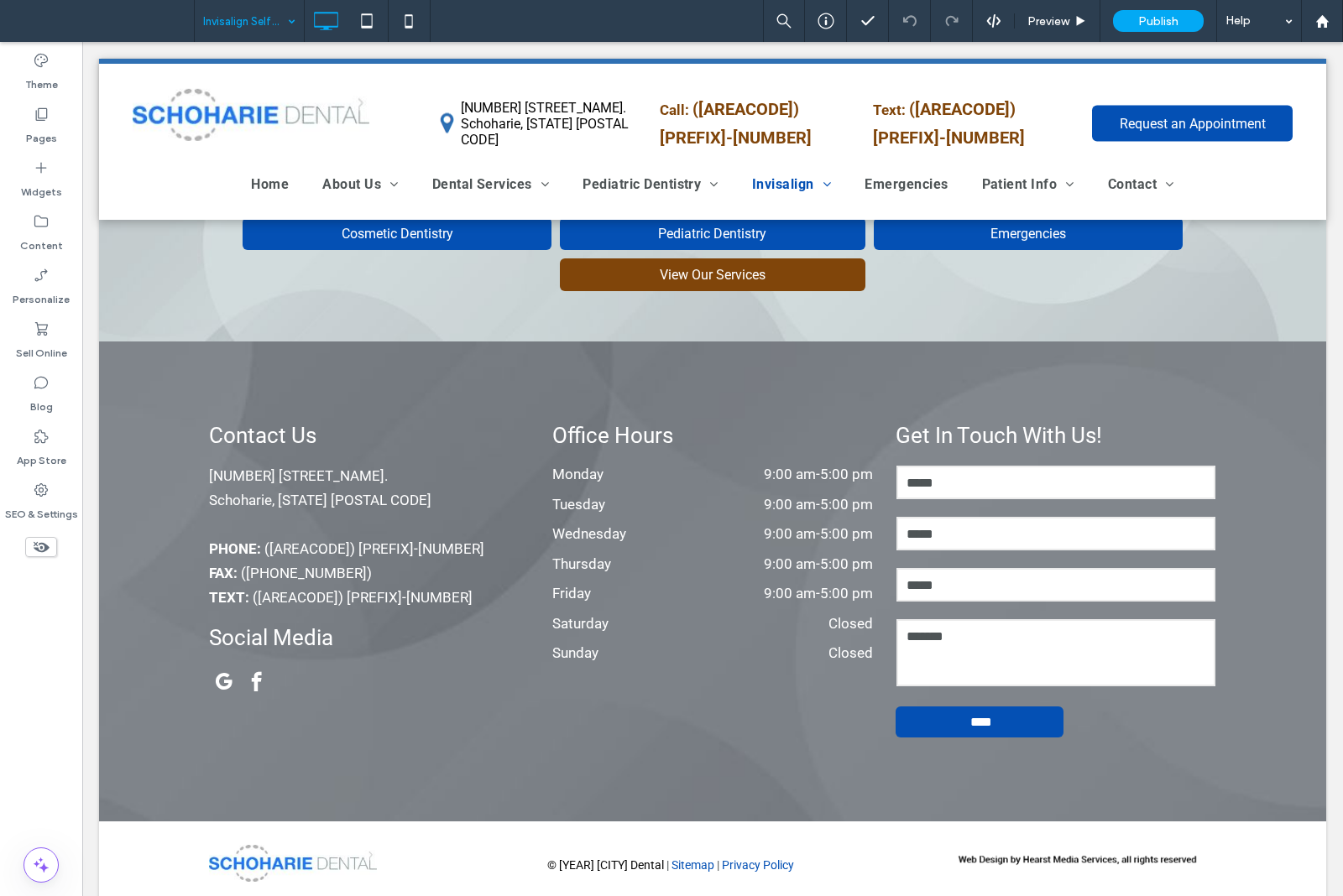 click on "Invisalign SelfPay Payment Plans" at bounding box center [249, 21] 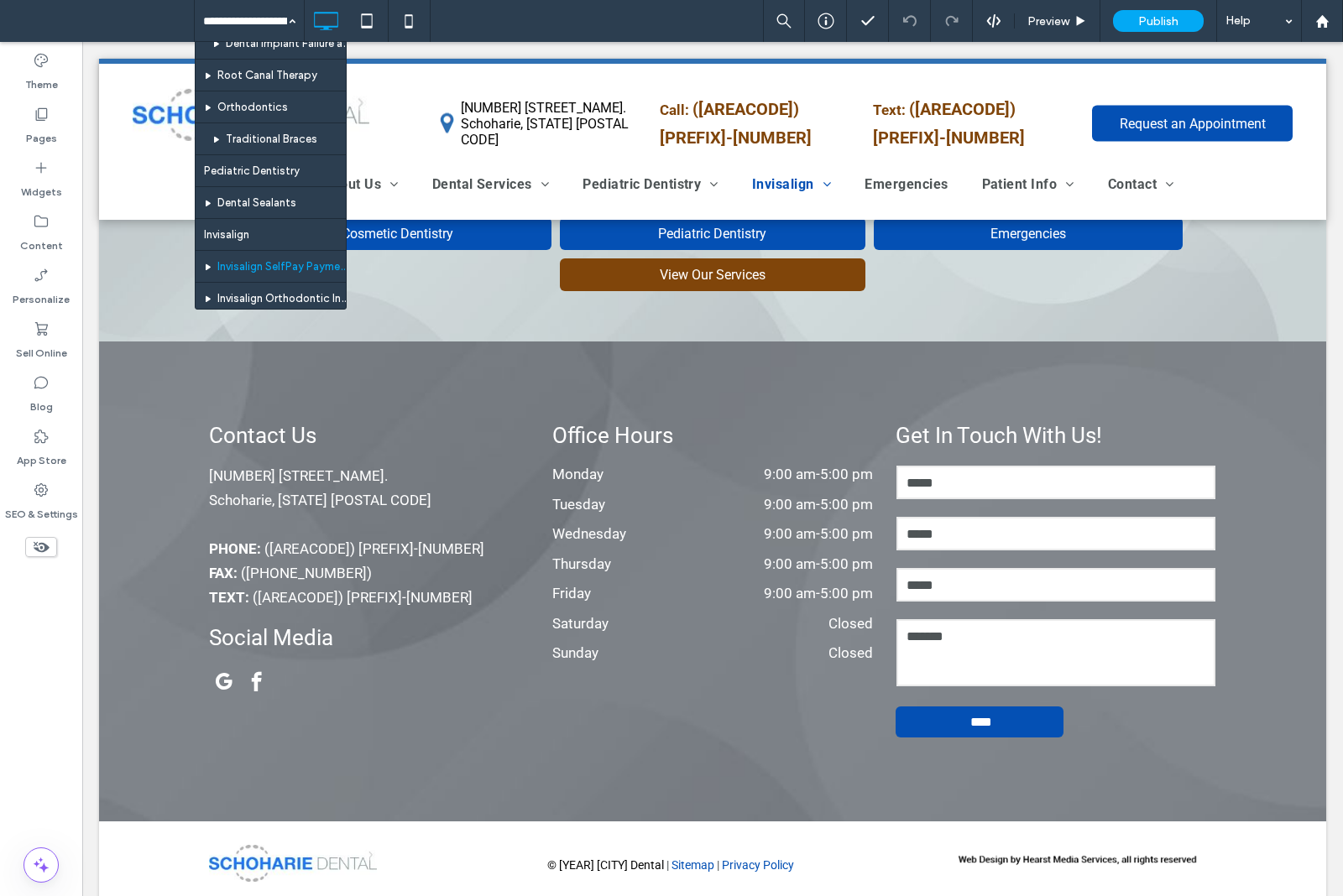 scroll, scrollTop: 944, scrollLeft: 0, axis: vertical 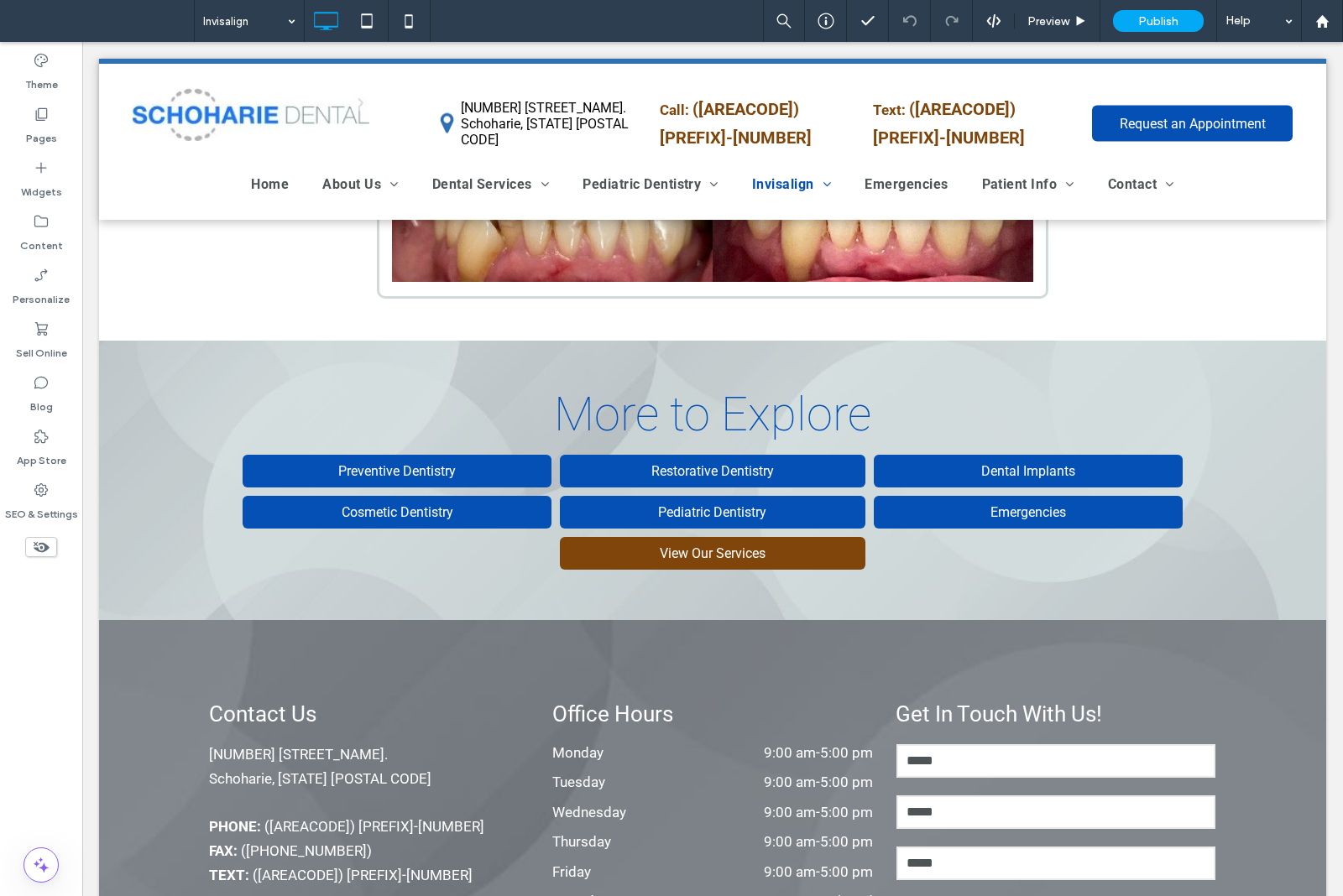 click at bounding box center (245, 21) 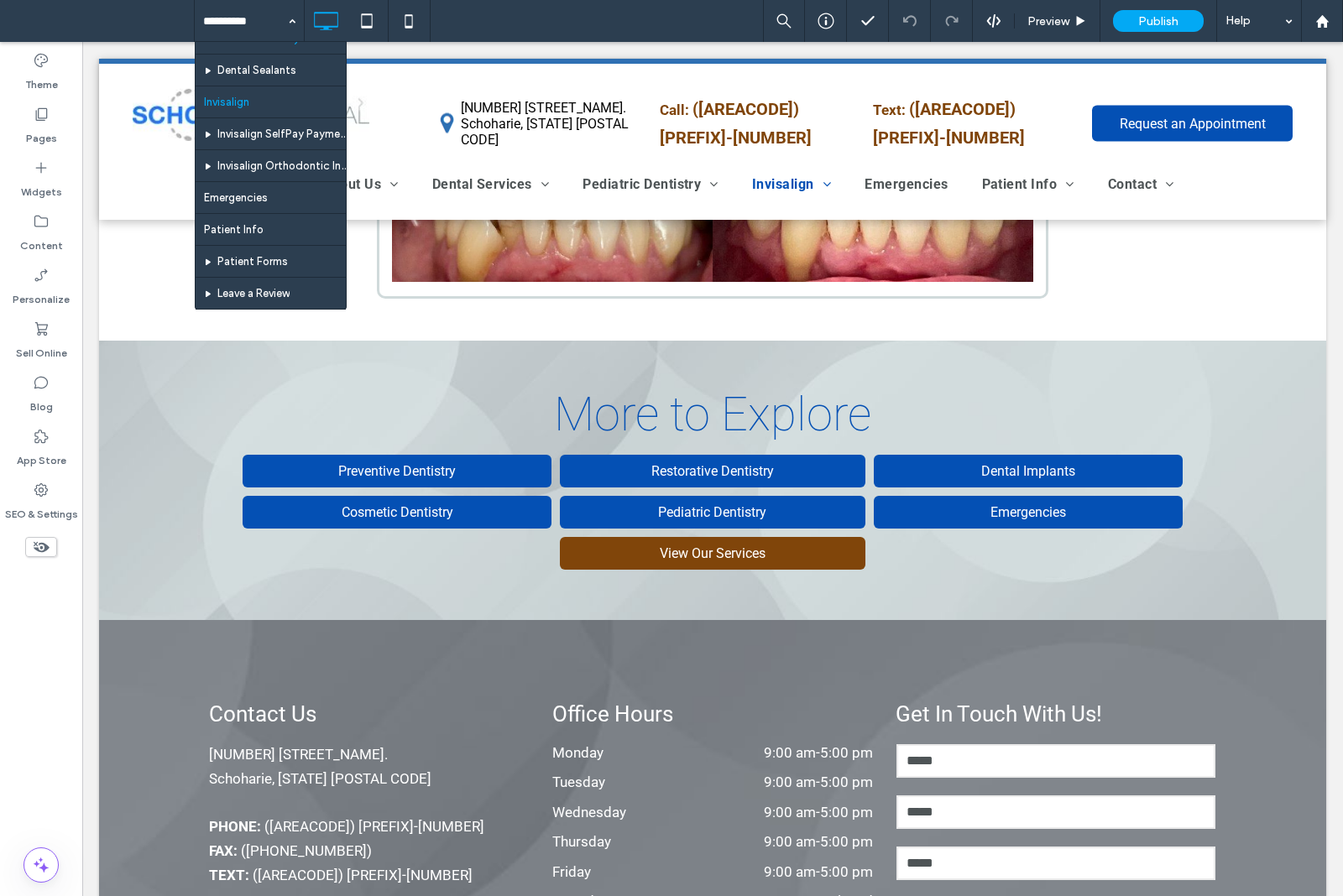 scroll, scrollTop: 944, scrollLeft: 0, axis: vertical 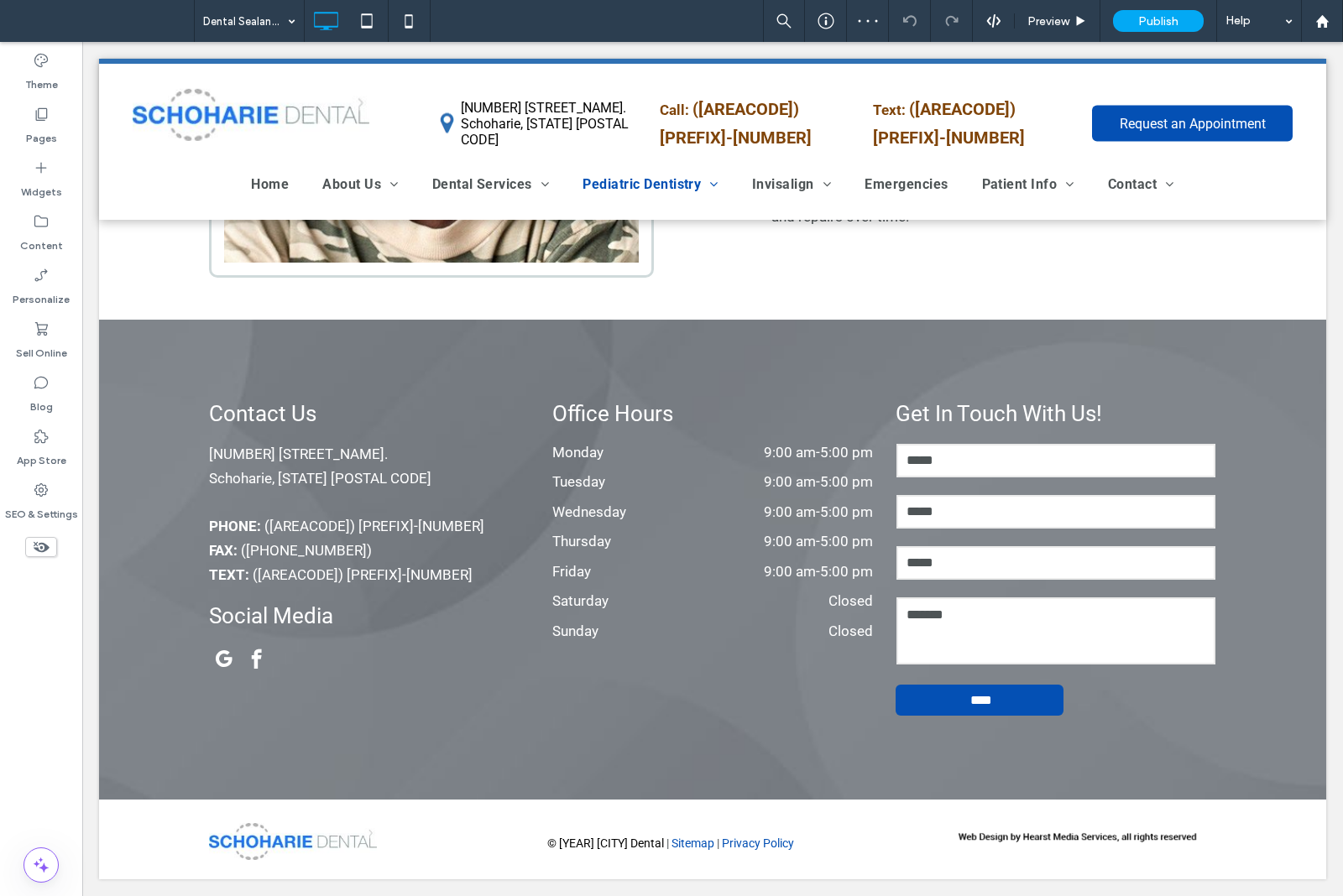 drag, startPoint x: 258, startPoint y: 25, endPoint x: 250, endPoint y: 32, distance: 10.6301458 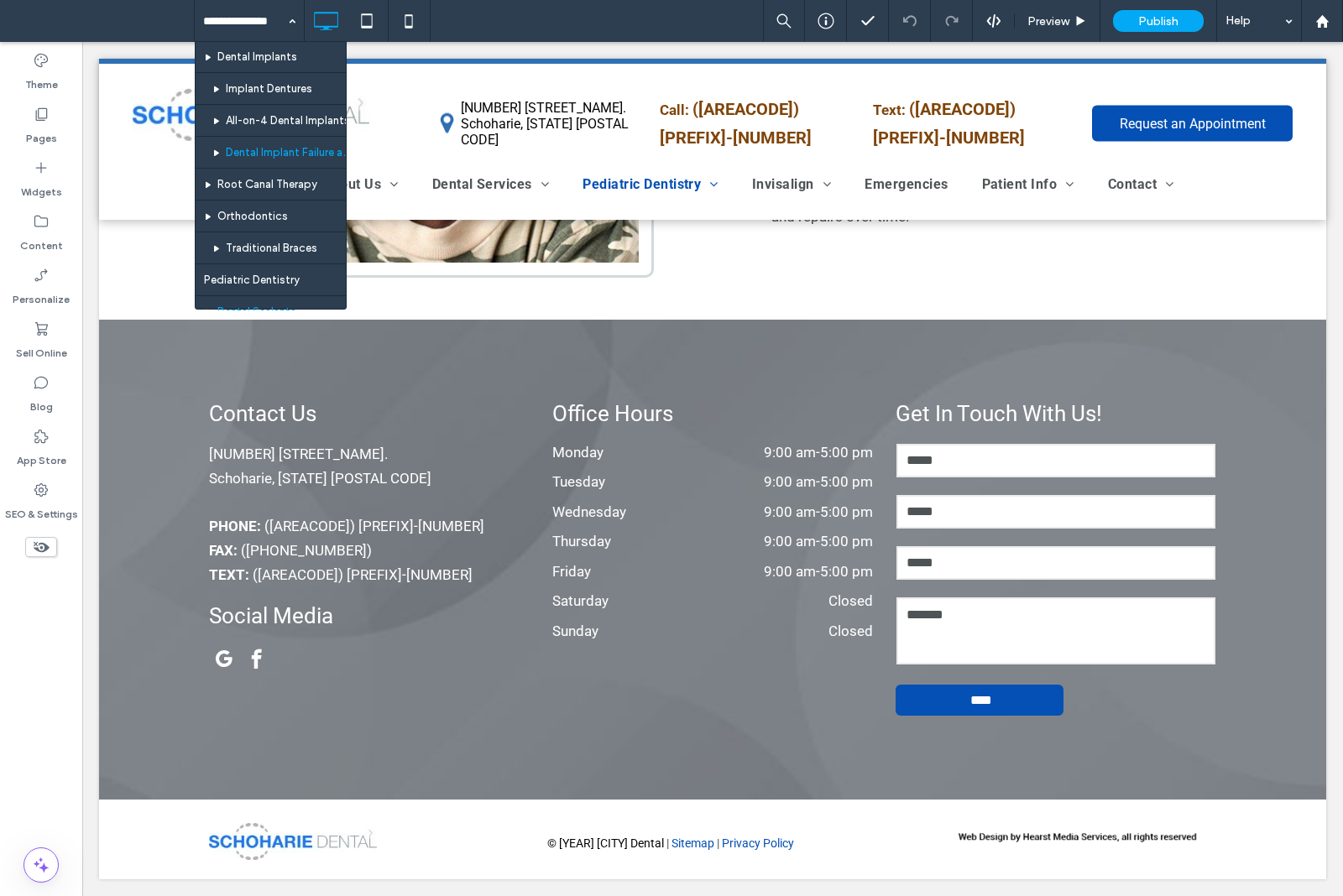 scroll, scrollTop: 839, scrollLeft: 0, axis: vertical 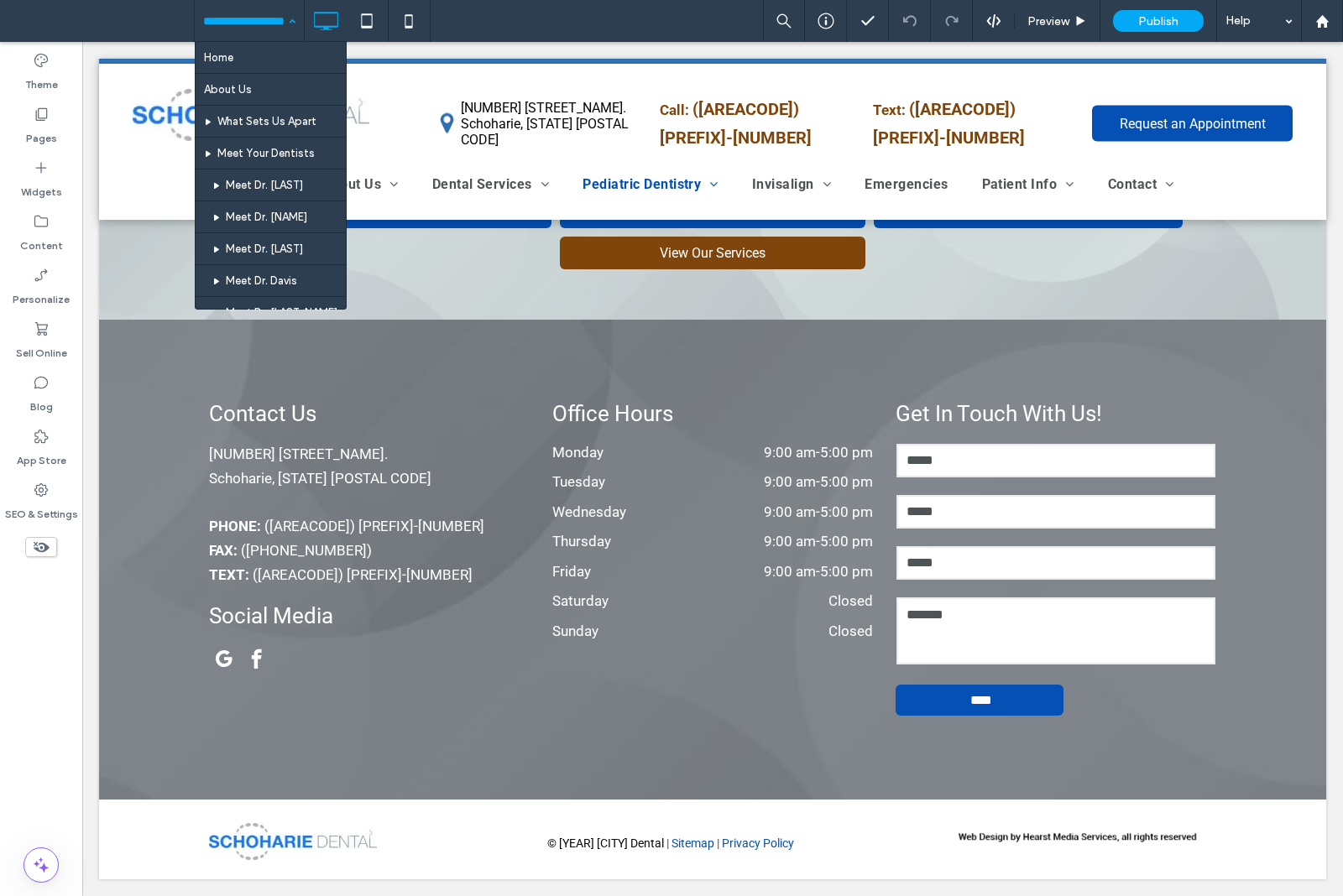 click at bounding box center [245, 21] 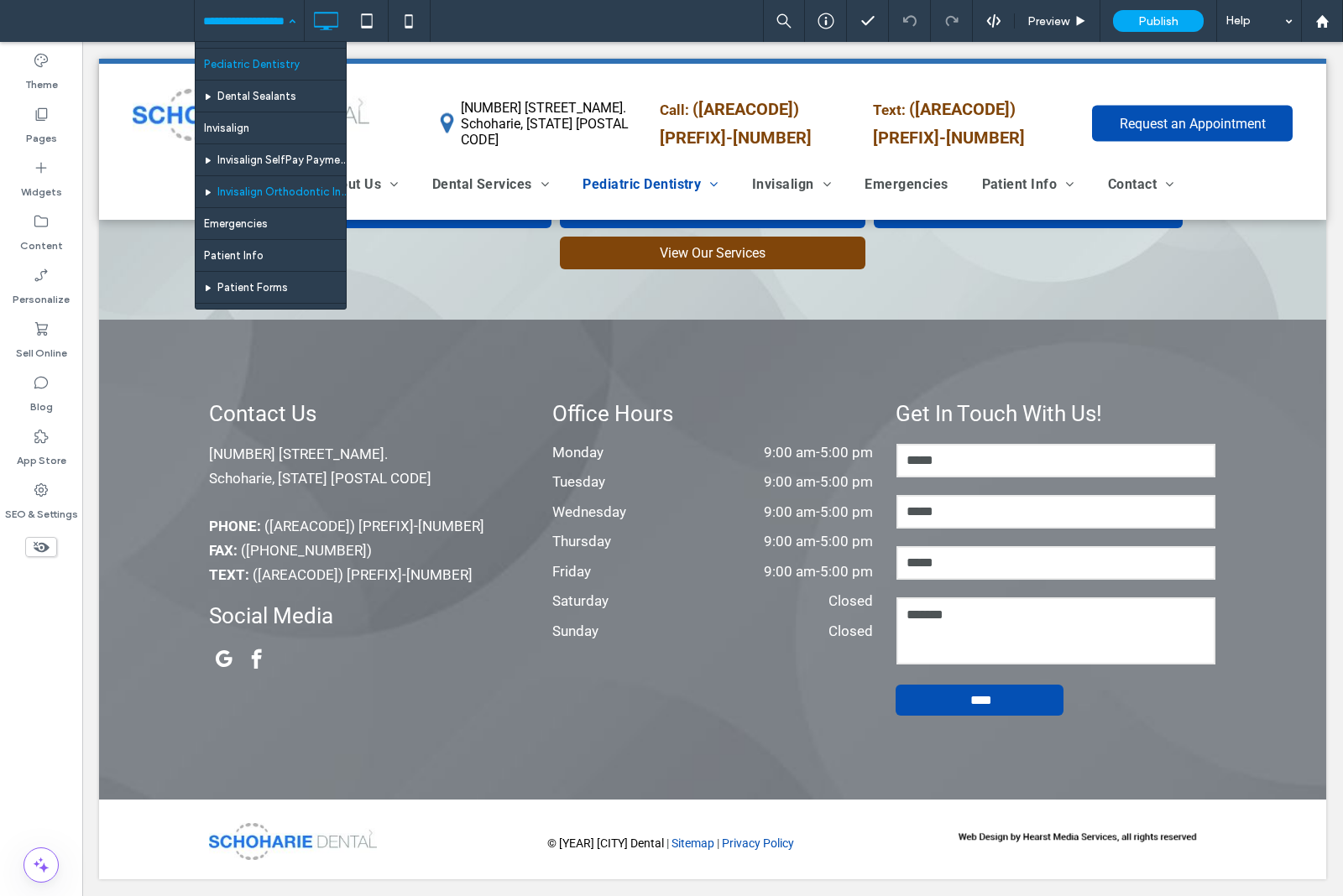 scroll, scrollTop: 902, scrollLeft: 0, axis: vertical 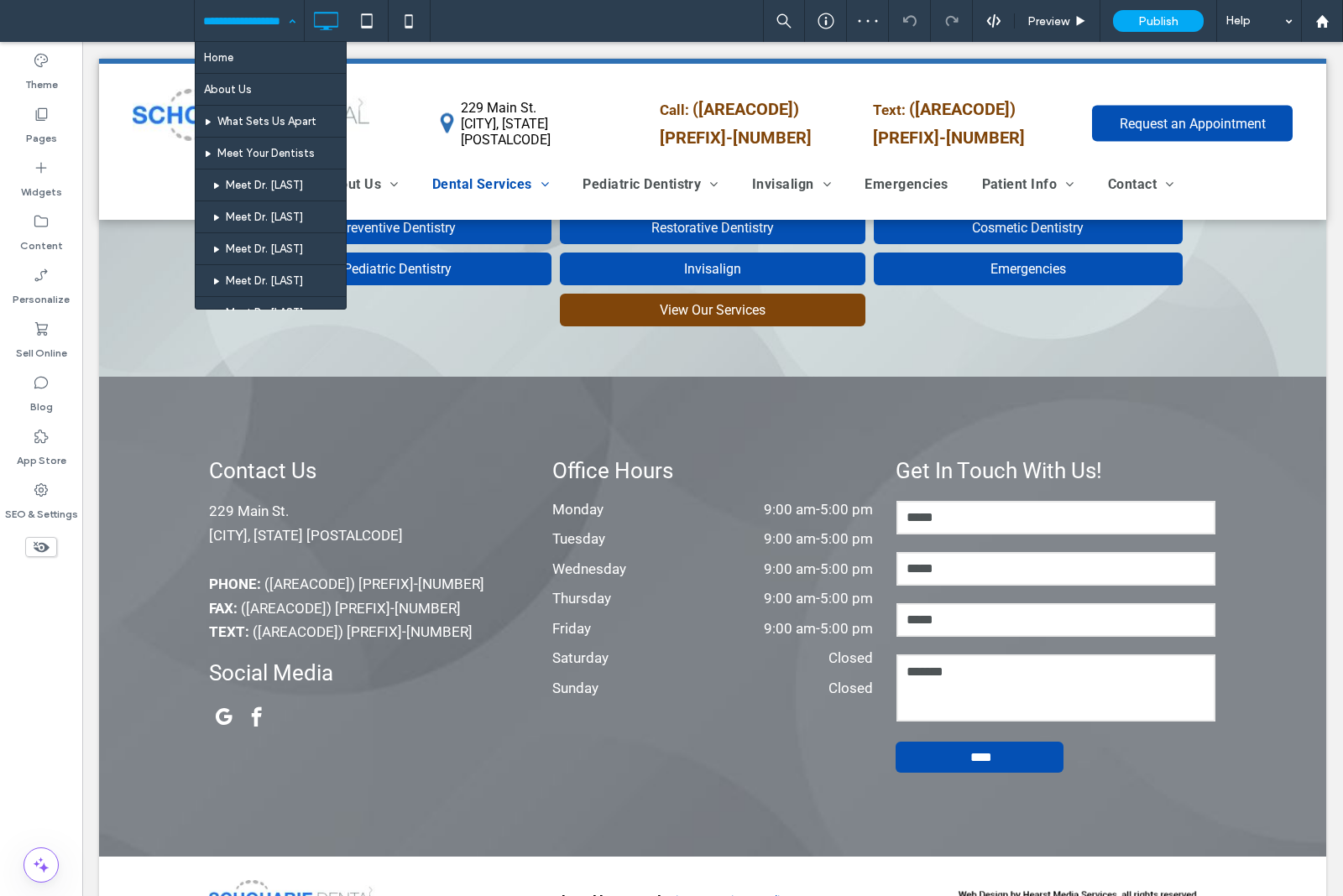 click at bounding box center (245, 21) 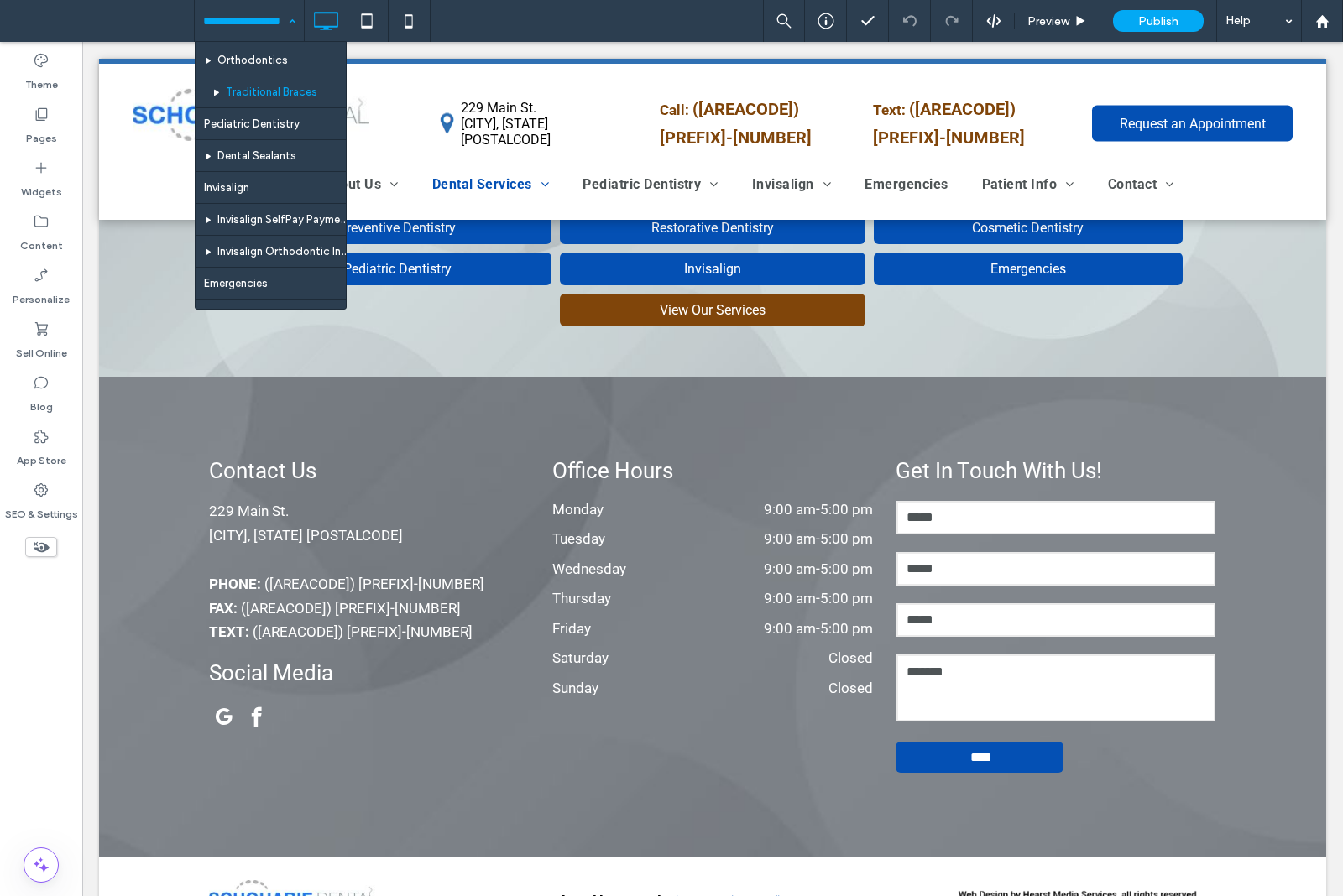 scroll, scrollTop: 839, scrollLeft: 0, axis: vertical 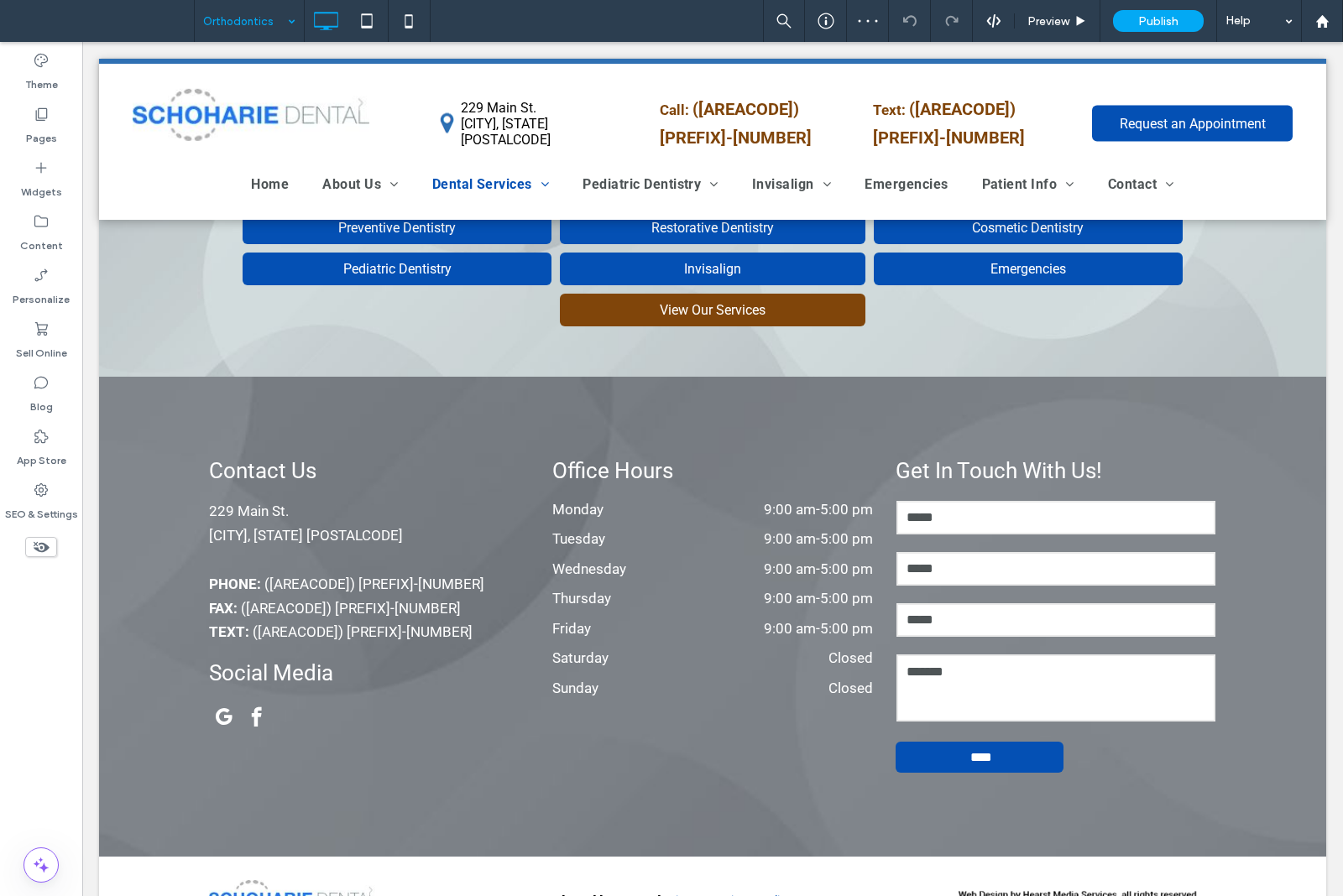 click at bounding box center [245, 21] 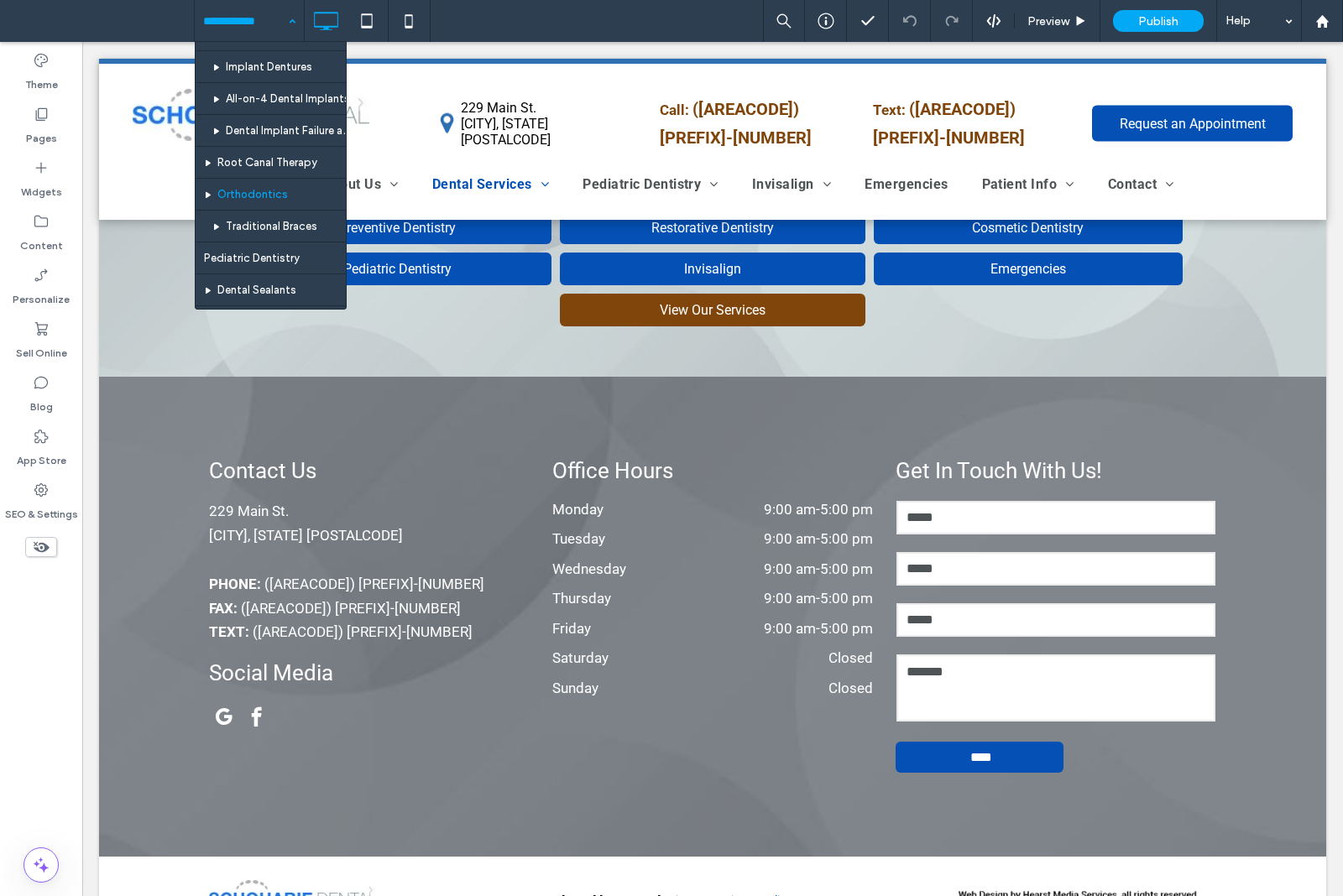 scroll, scrollTop: 839, scrollLeft: 0, axis: vertical 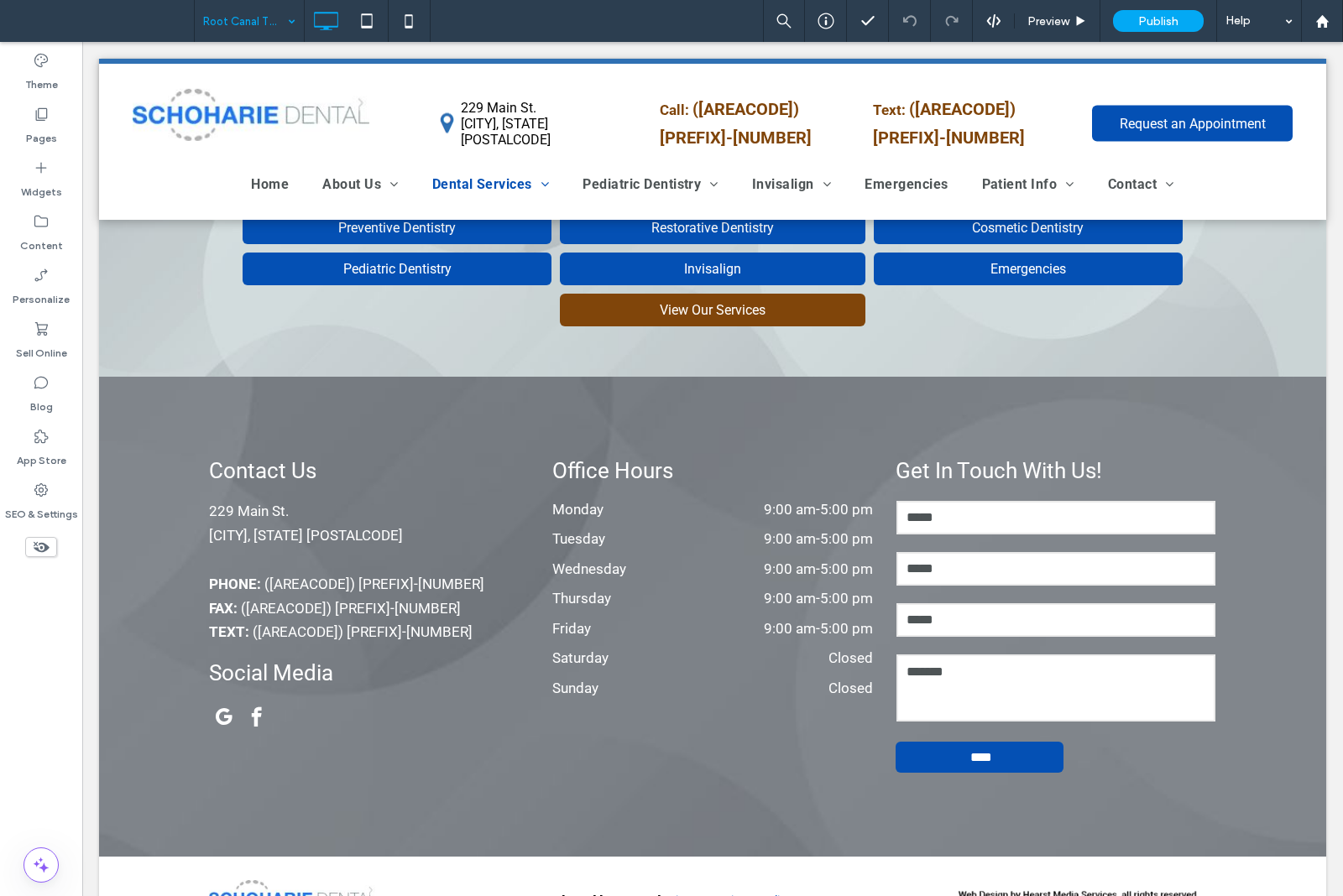 click at bounding box center (245, 21) 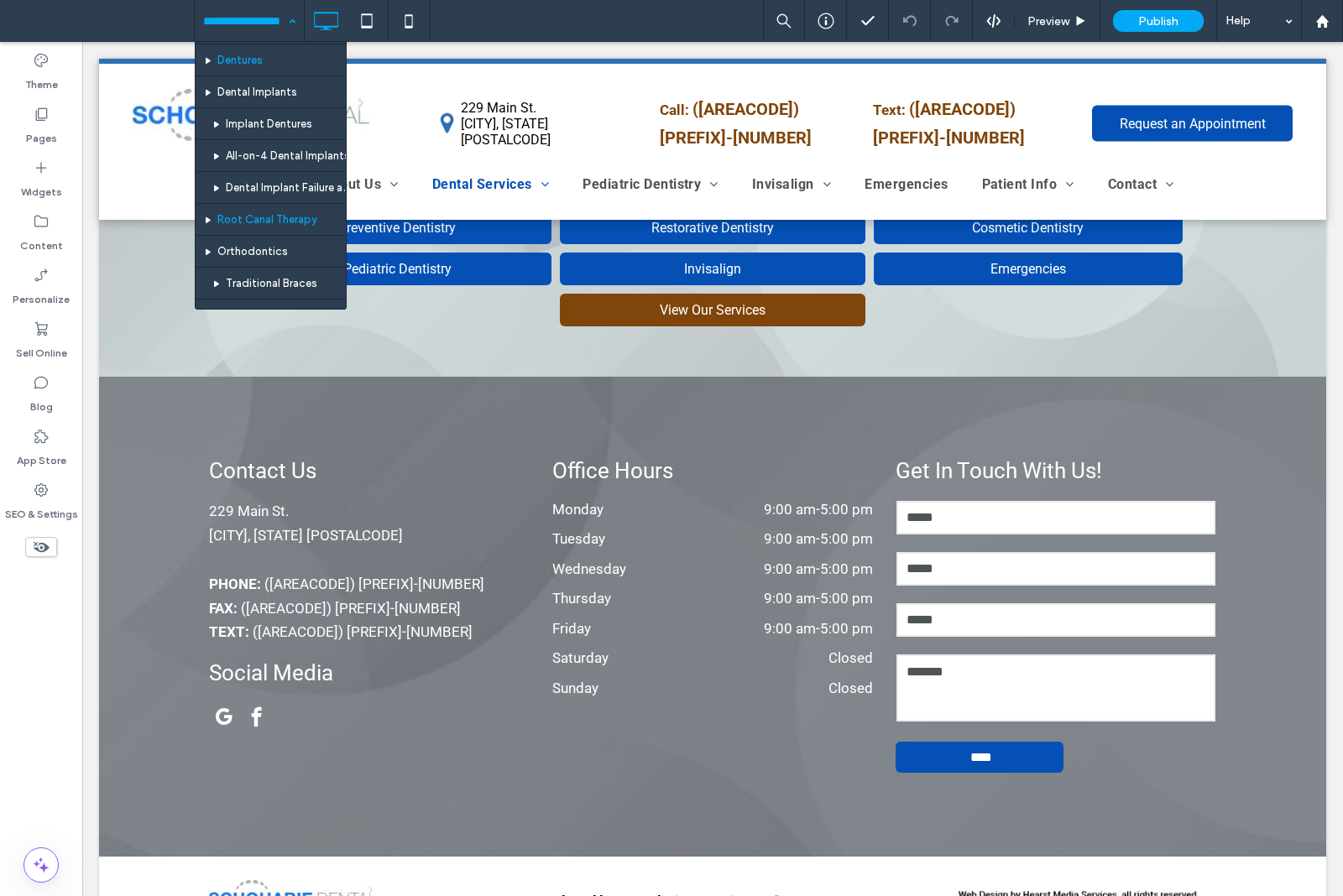 scroll, scrollTop: 734, scrollLeft: 0, axis: vertical 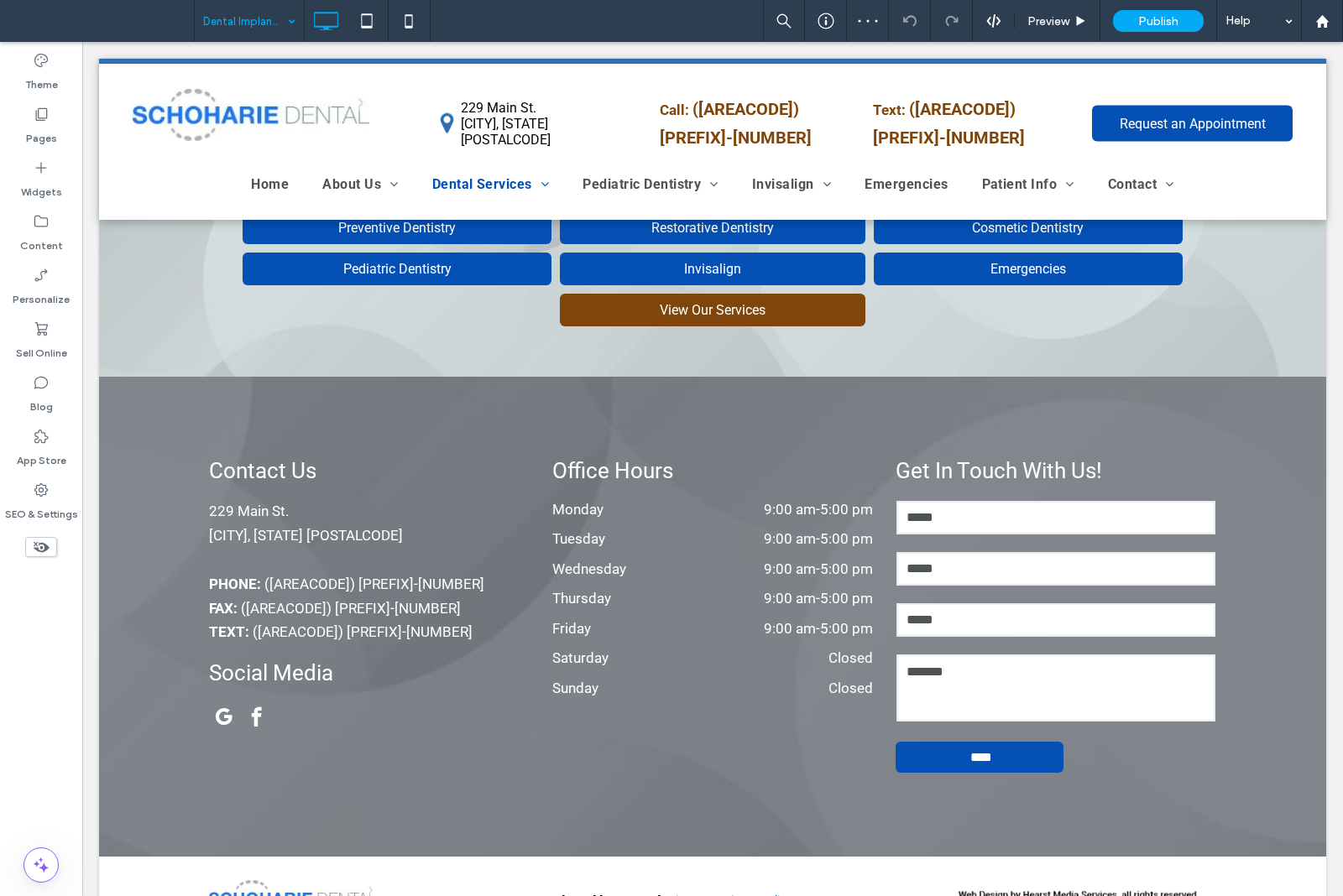 click at bounding box center [245, 21] 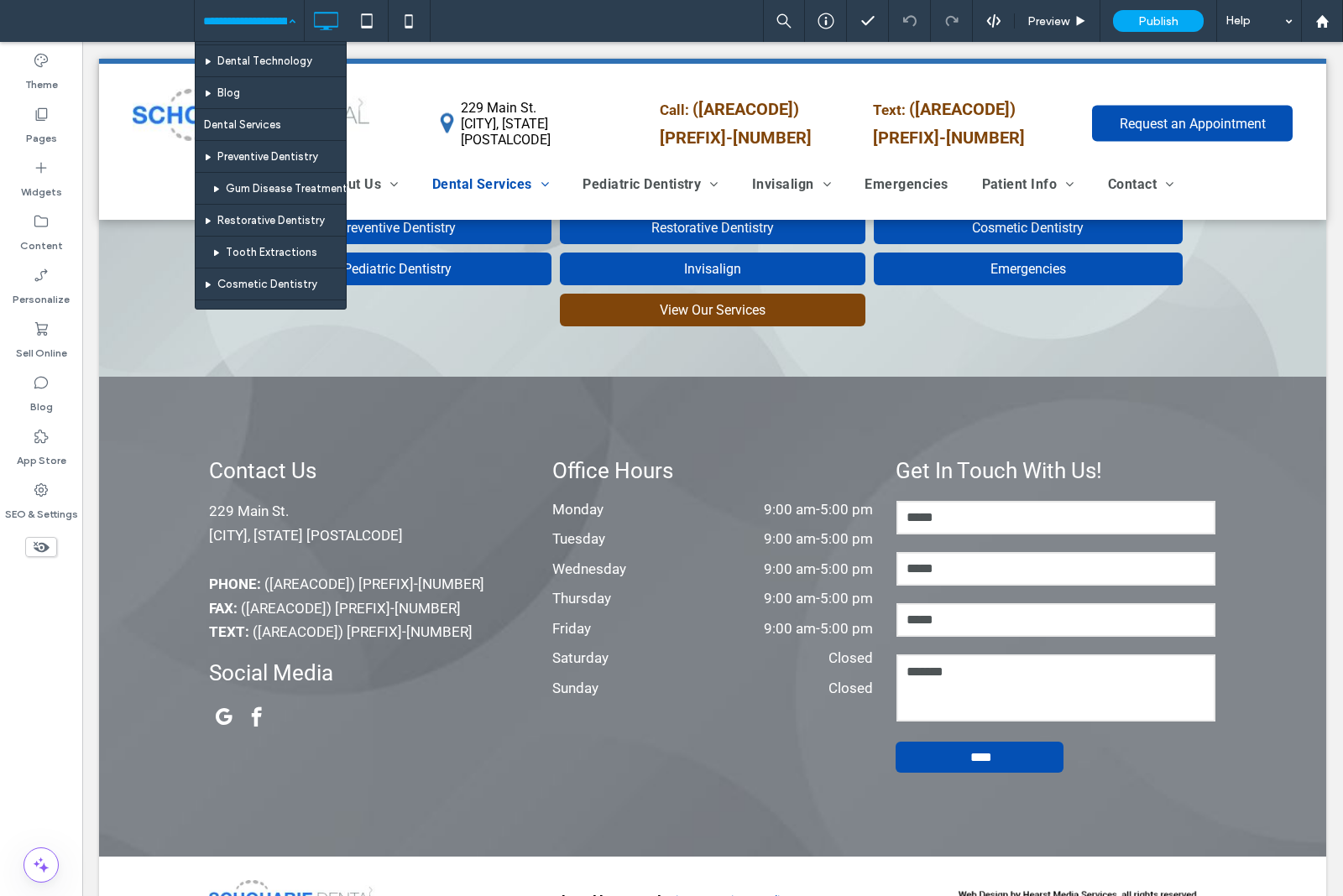 scroll, scrollTop: 629, scrollLeft: 0, axis: vertical 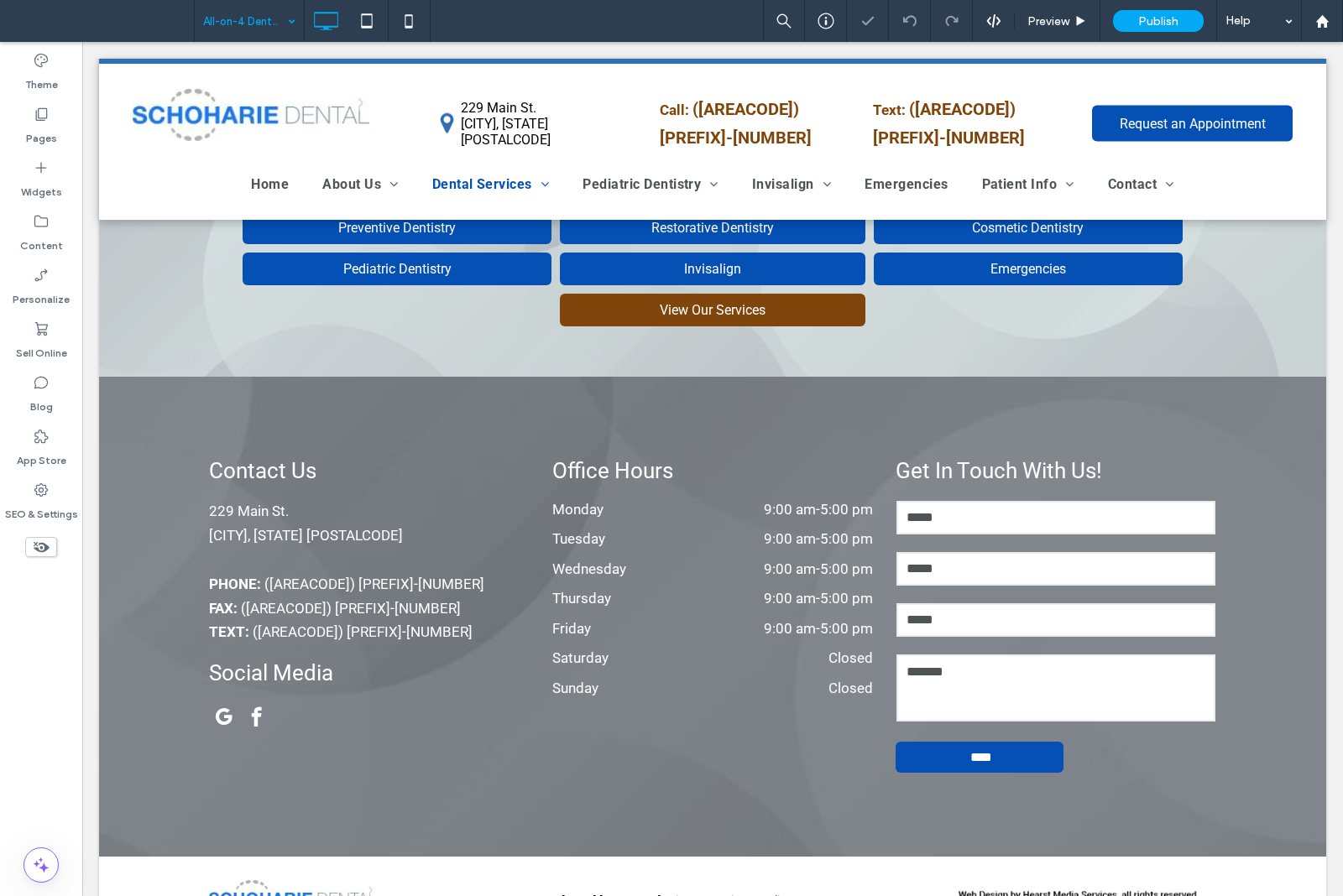 click at bounding box center [245, 21] 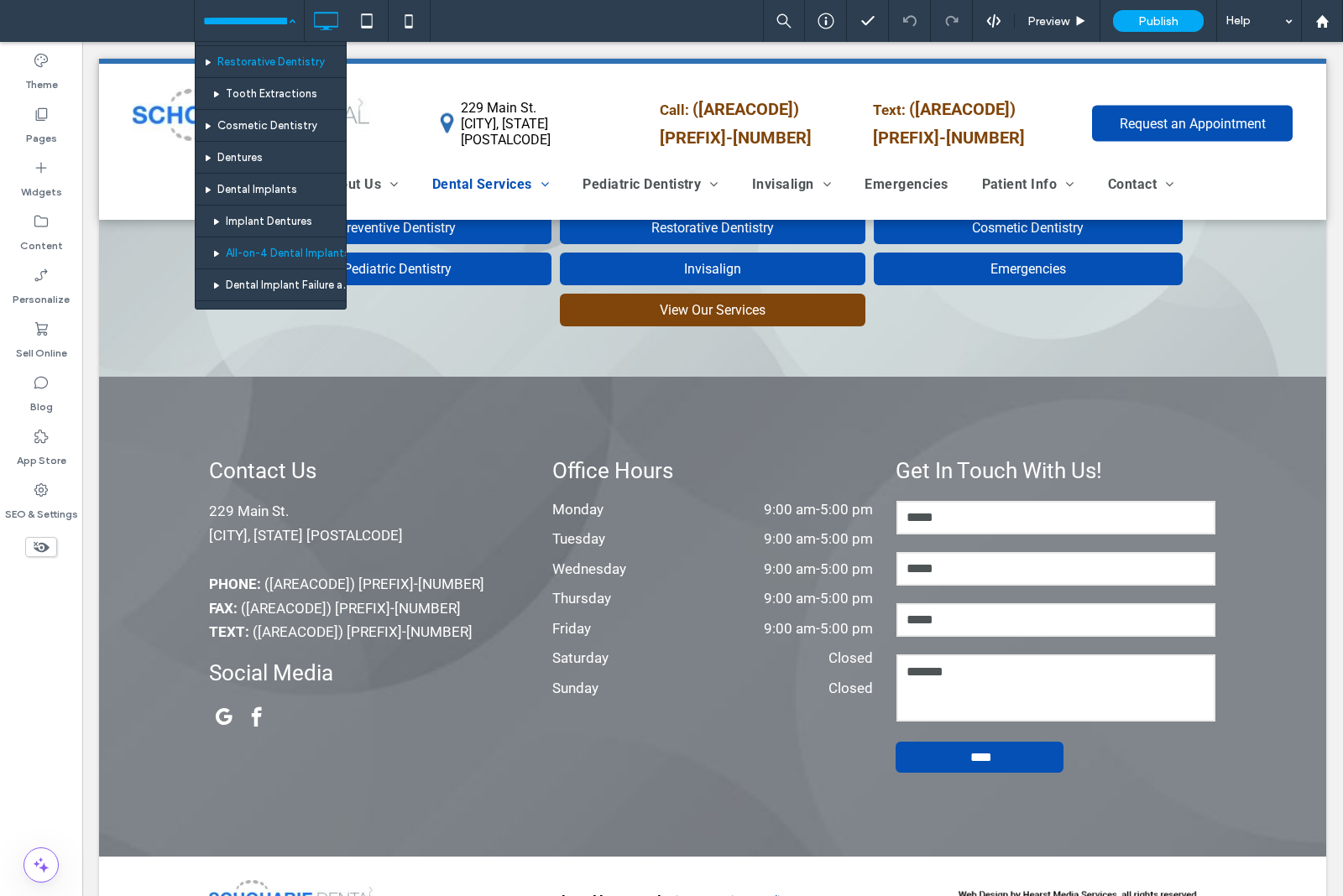 scroll, scrollTop: 734, scrollLeft: 0, axis: vertical 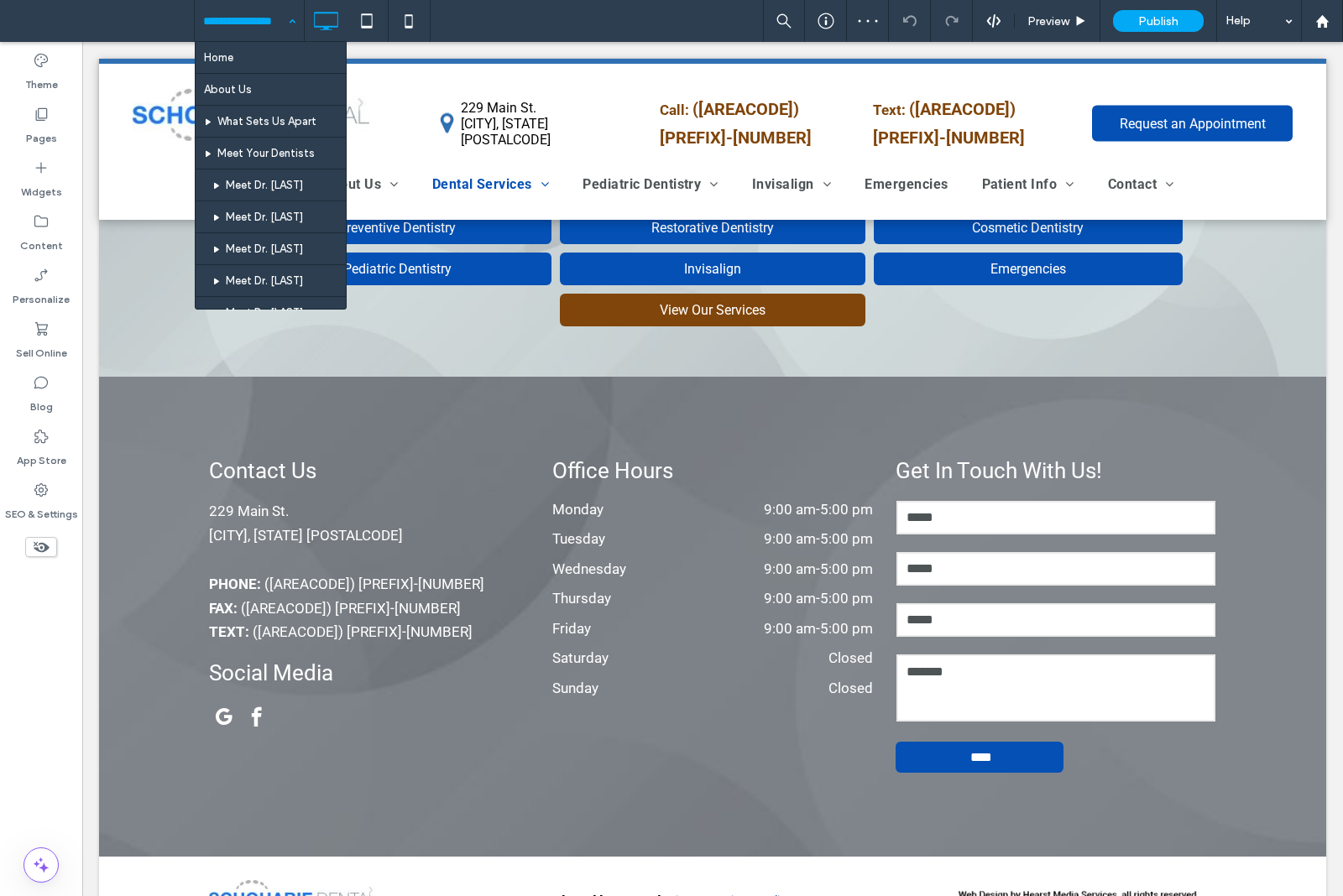 click on "Home About Us What Sets Us Apart Meet Your Dentists Meet Dr. [LAST] Meet Dr. [LAST] Meet Dr. [LAST] Meet Dr. [LAST] Meet Dr. [LAST] Meet Dr. [LAST] Meet Your Team Tour Your Office Smile Gallery COVID-19 Information Dental Technology Blog Dental Services Preventive Dentistry Gum Disease Treatment Restorative Dentistry Tooth Extractions Cosmetic Dentistry Dentures Dental Implants Implant Dentures All-on-4 Dental Implants Dental Implant Failure and Salvage Root Canal Therapy Orthodontics Traditional Braces Pediatric Dentistry Dental Sealants Invisalign Invisalign SelfPay Payment Plans Invisalign Orthodontic Insurance Benefits Emergencies Patient Info Patient Forms Leave a Review Special Offers Contact Office Info Request an Appointment Sitemap Privacy Policy Improve Suggestions FAQs Thank You!" at bounding box center (249, 21) 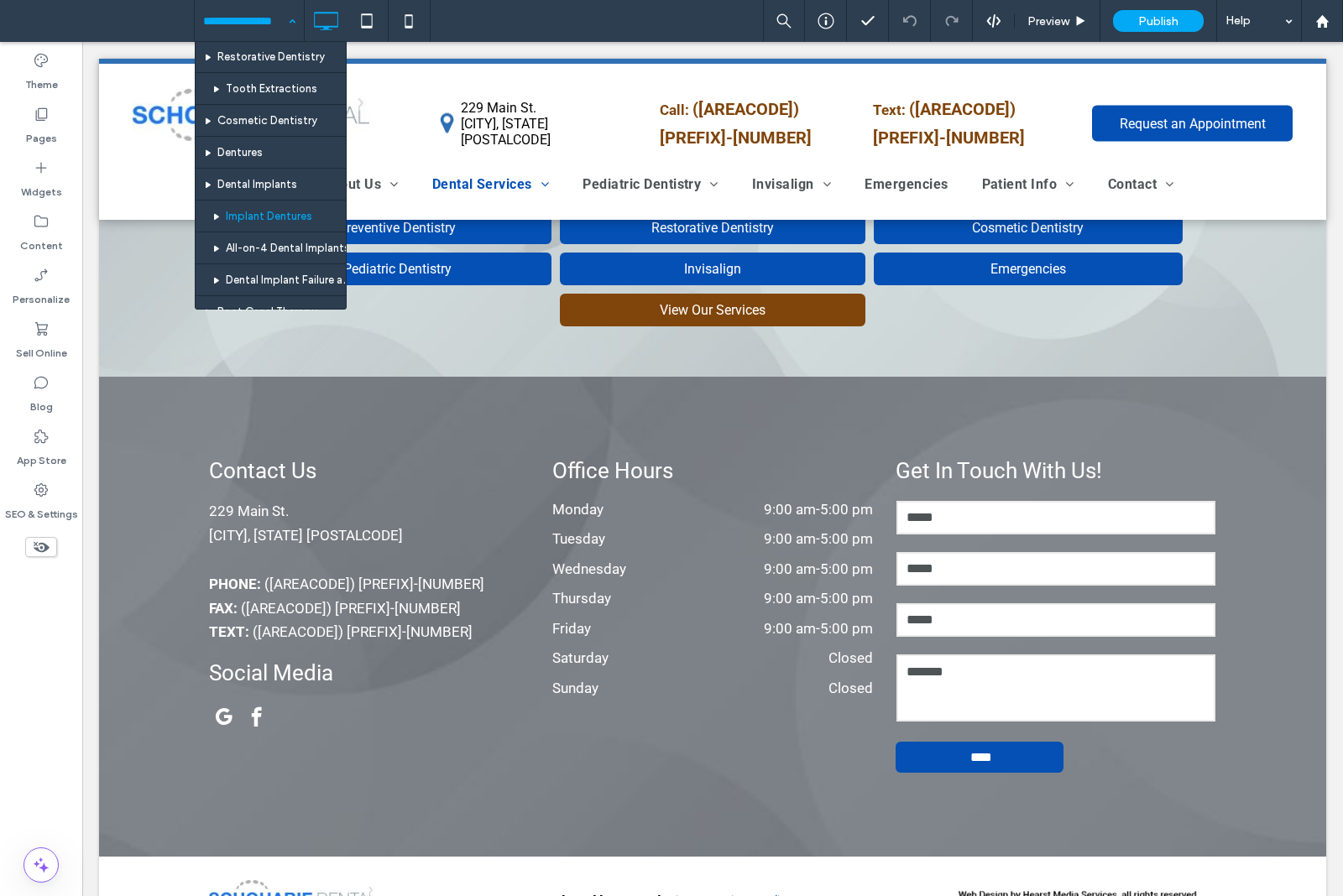 scroll, scrollTop: 629, scrollLeft: 0, axis: vertical 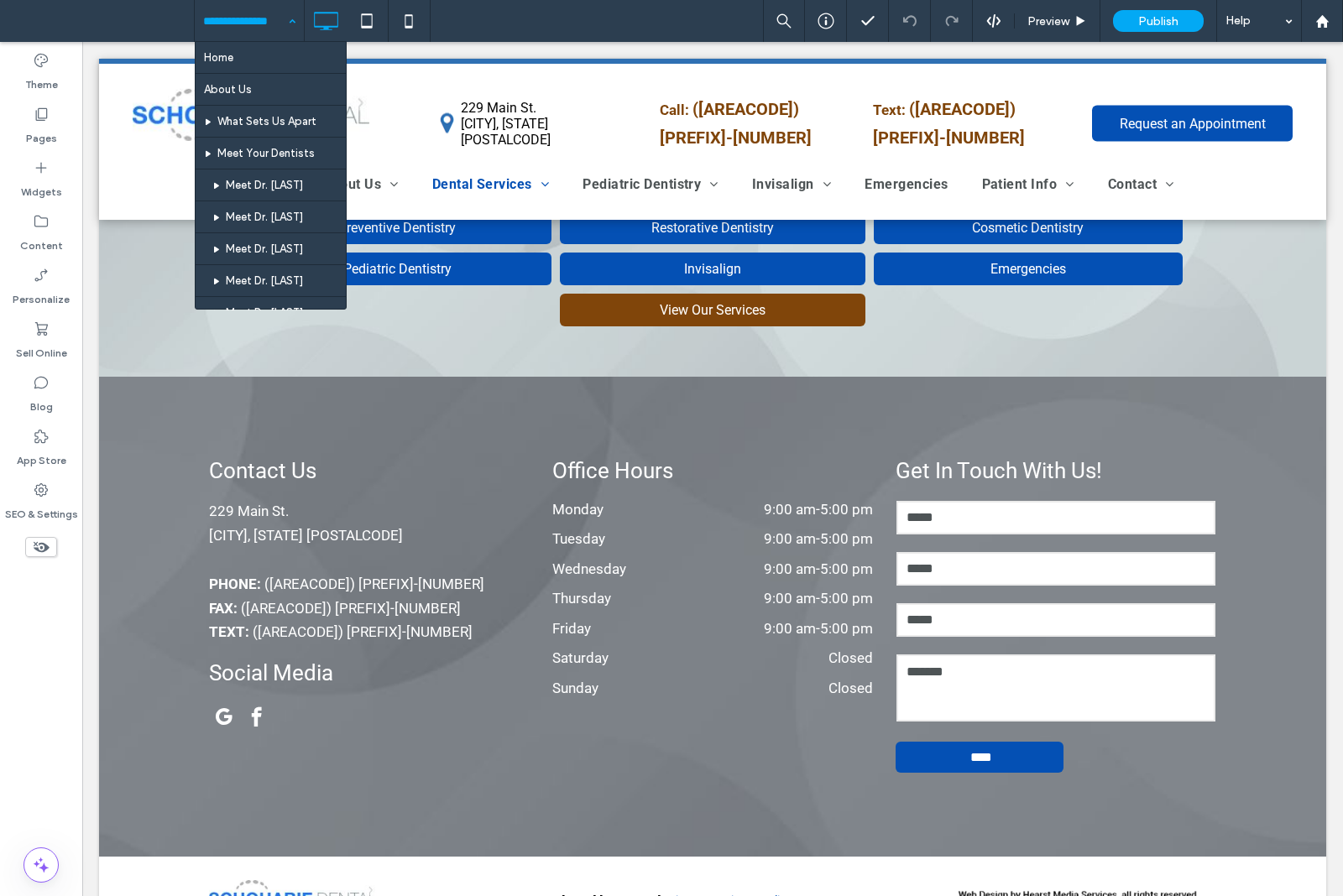 drag, startPoint x: 258, startPoint y: 25, endPoint x: 252, endPoint y: 40, distance: 16.155494 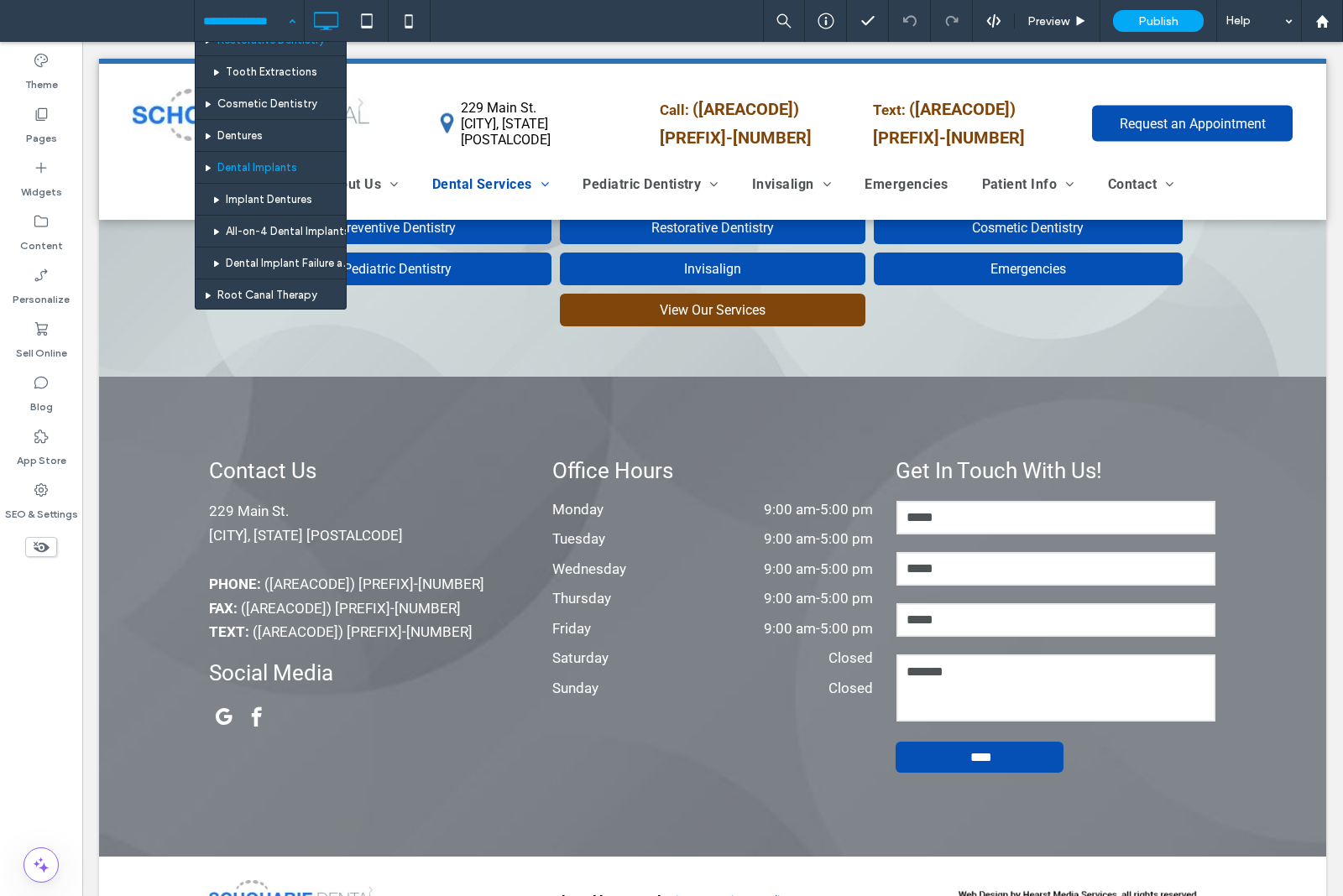 scroll, scrollTop: 629, scrollLeft: 0, axis: vertical 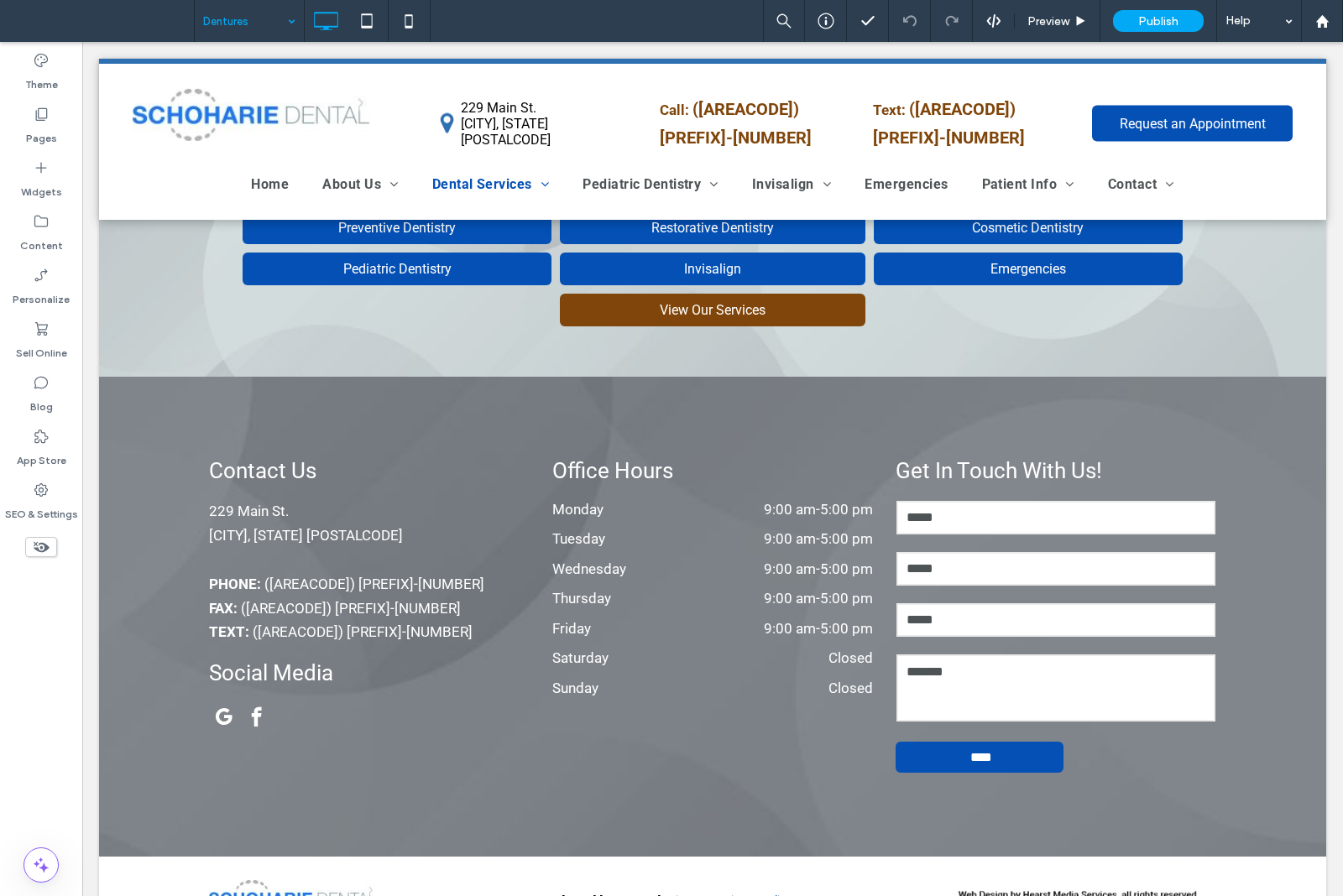 click at bounding box center (245, 21) 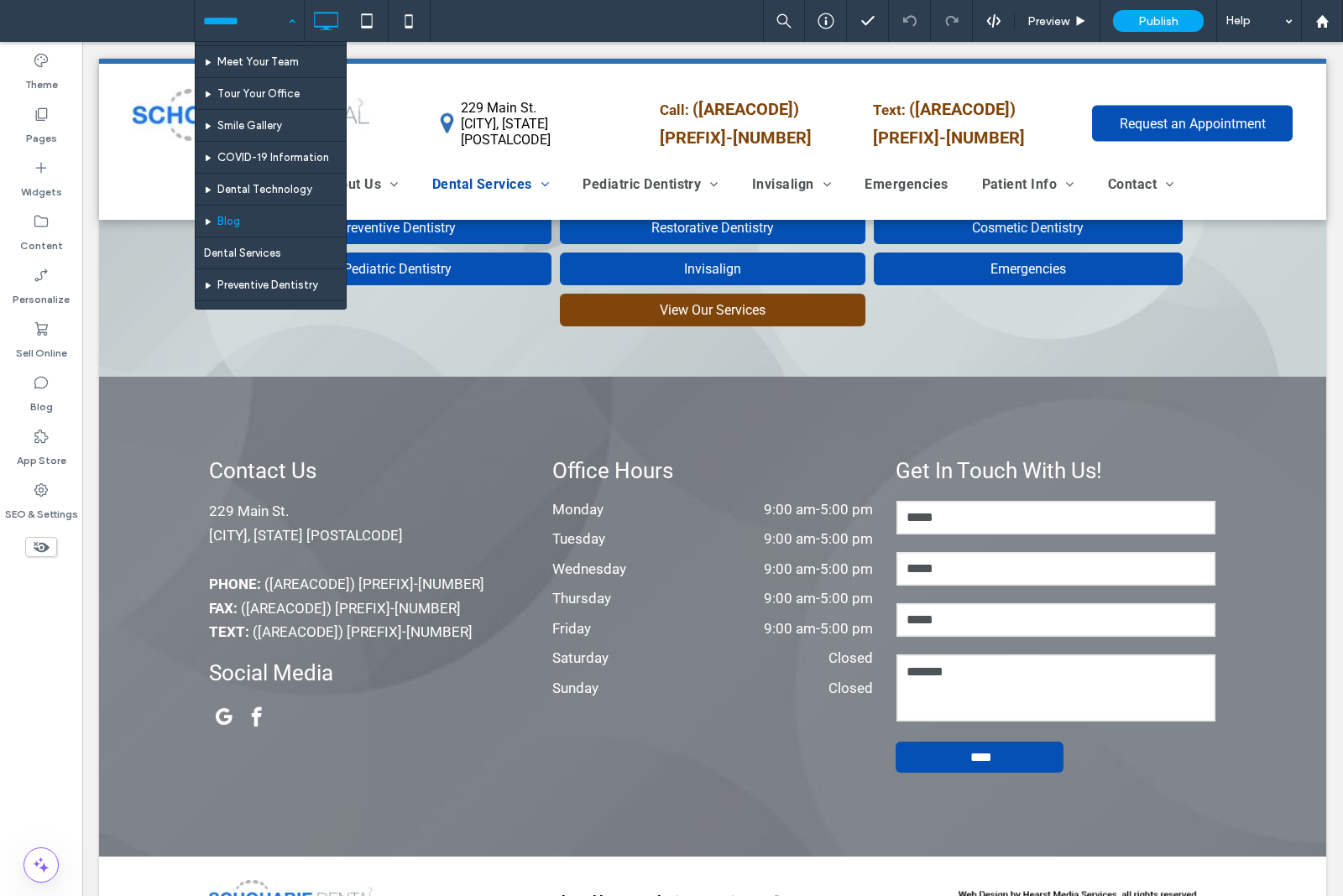 scroll, scrollTop: 524, scrollLeft: 0, axis: vertical 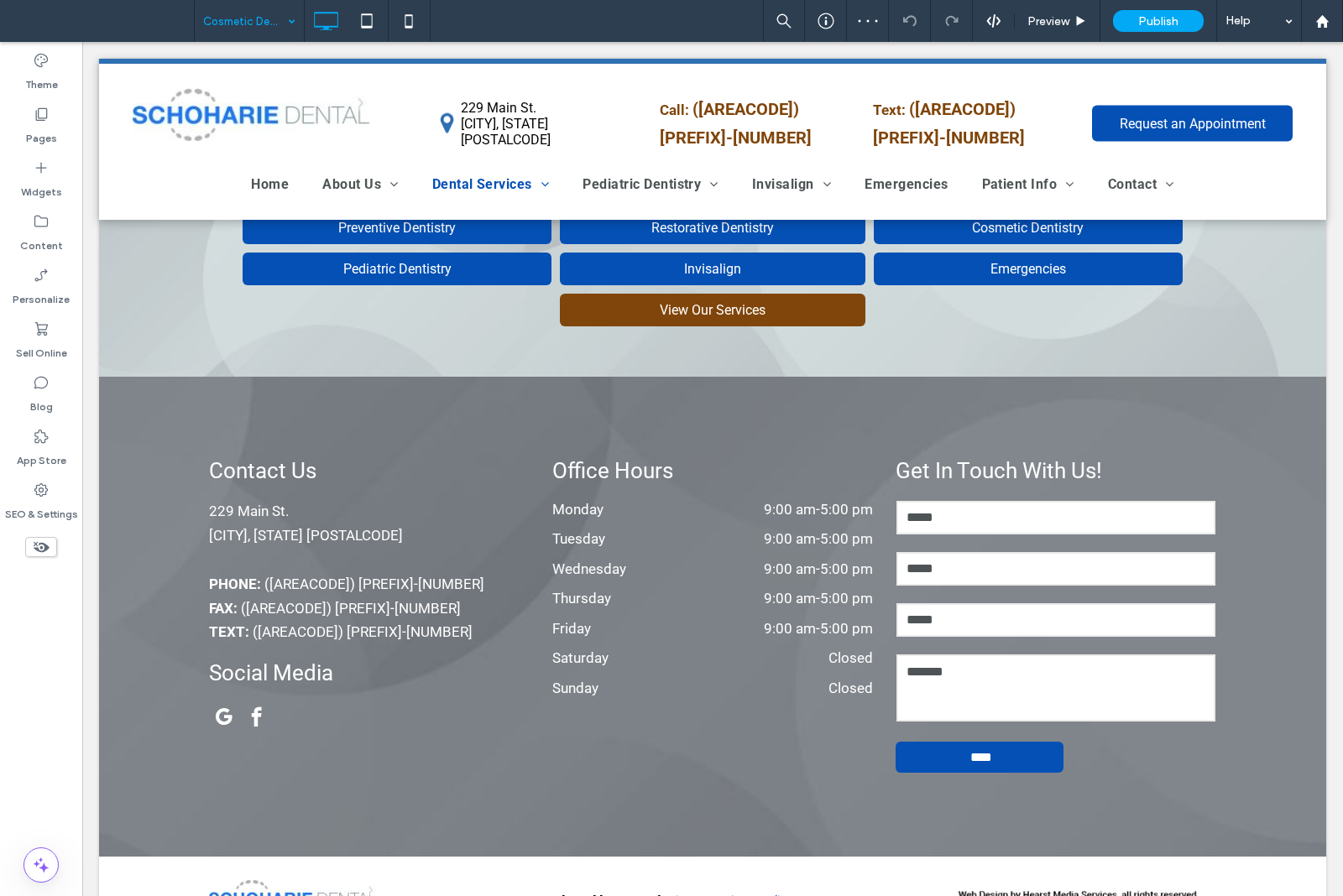 click at bounding box center [245, 21] 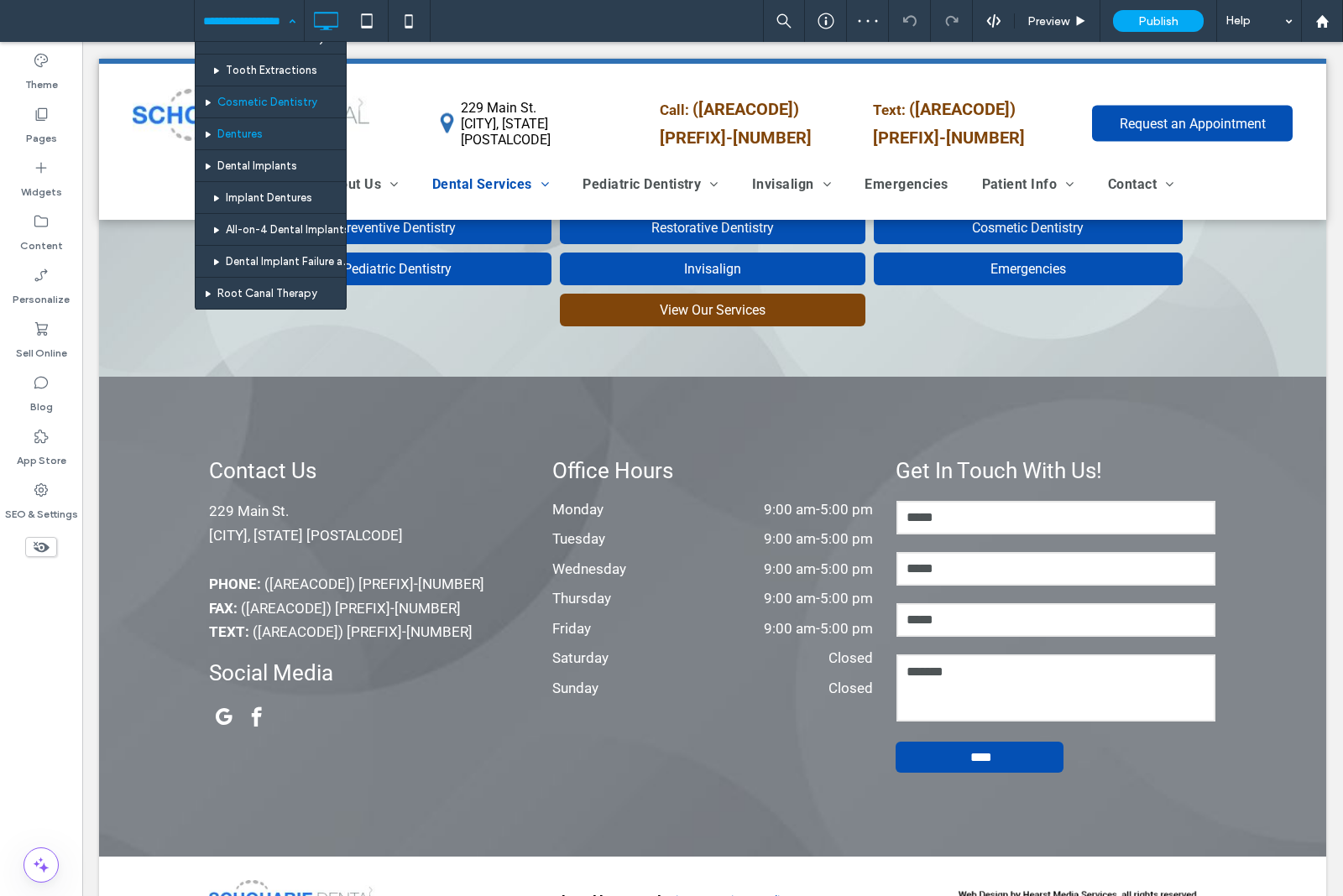 scroll, scrollTop: 629, scrollLeft: 0, axis: vertical 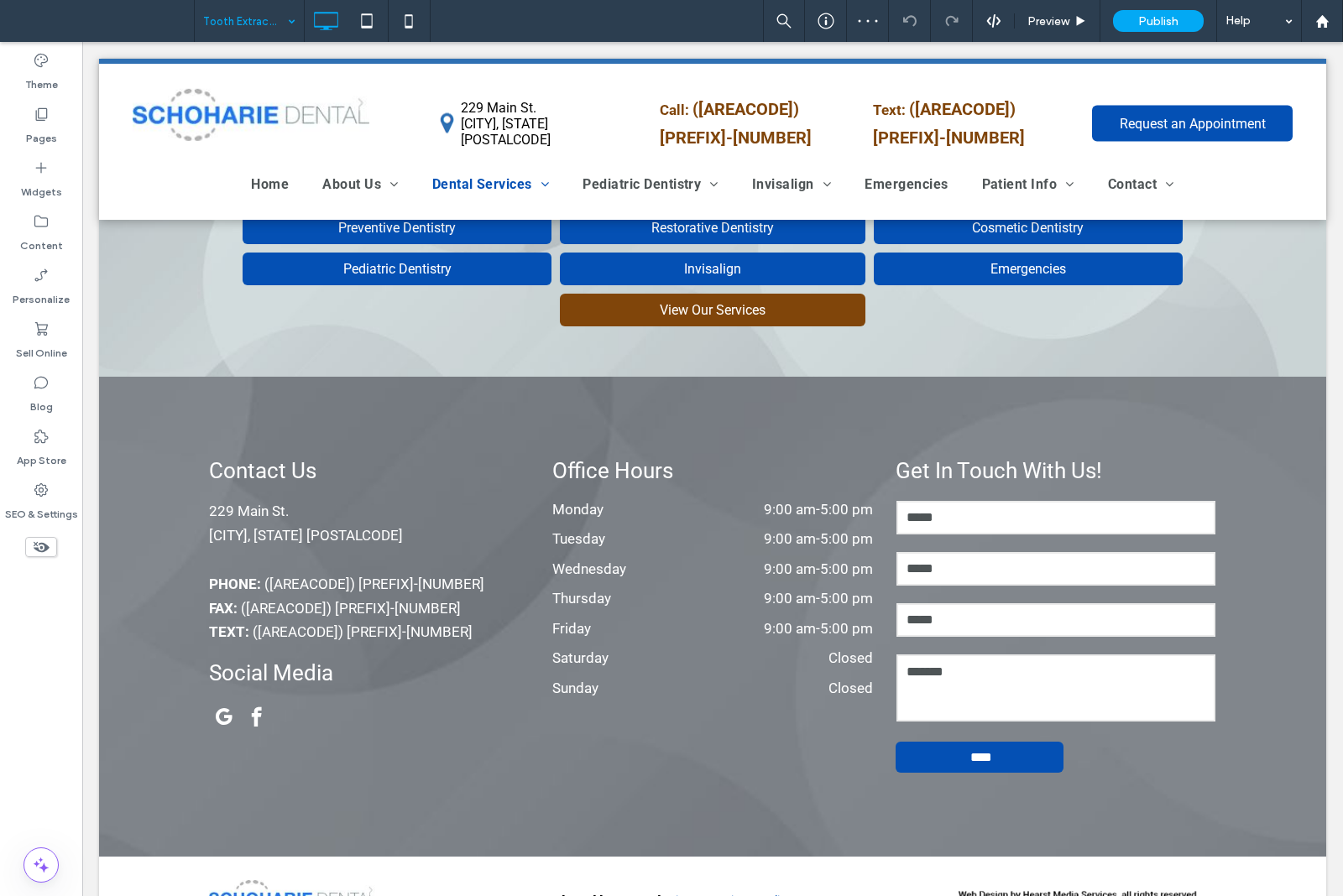 drag, startPoint x: 253, startPoint y: 26, endPoint x: 249, endPoint y: 35, distance: 9.8488578 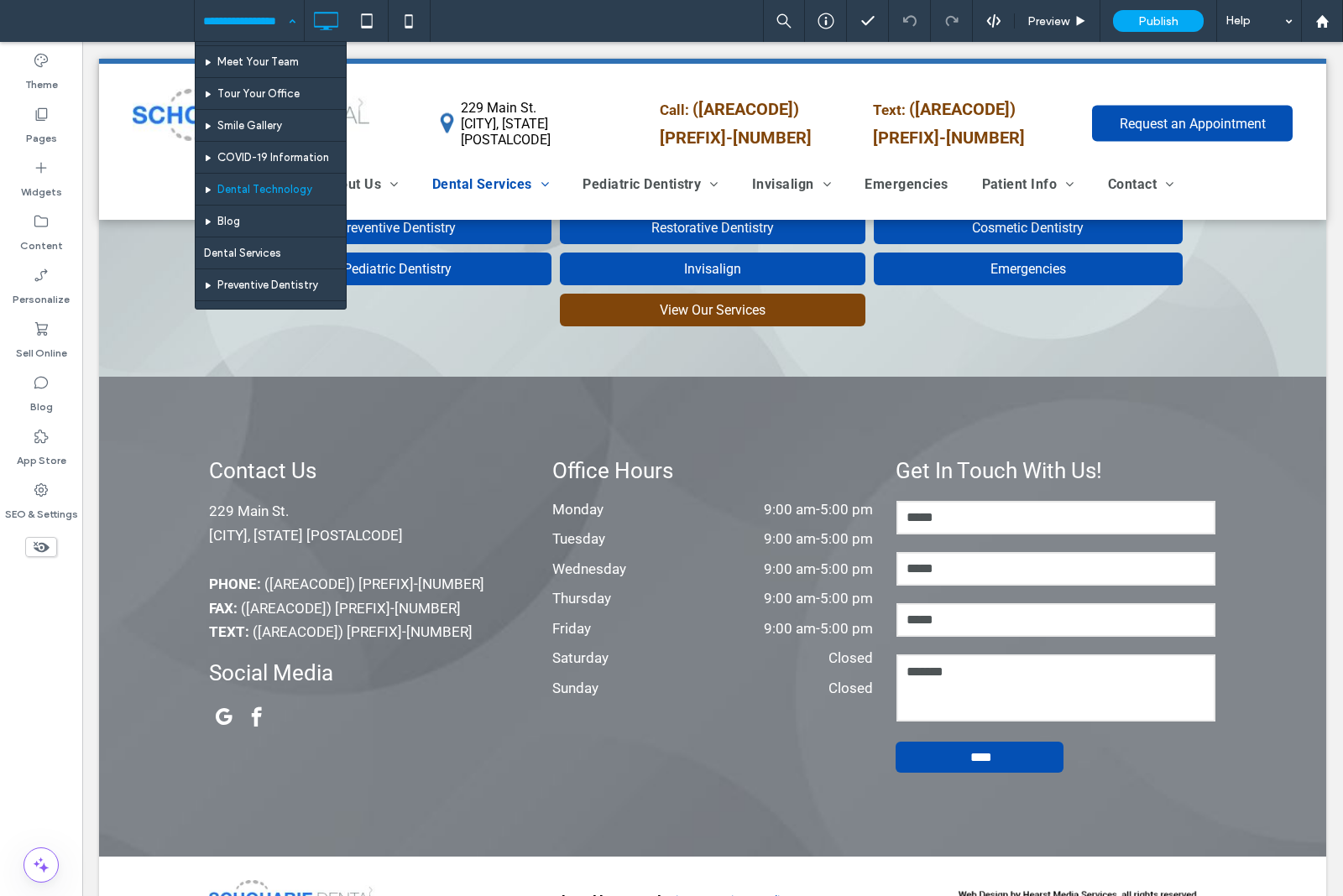 scroll, scrollTop: 524, scrollLeft: 0, axis: vertical 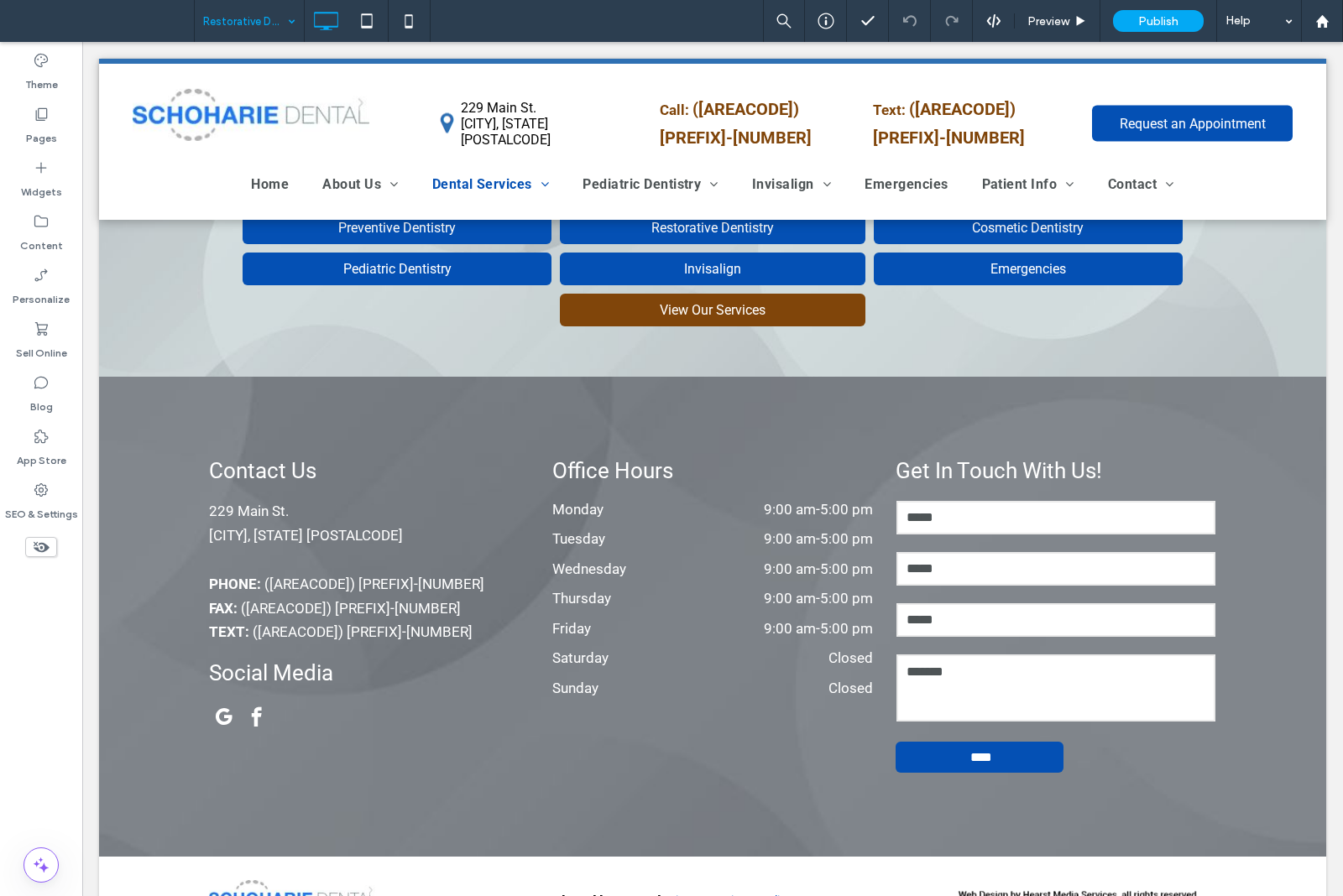drag, startPoint x: 269, startPoint y: 169, endPoint x: 283, endPoint y: 165, distance: 14.56022 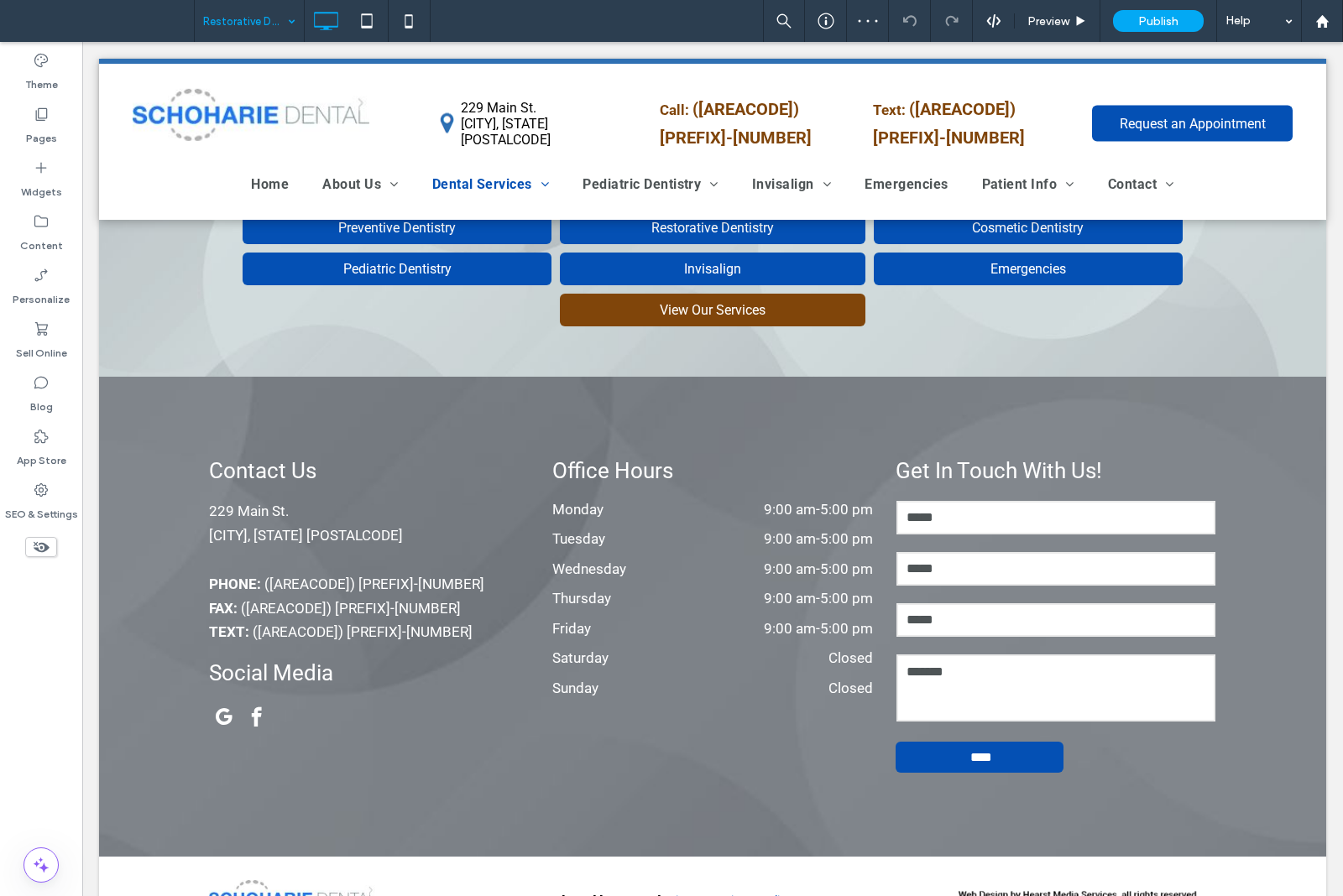 click at bounding box center [245, 21] 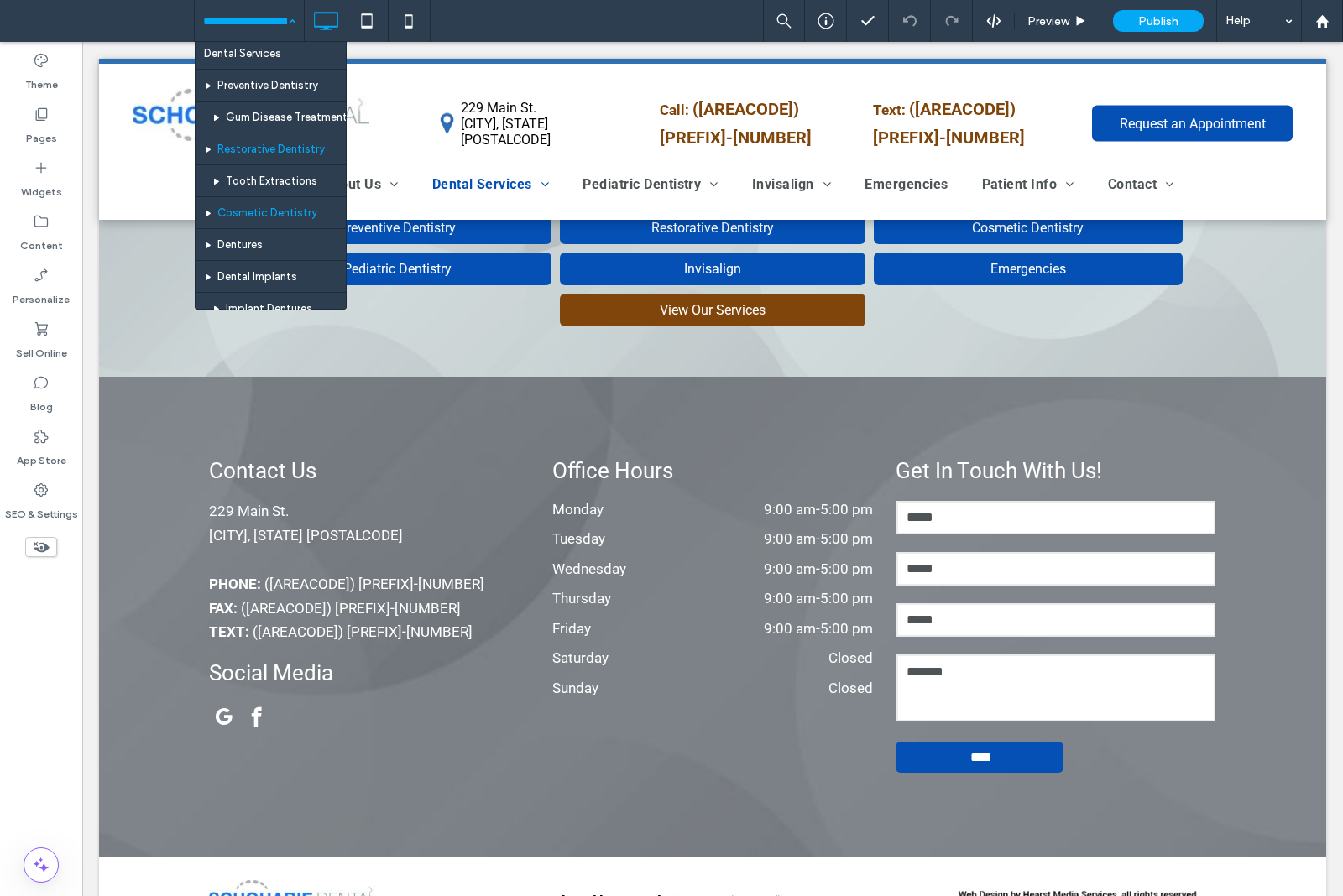scroll, scrollTop: 524, scrollLeft: 0, axis: vertical 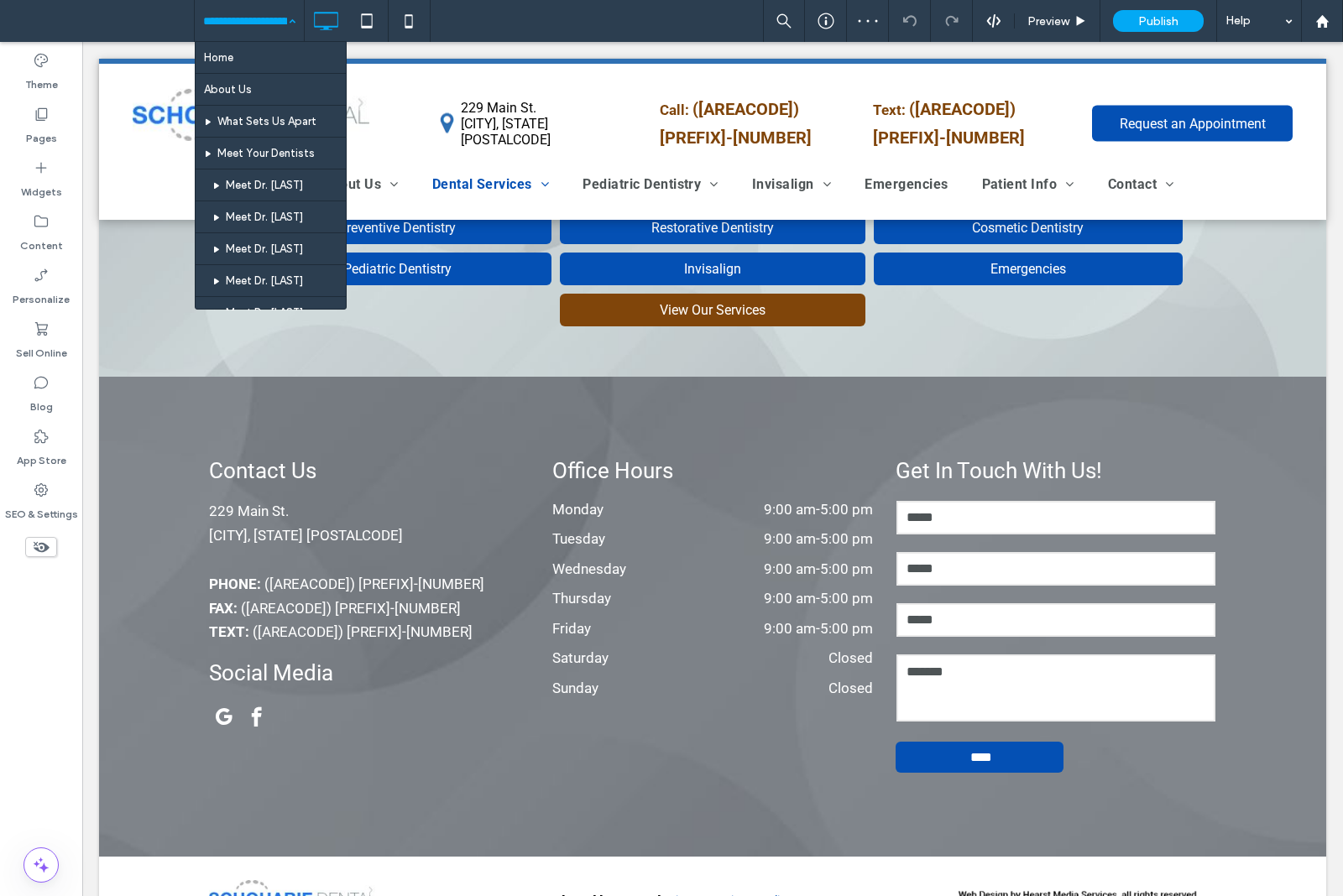 drag, startPoint x: 262, startPoint y: 22, endPoint x: 270, endPoint y: 39, distance: 18.78829 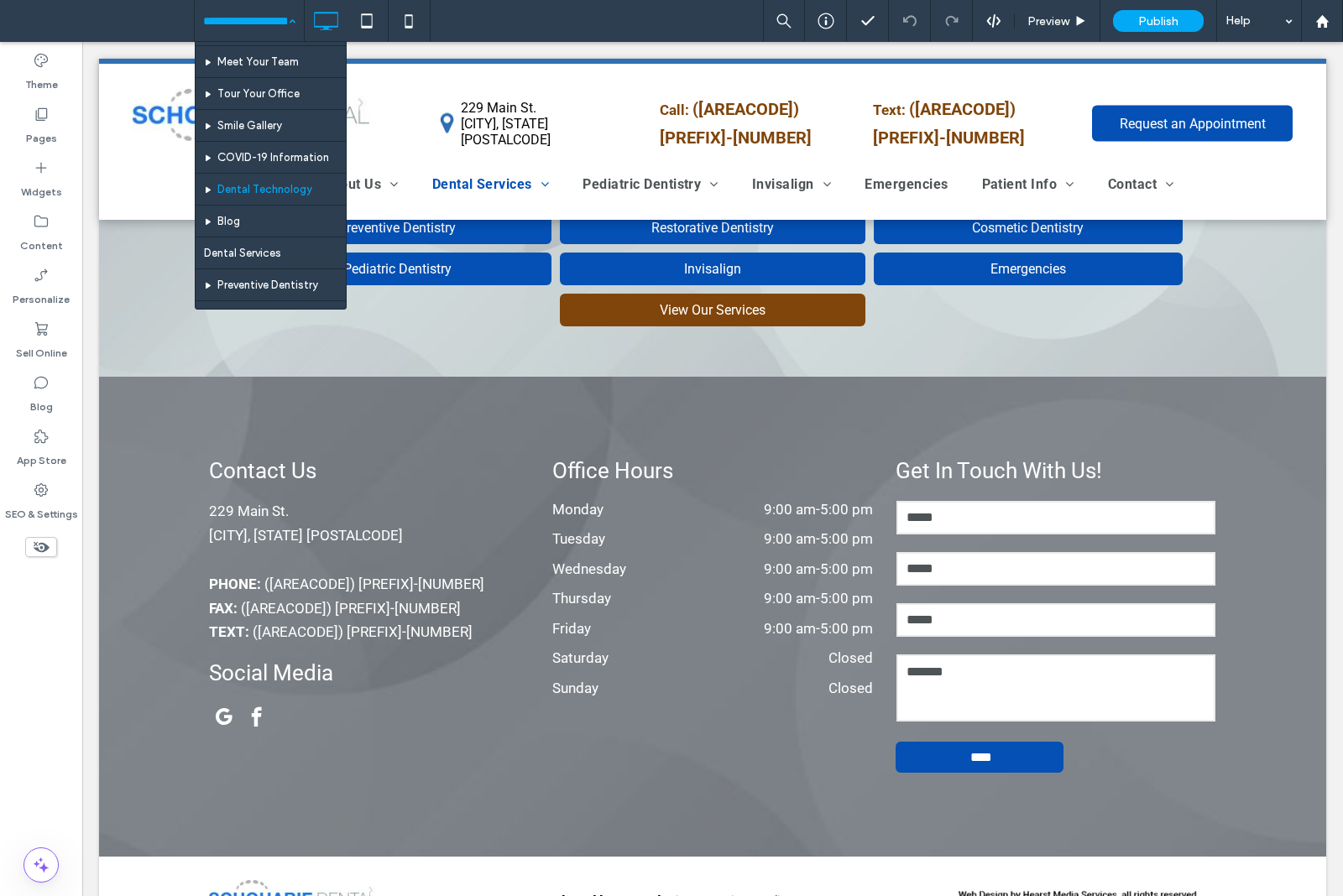 scroll, scrollTop: 524, scrollLeft: 0, axis: vertical 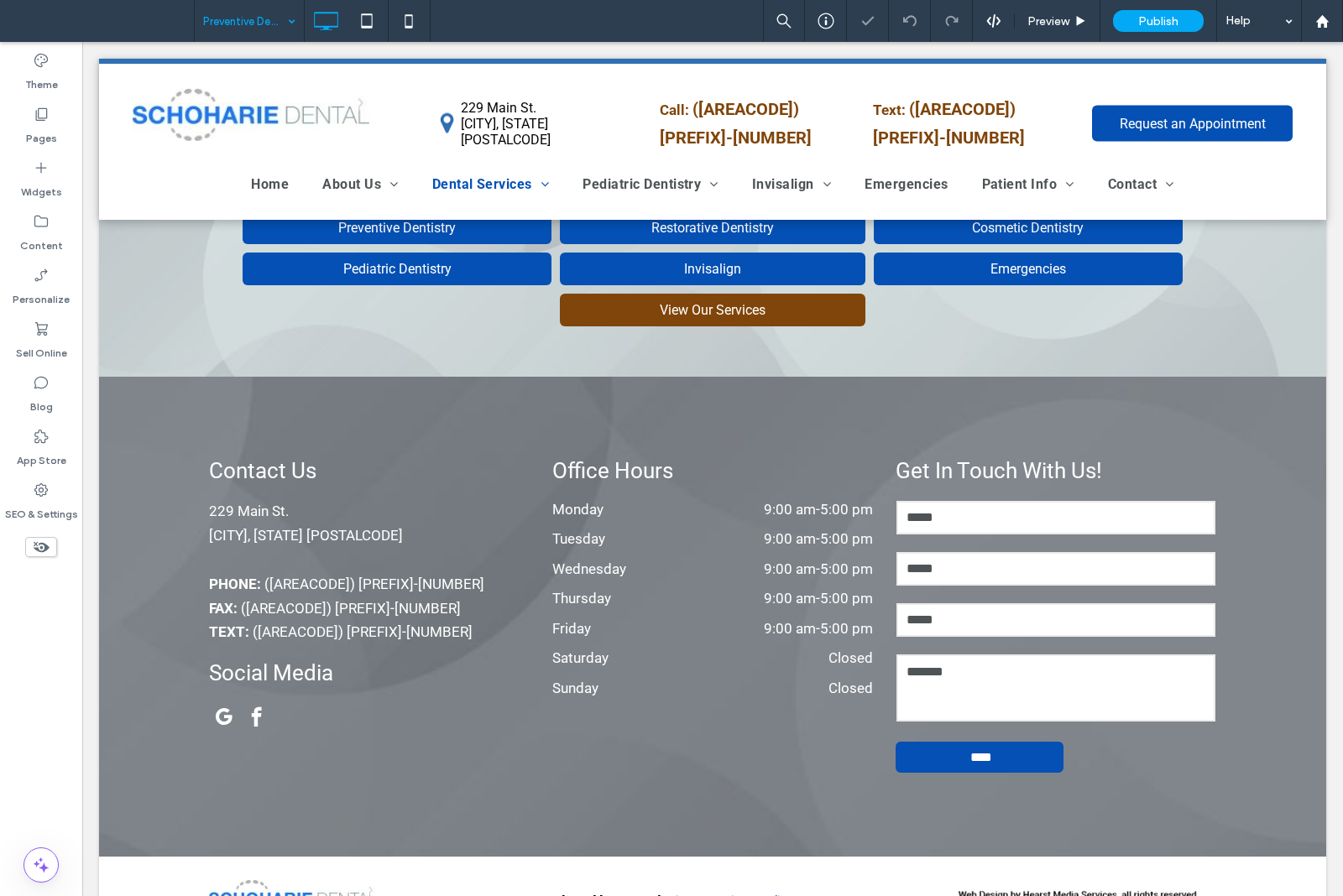 click at bounding box center [245, 21] 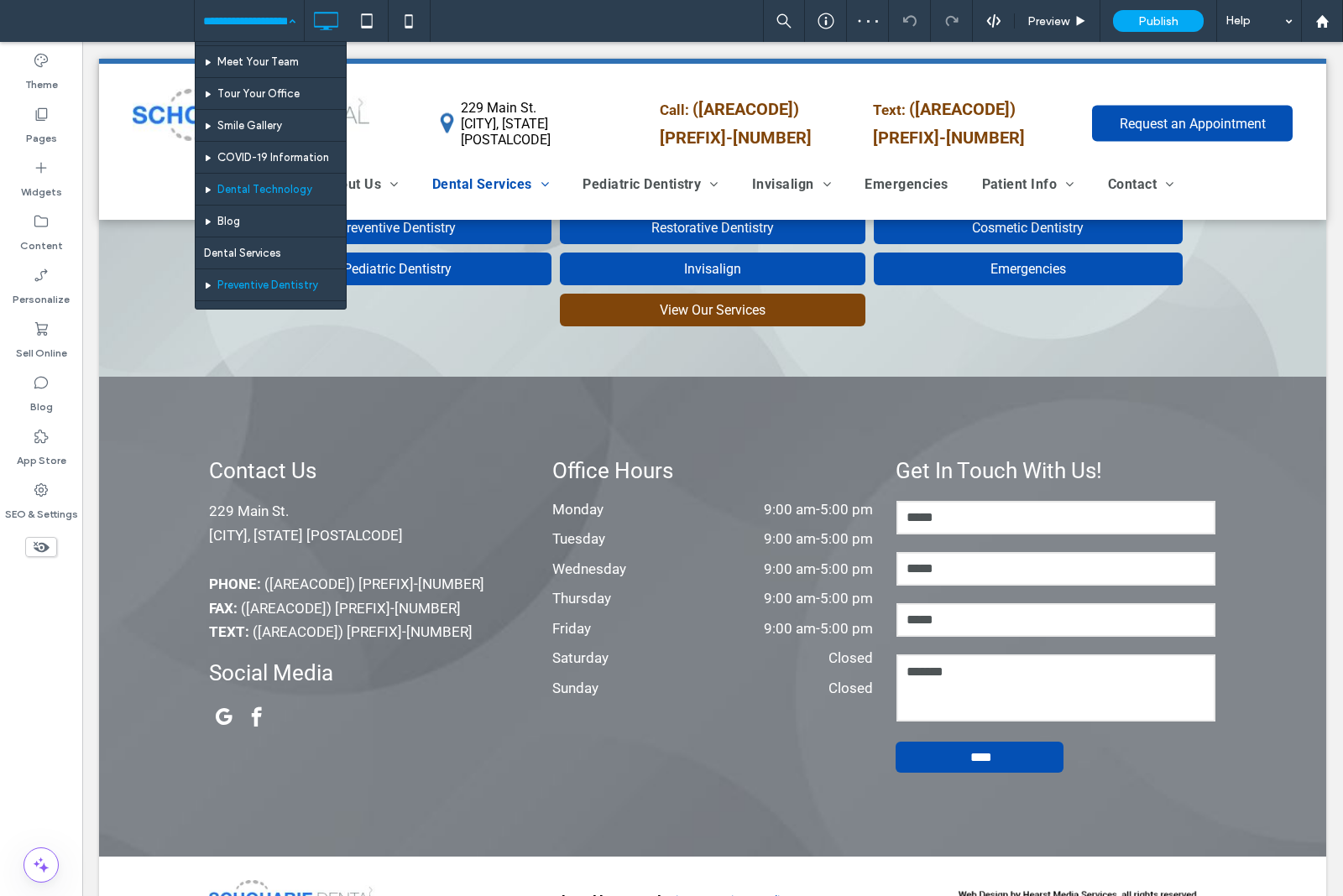 scroll, scrollTop: 419, scrollLeft: 0, axis: vertical 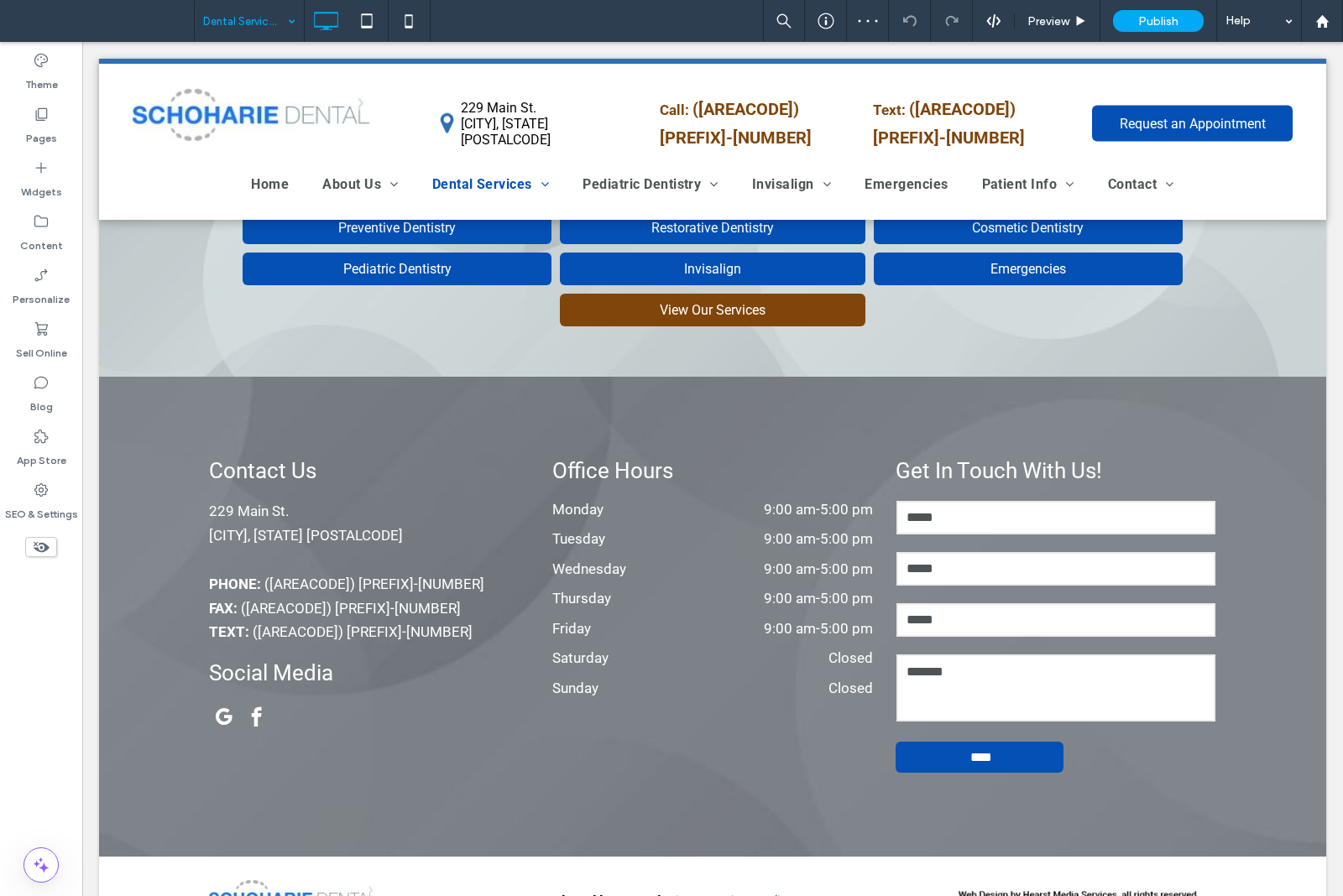 drag, startPoint x: 236, startPoint y: 8, endPoint x: 237, endPoint y: 30, distance: 22.022716 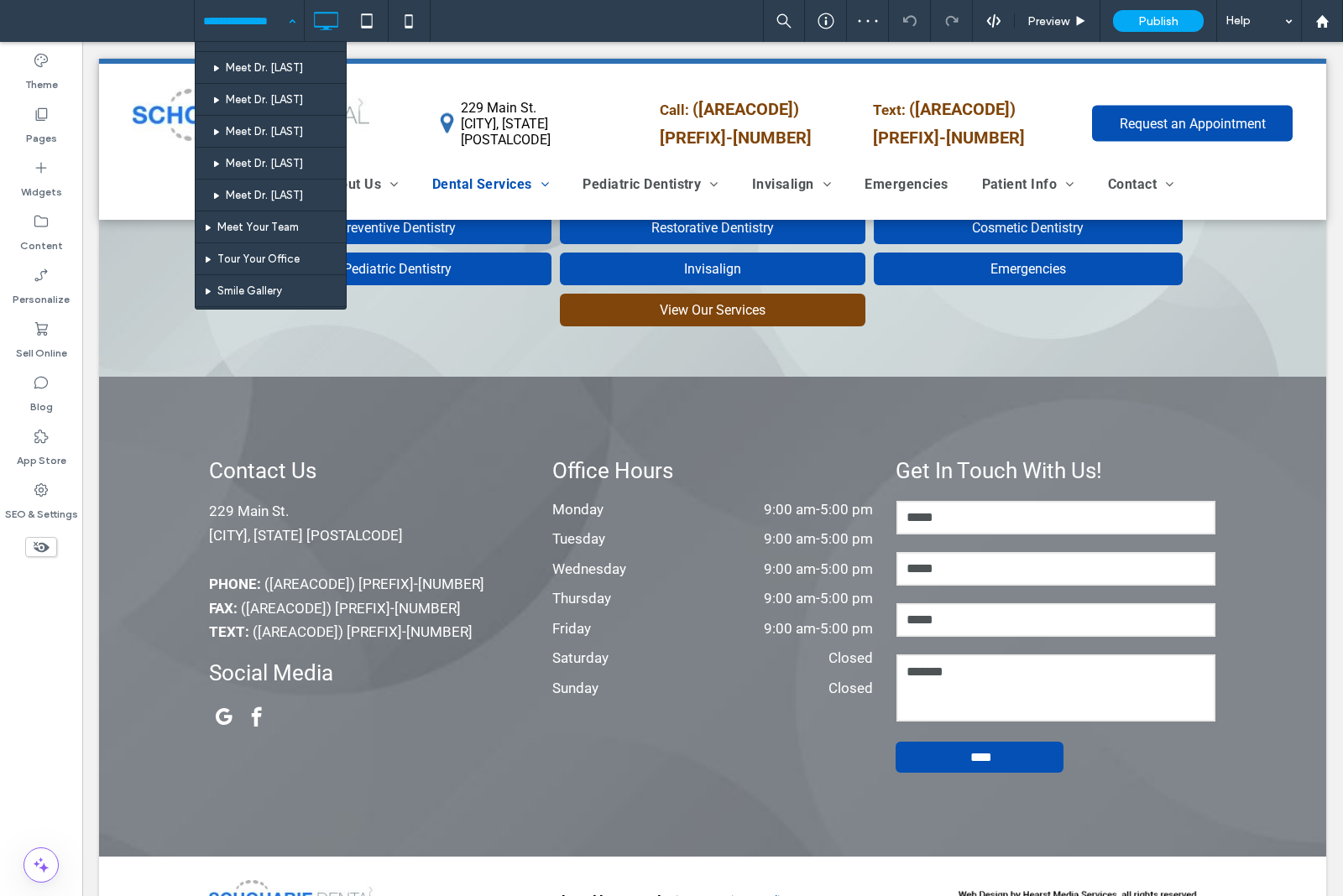 scroll, scrollTop: 419, scrollLeft: 0, axis: vertical 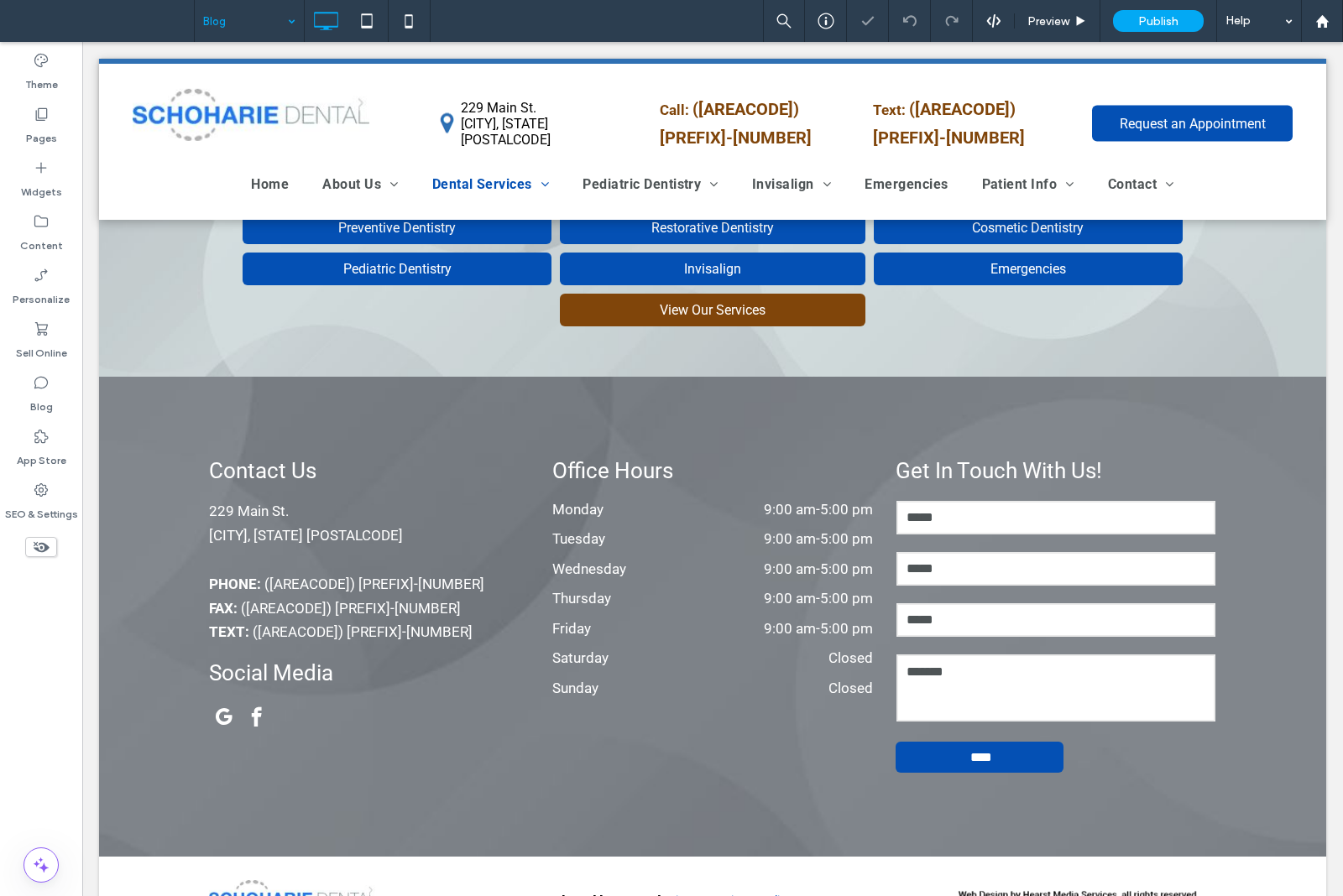click at bounding box center [245, 21] 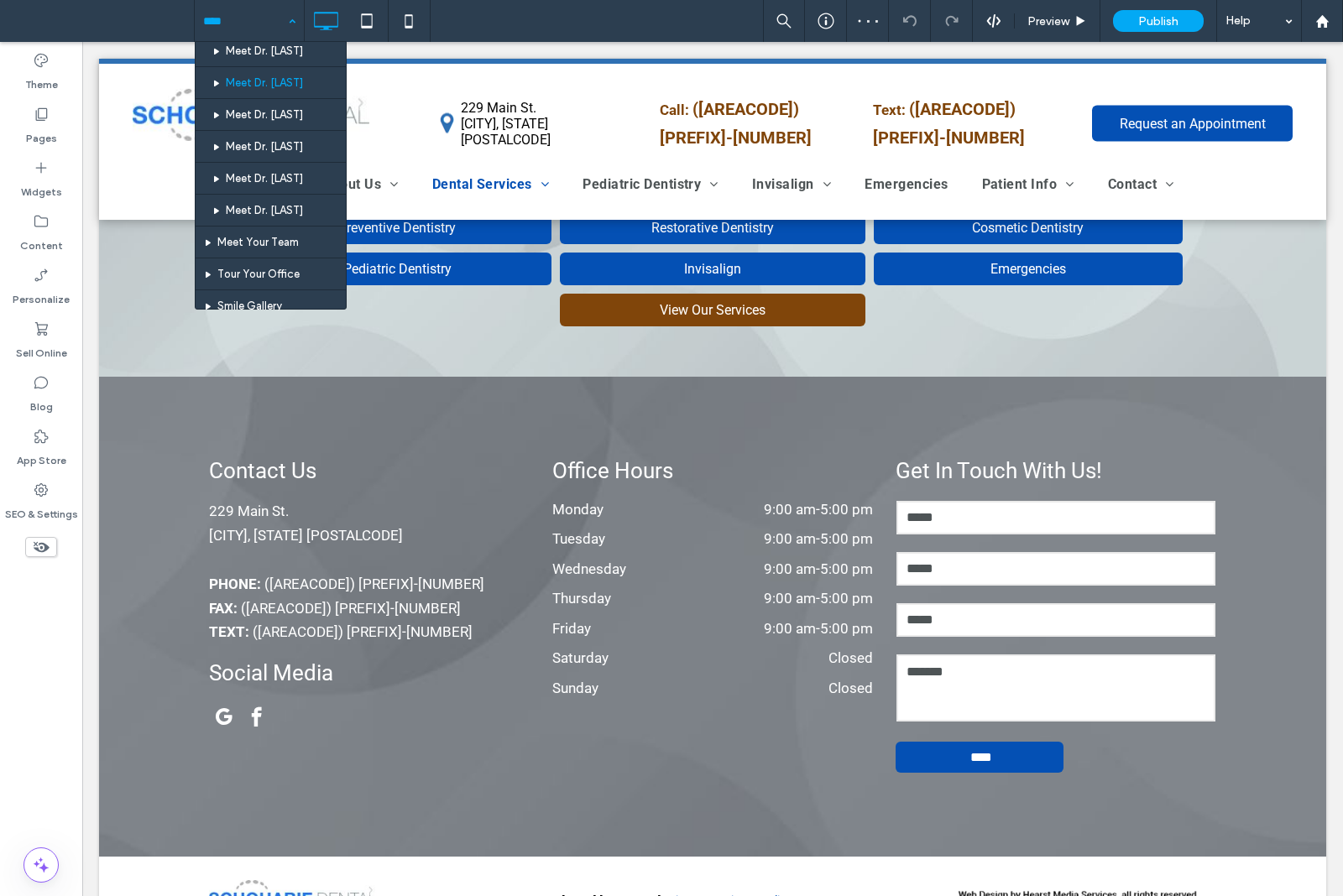 scroll, scrollTop: 315, scrollLeft: 0, axis: vertical 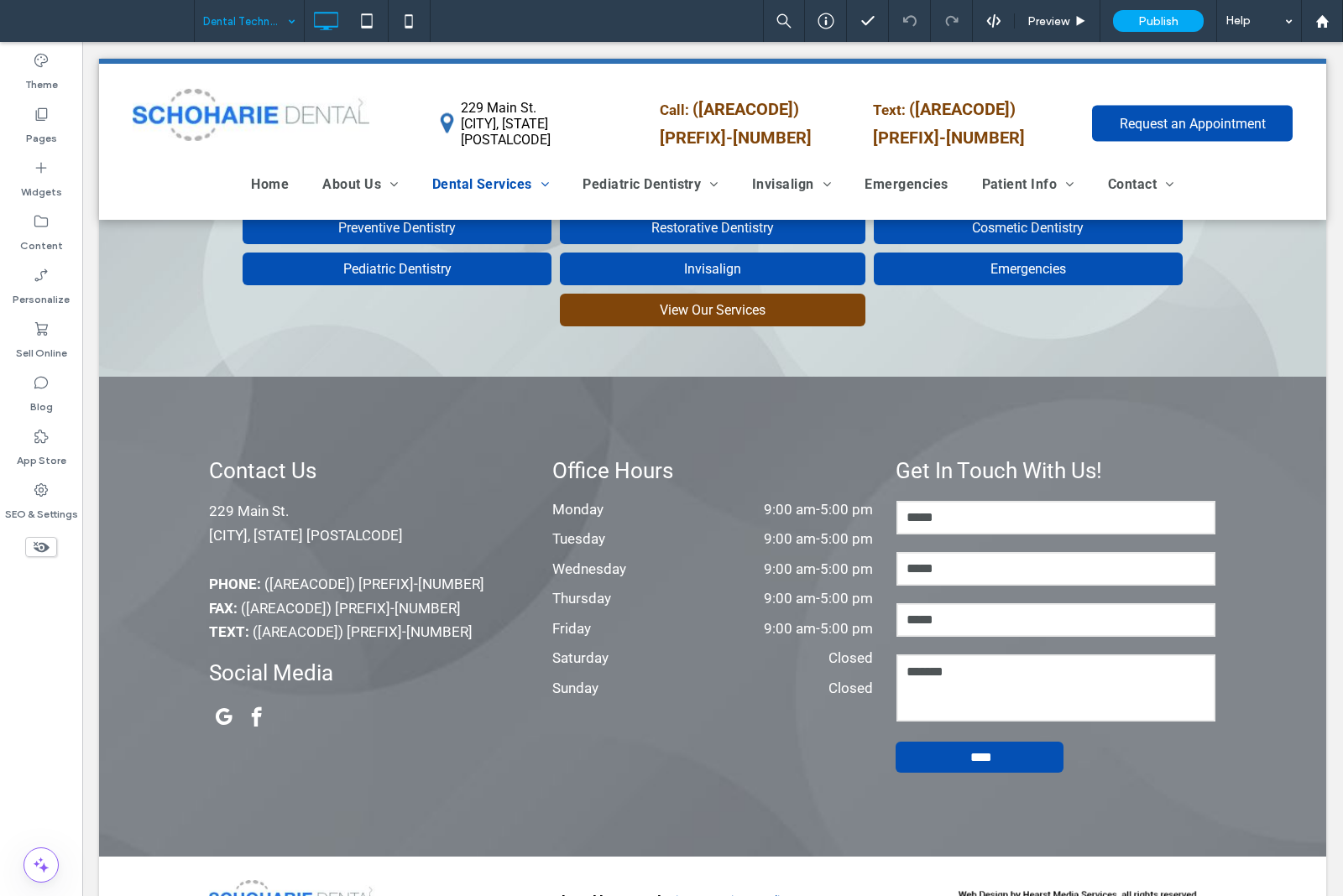 drag, startPoint x: 275, startPoint y: 4, endPoint x: 267, endPoint y: 18, distance: 16.124515 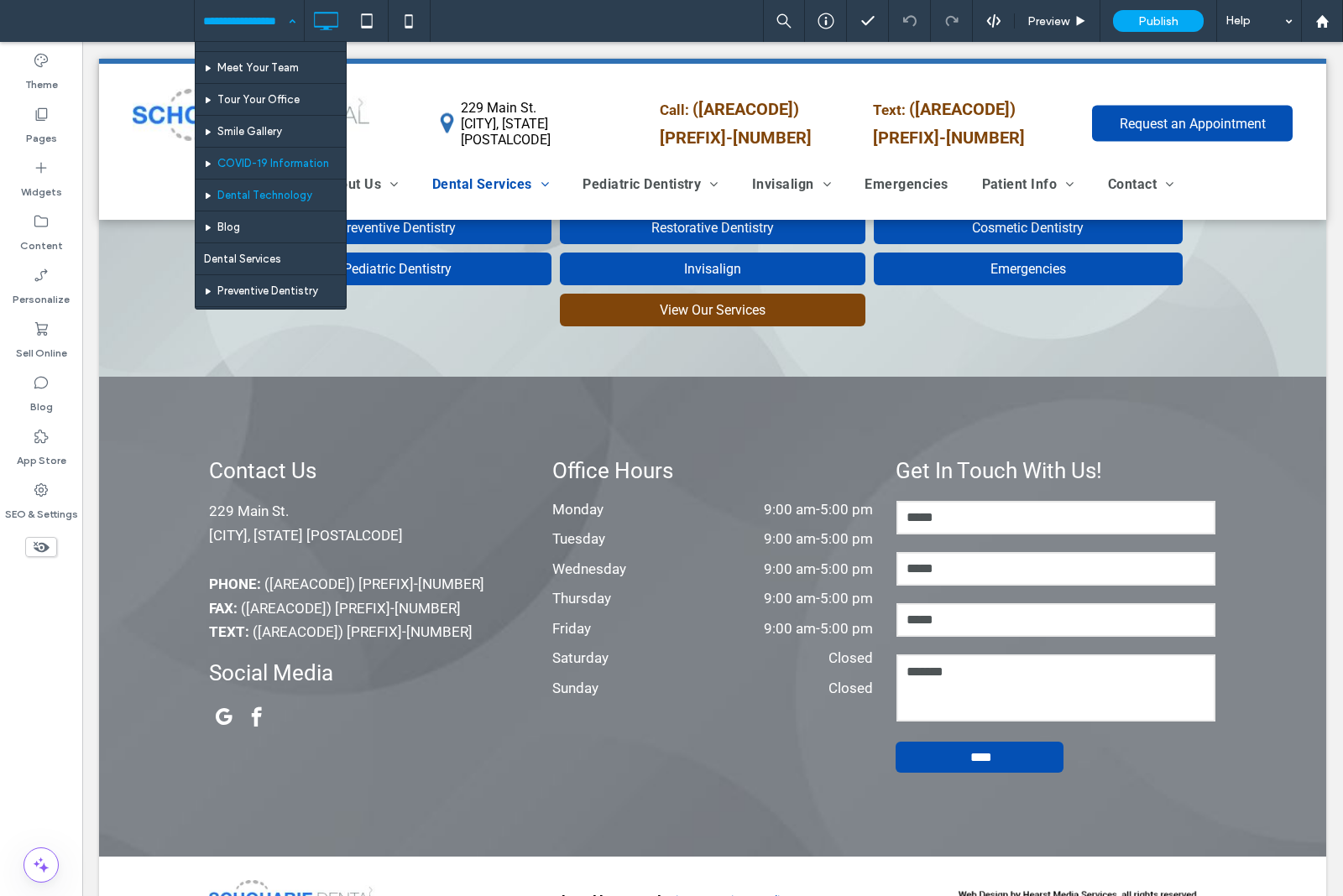 scroll, scrollTop: 315, scrollLeft: 0, axis: vertical 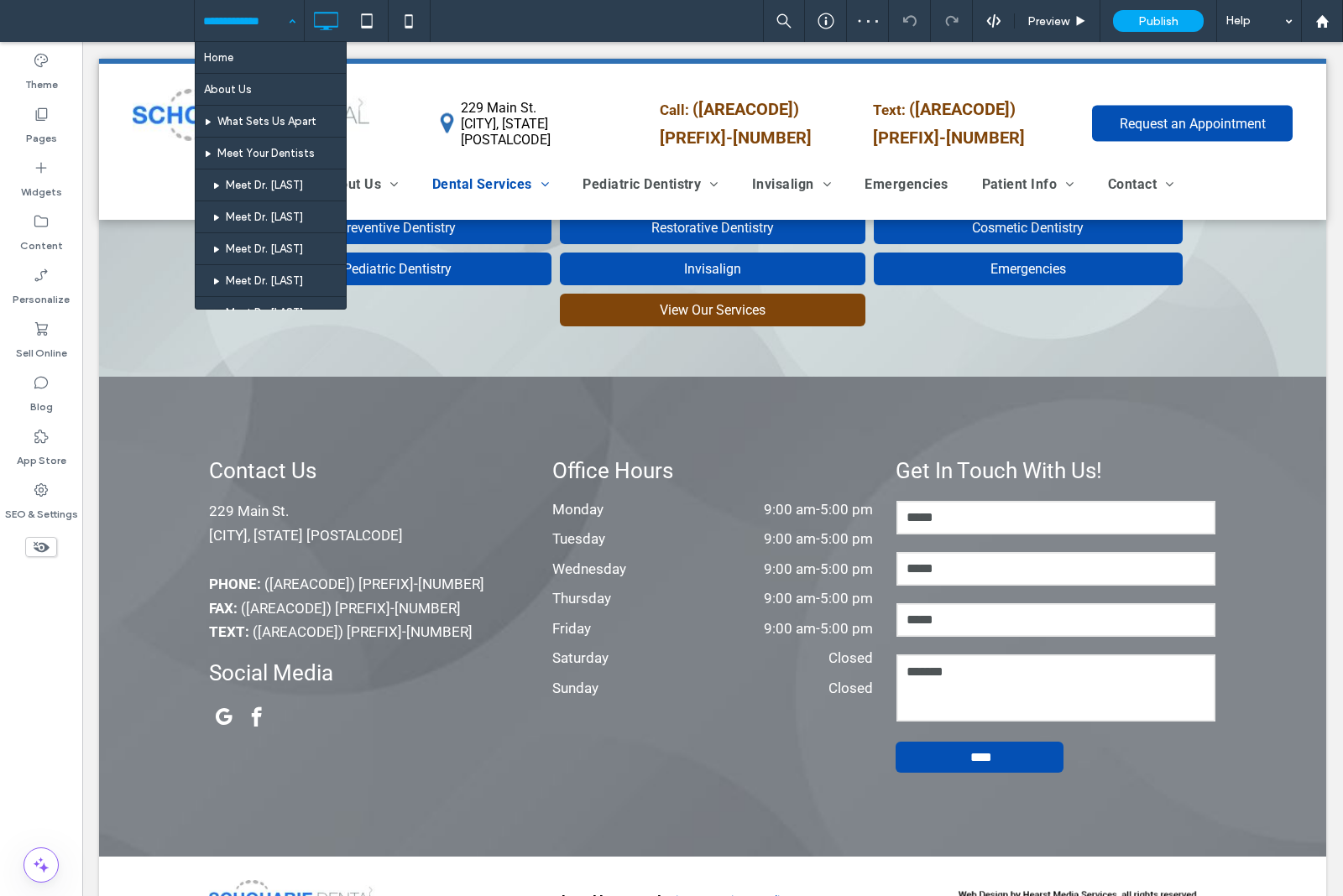 click at bounding box center [245, 21] 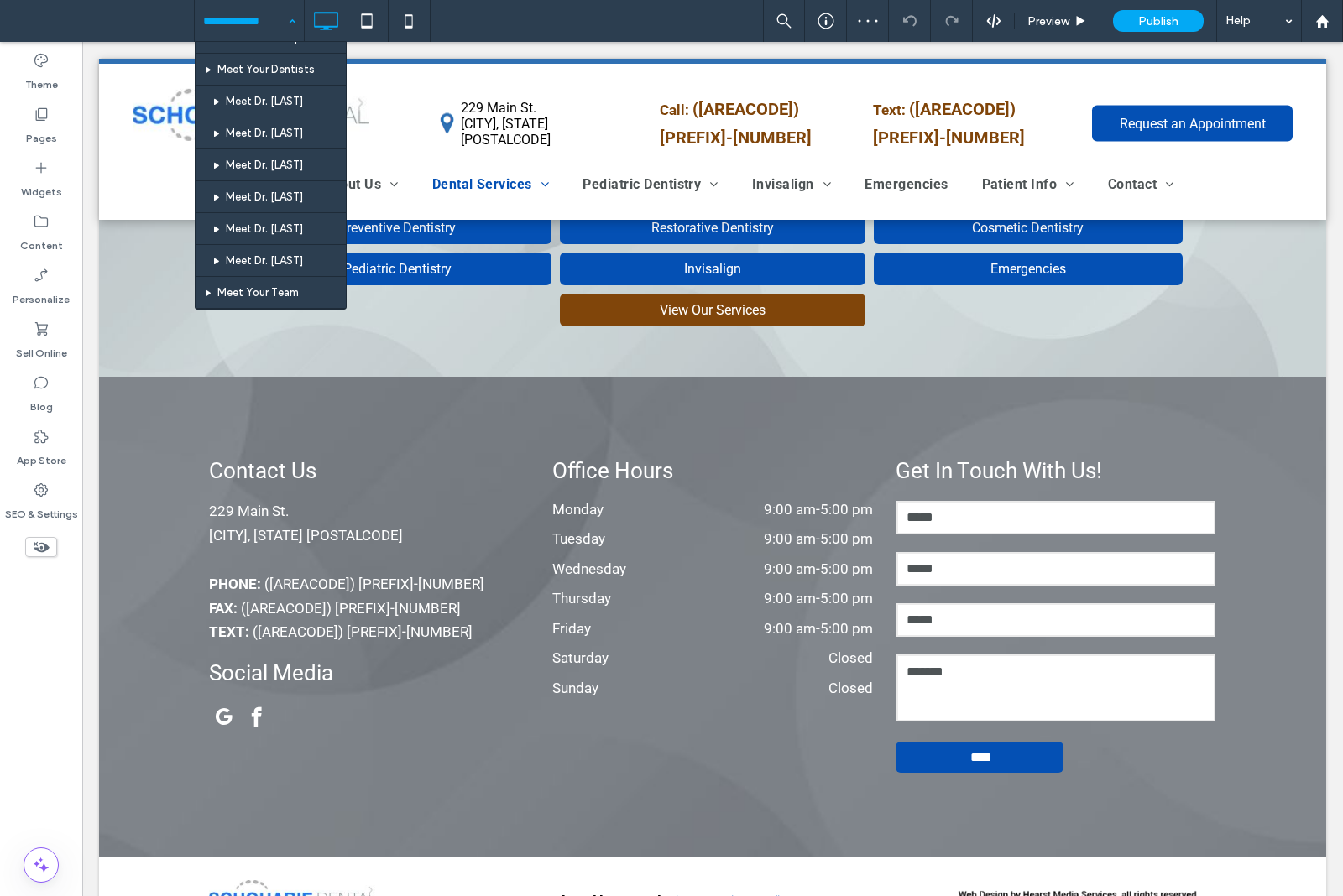 scroll, scrollTop: 315, scrollLeft: 0, axis: vertical 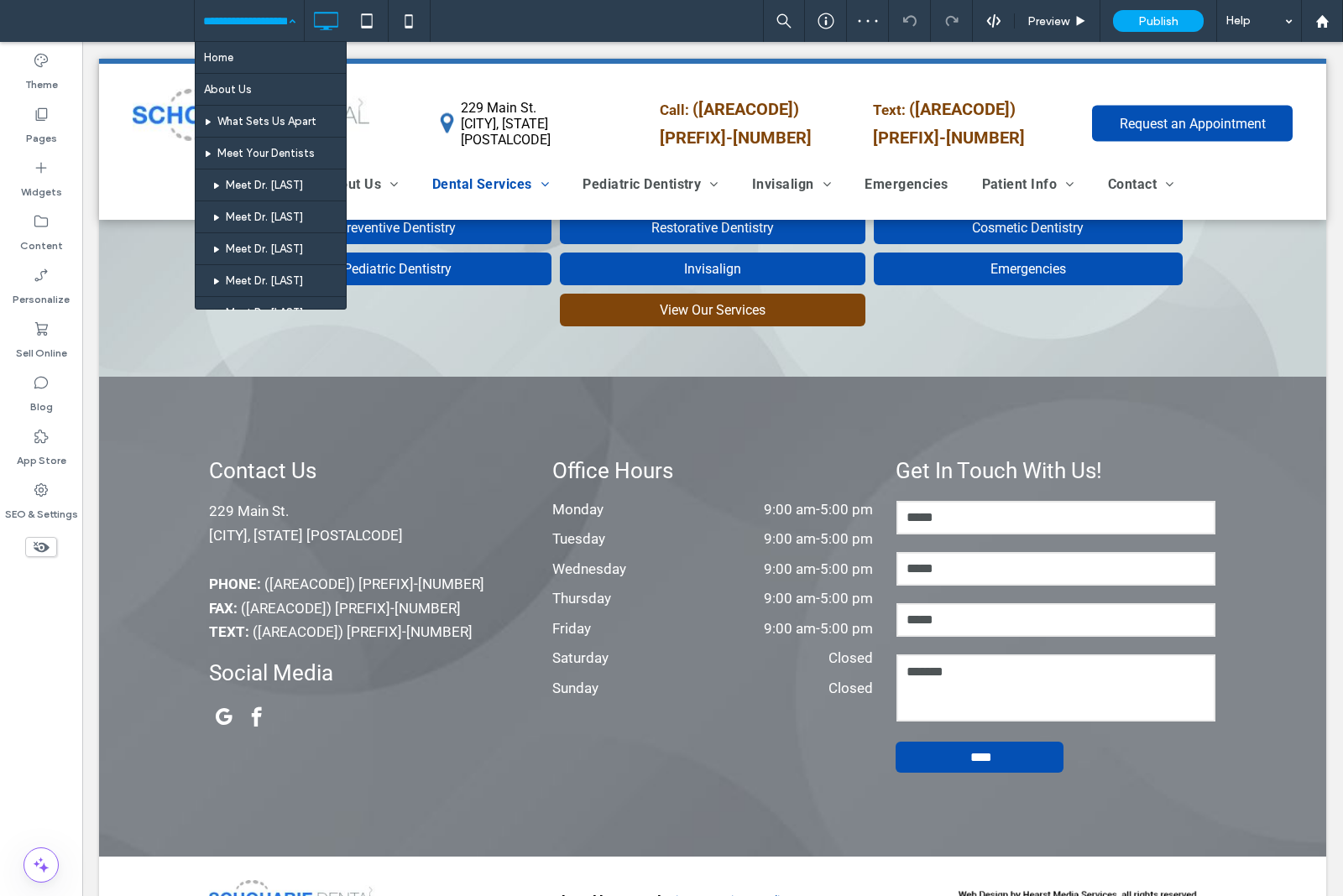click at bounding box center (245, 21) 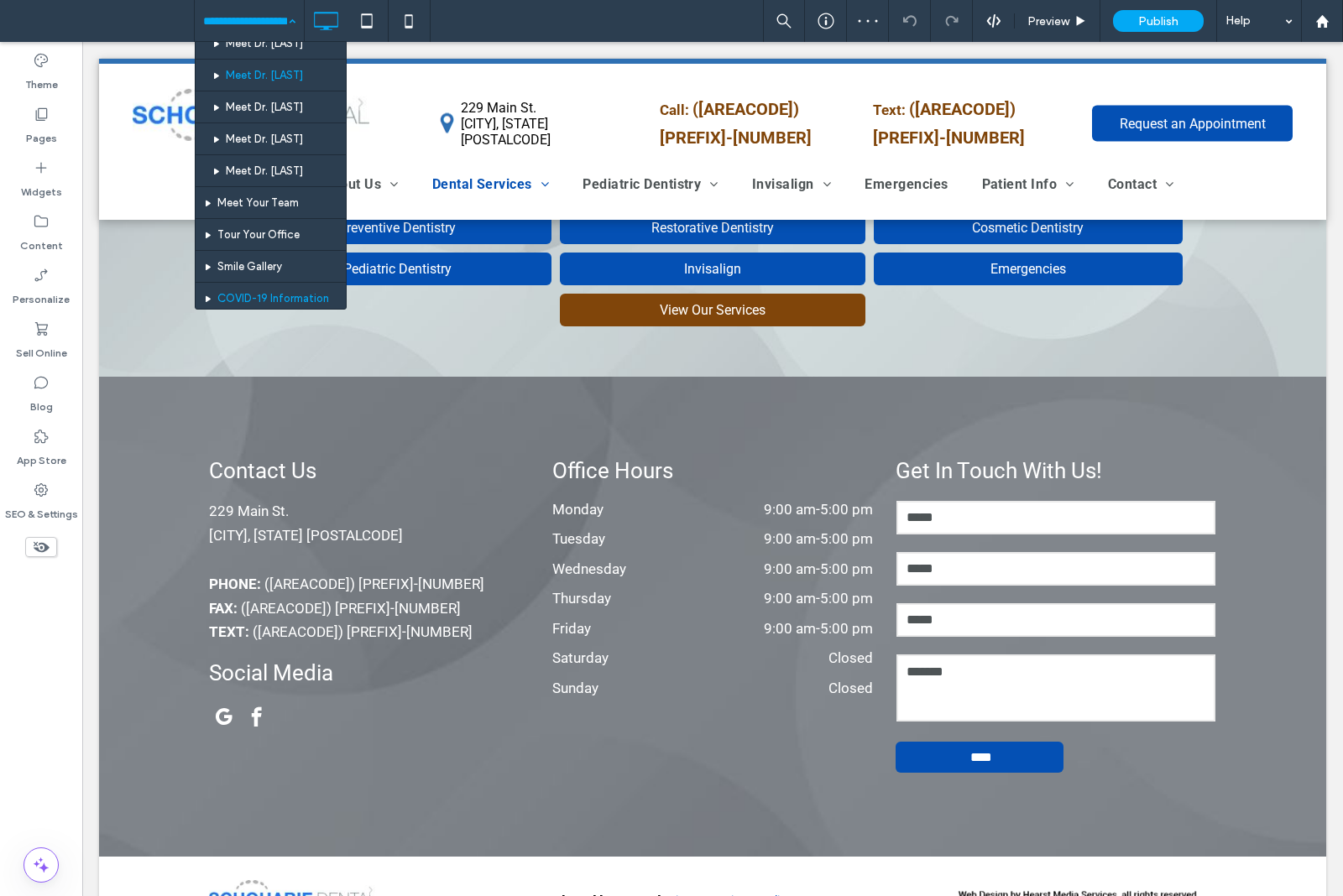scroll, scrollTop: 315, scrollLeft: 0, axis: vertical 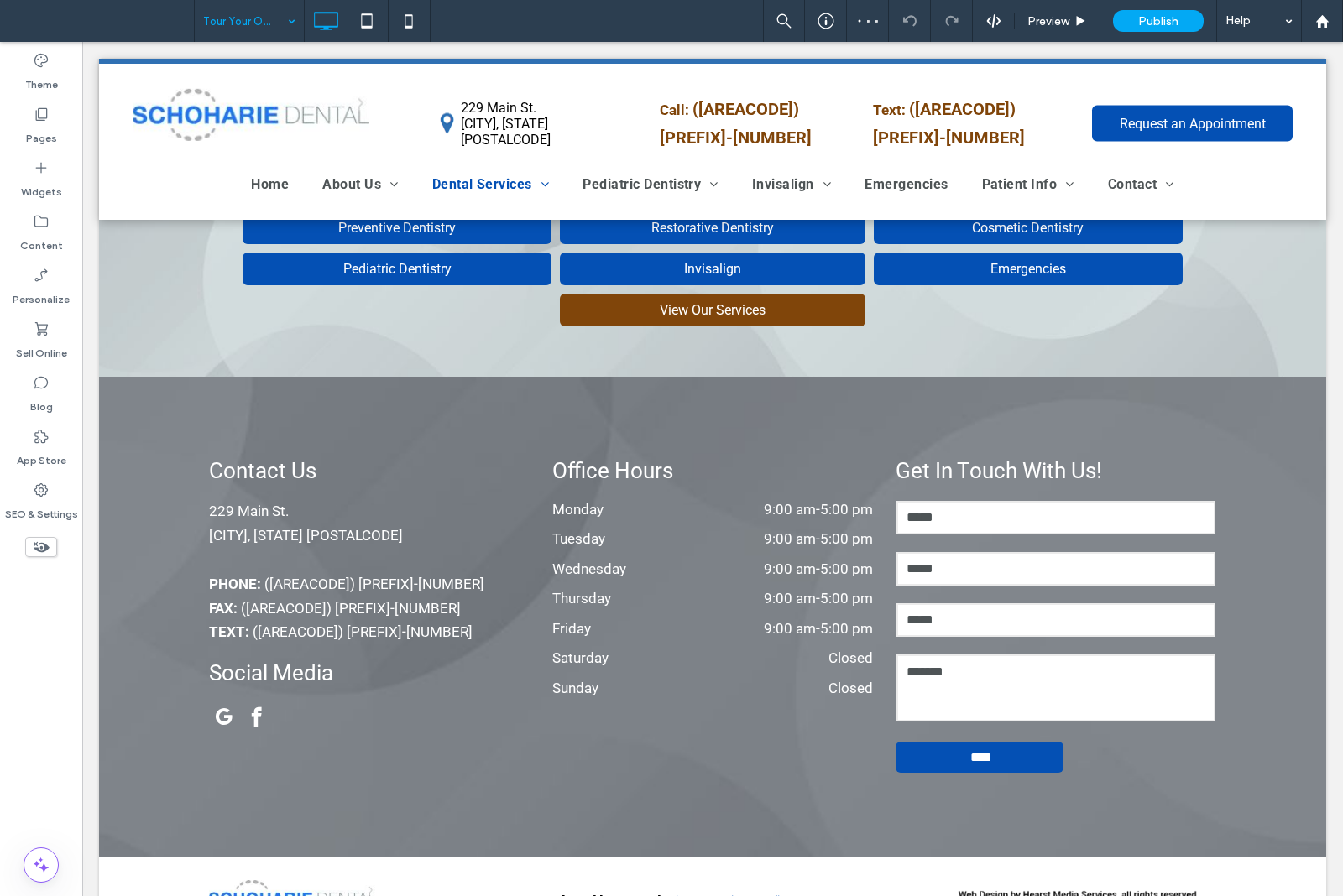 click at bounding box center [245, 21] 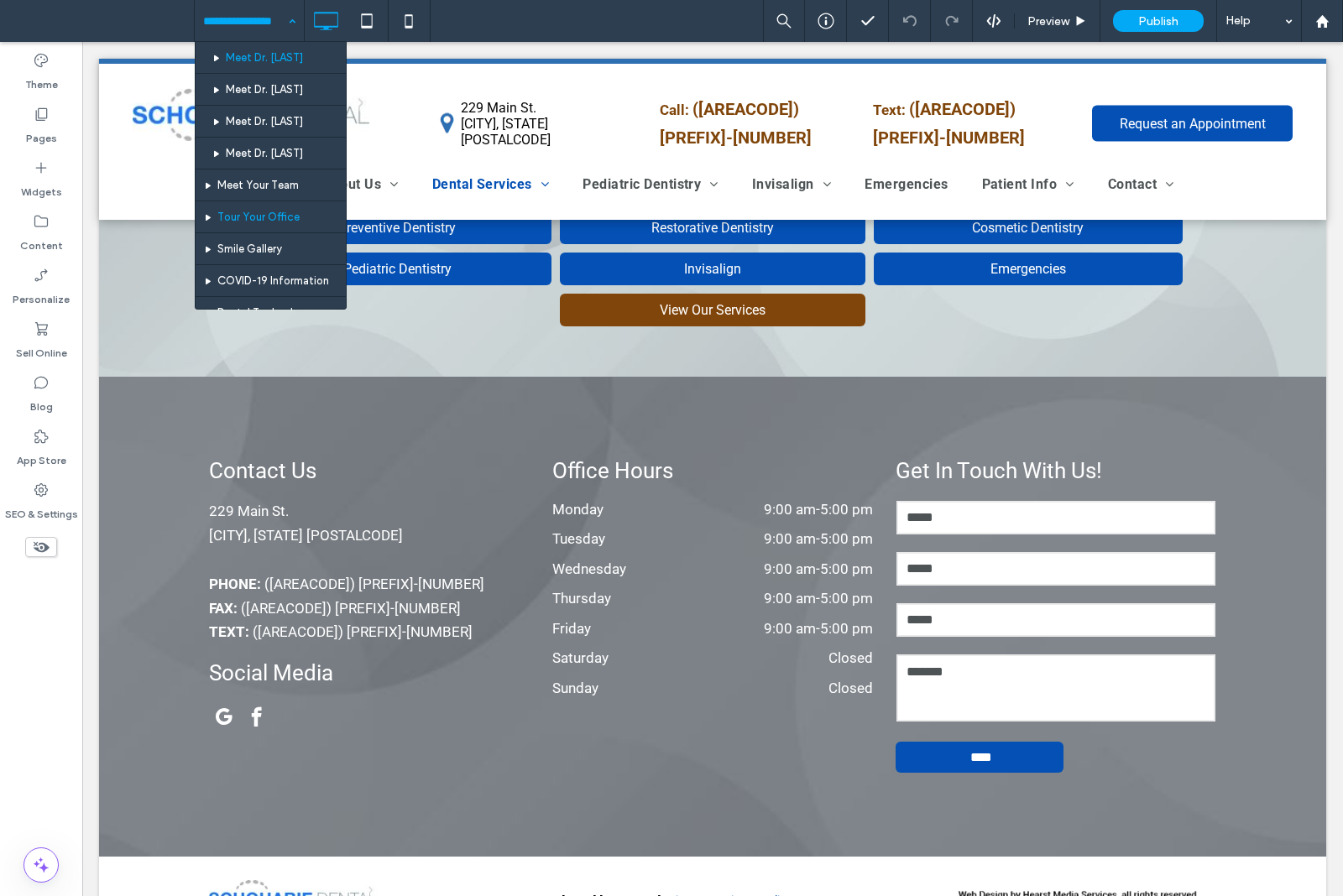 scroll, scrollTop: 210, scrollLeft: 0, axis: vertical 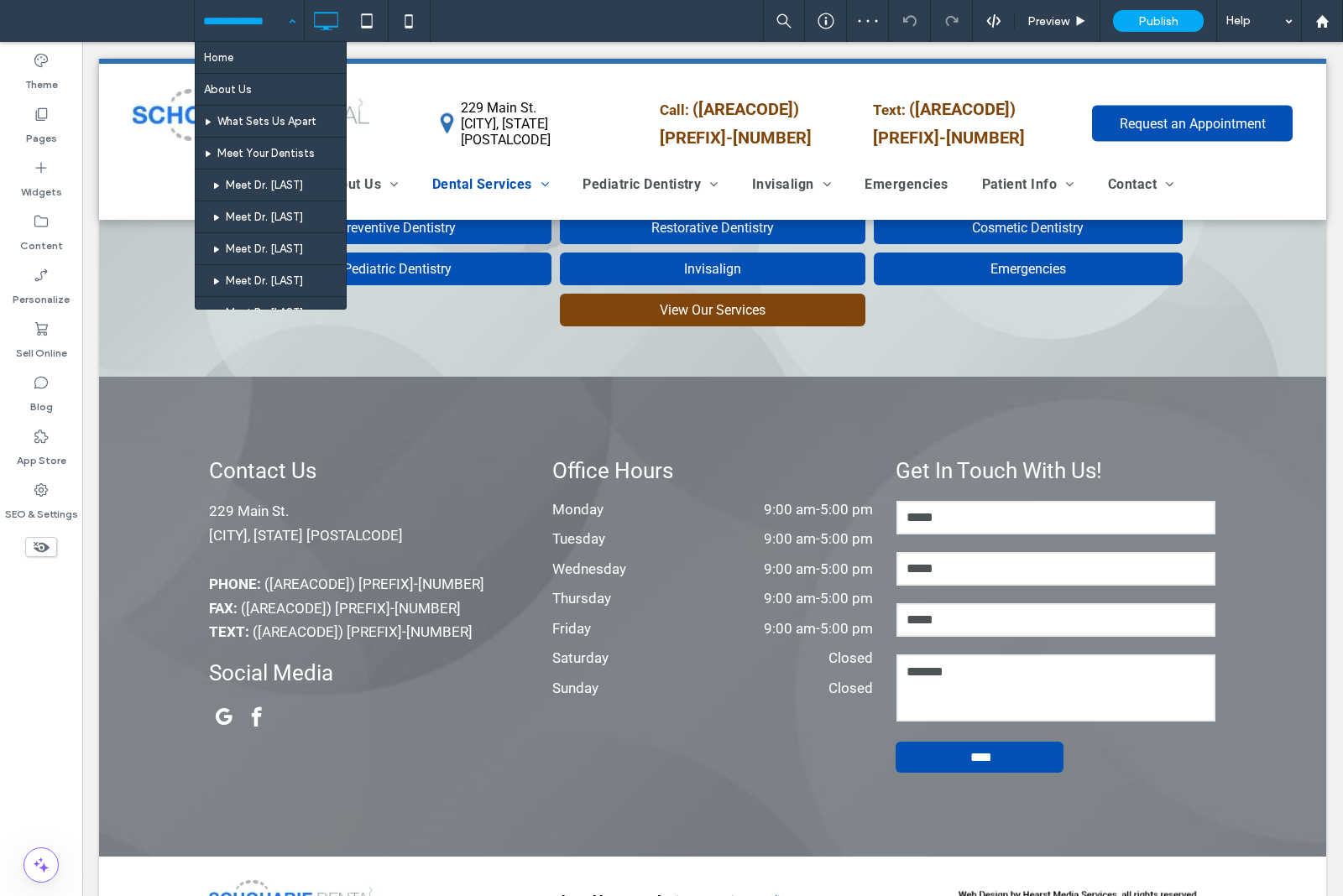 click at bounding box center (245, 21) 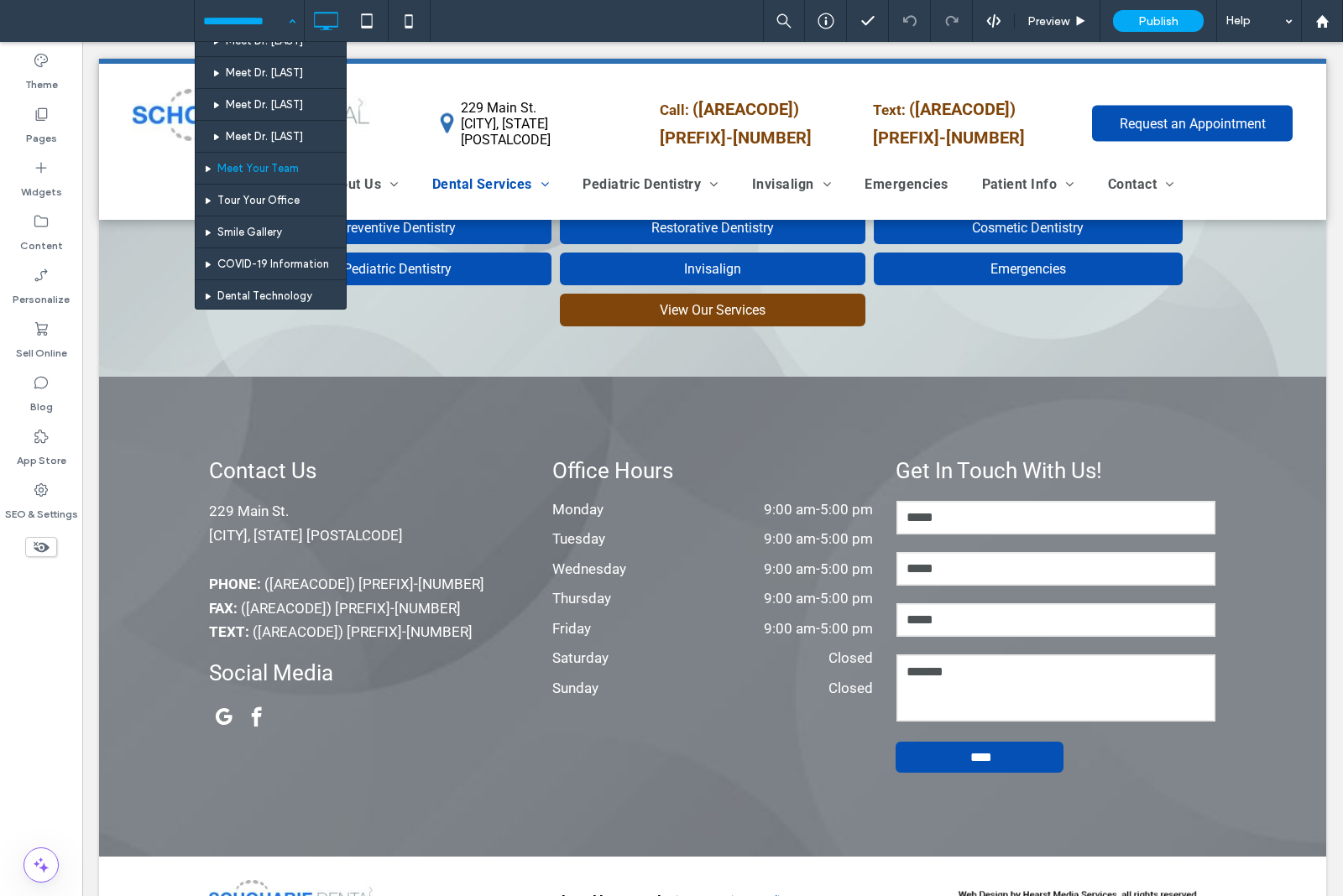 scroll, scrollTop: 210, scrollLeft: 0, axis: vertical 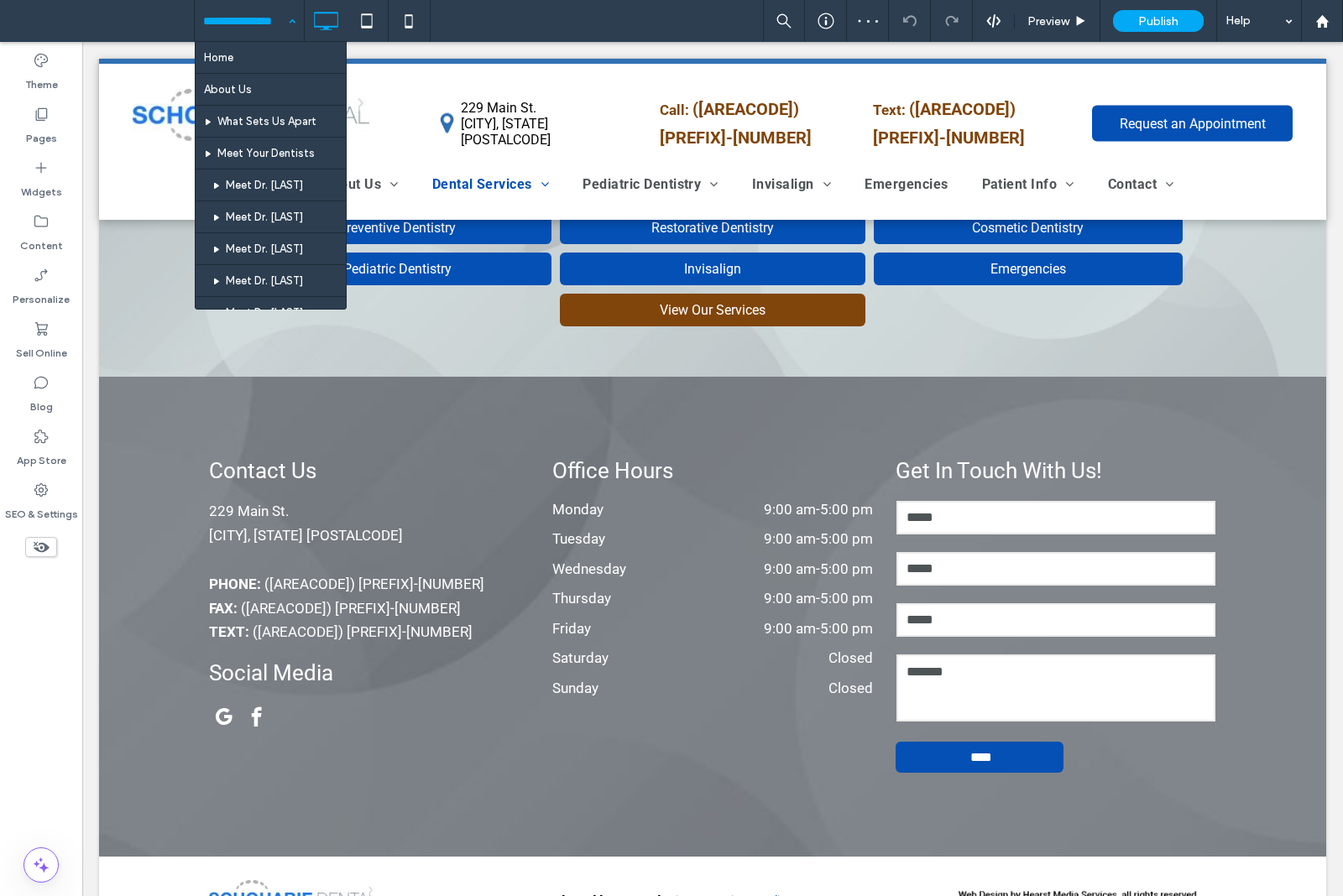 drag, startPoint x: 231, startPoint y: 17, endPoint x: 245, endPoint y: 70, distance: 54.81788 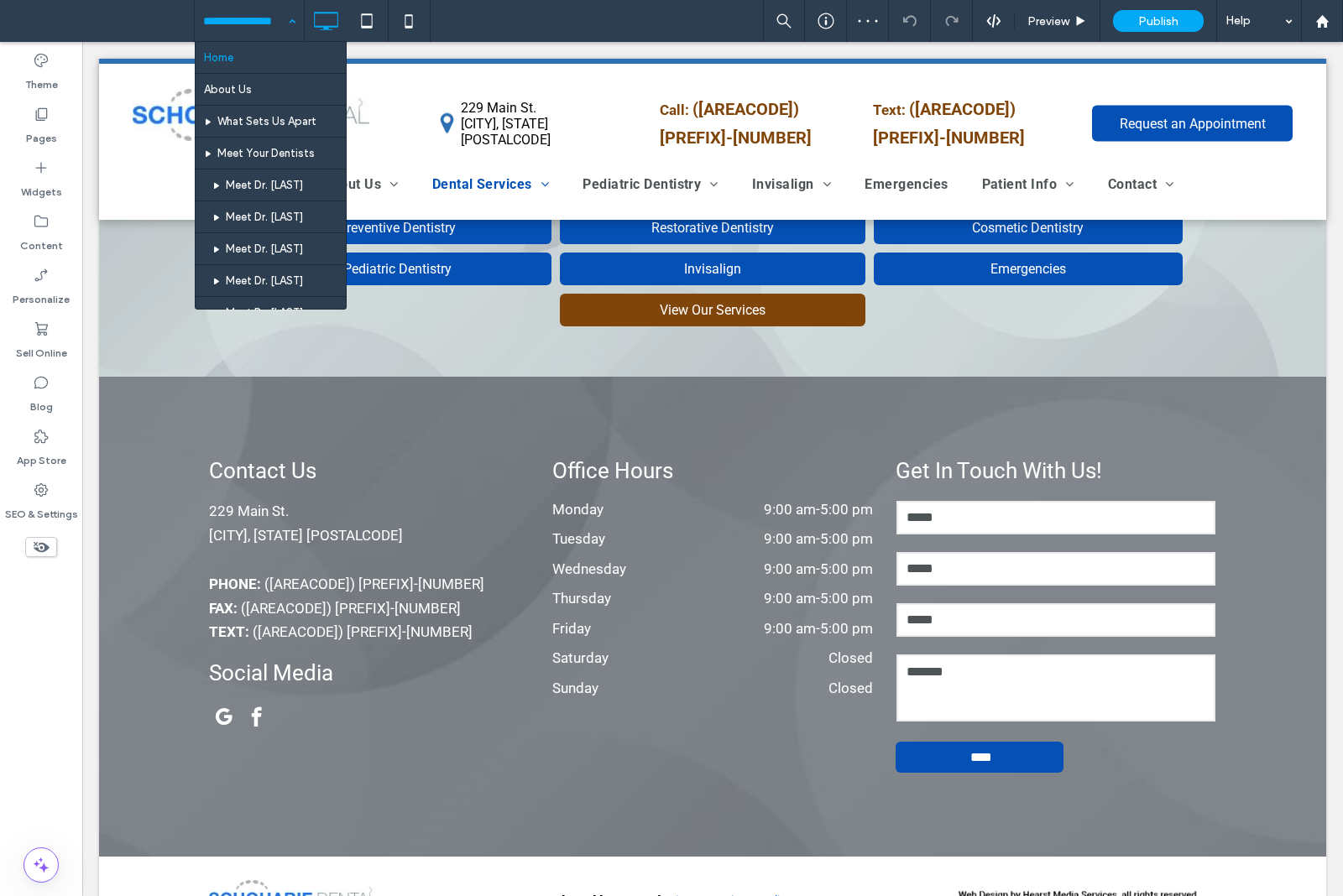 click at bounding box center [245, 21] 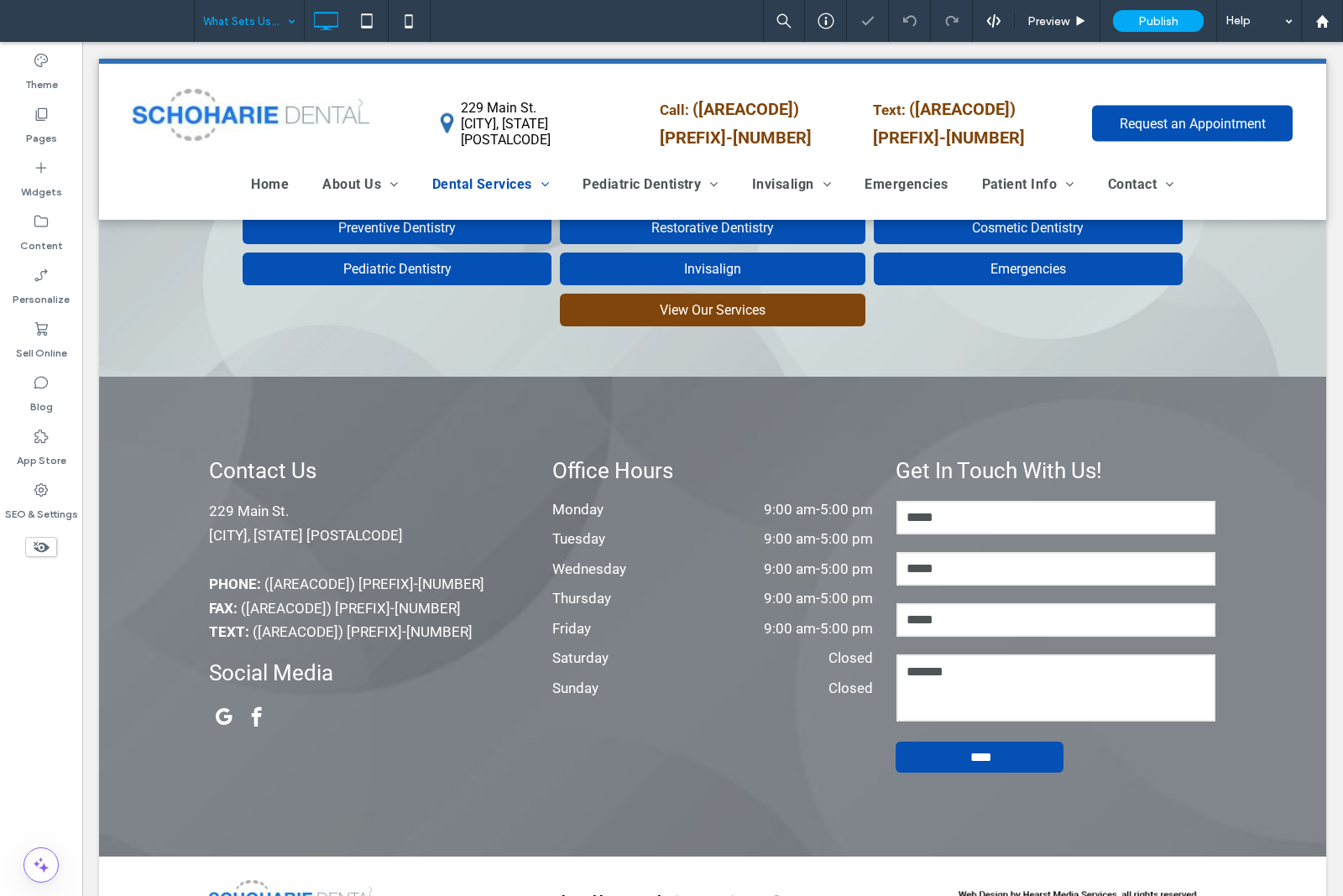 click at bounding box center [245, 21] 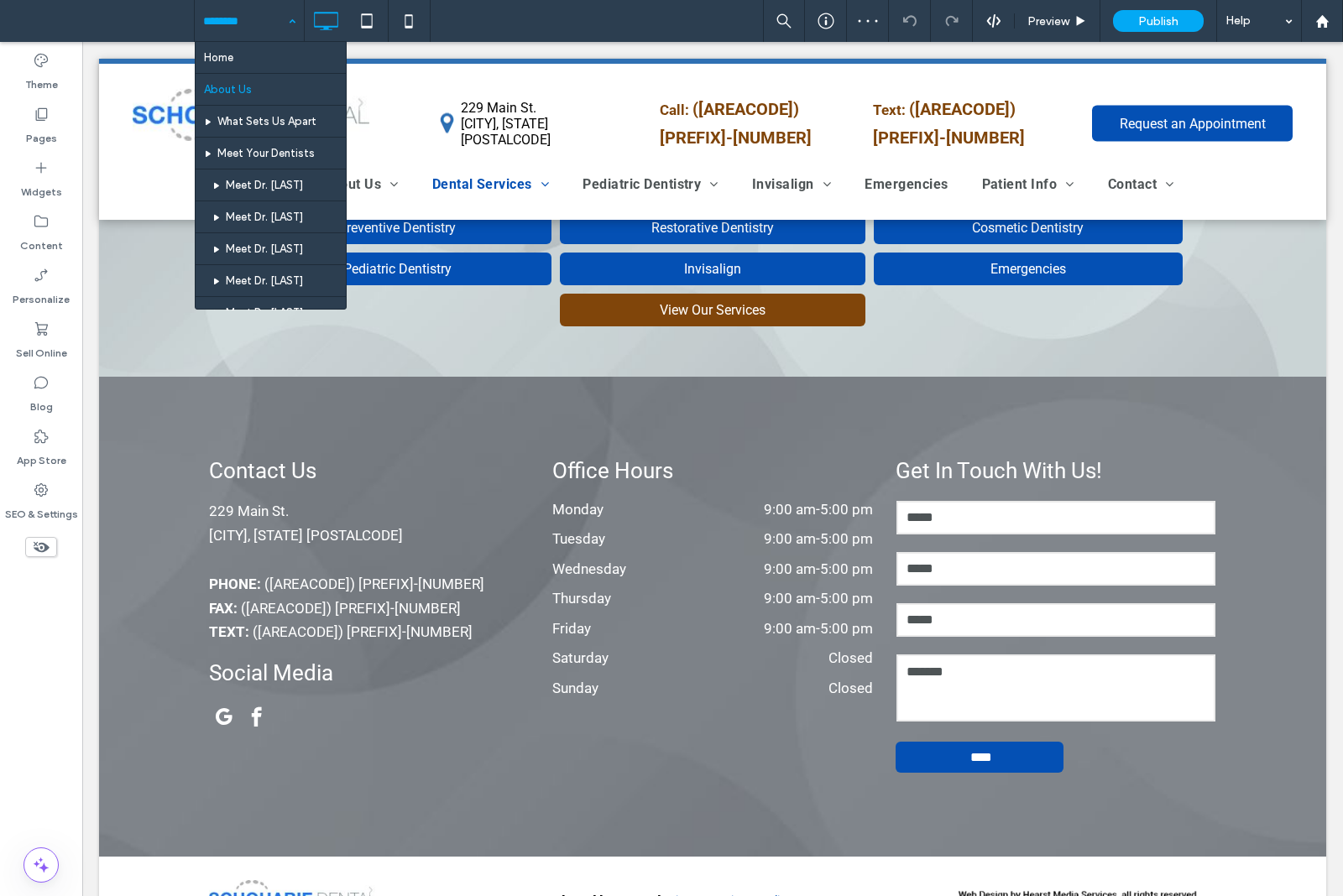 drag, startPoint x: 231, startPoint y: 13, endPoint x: 229, endPoint y: 23, distance: 10.198039 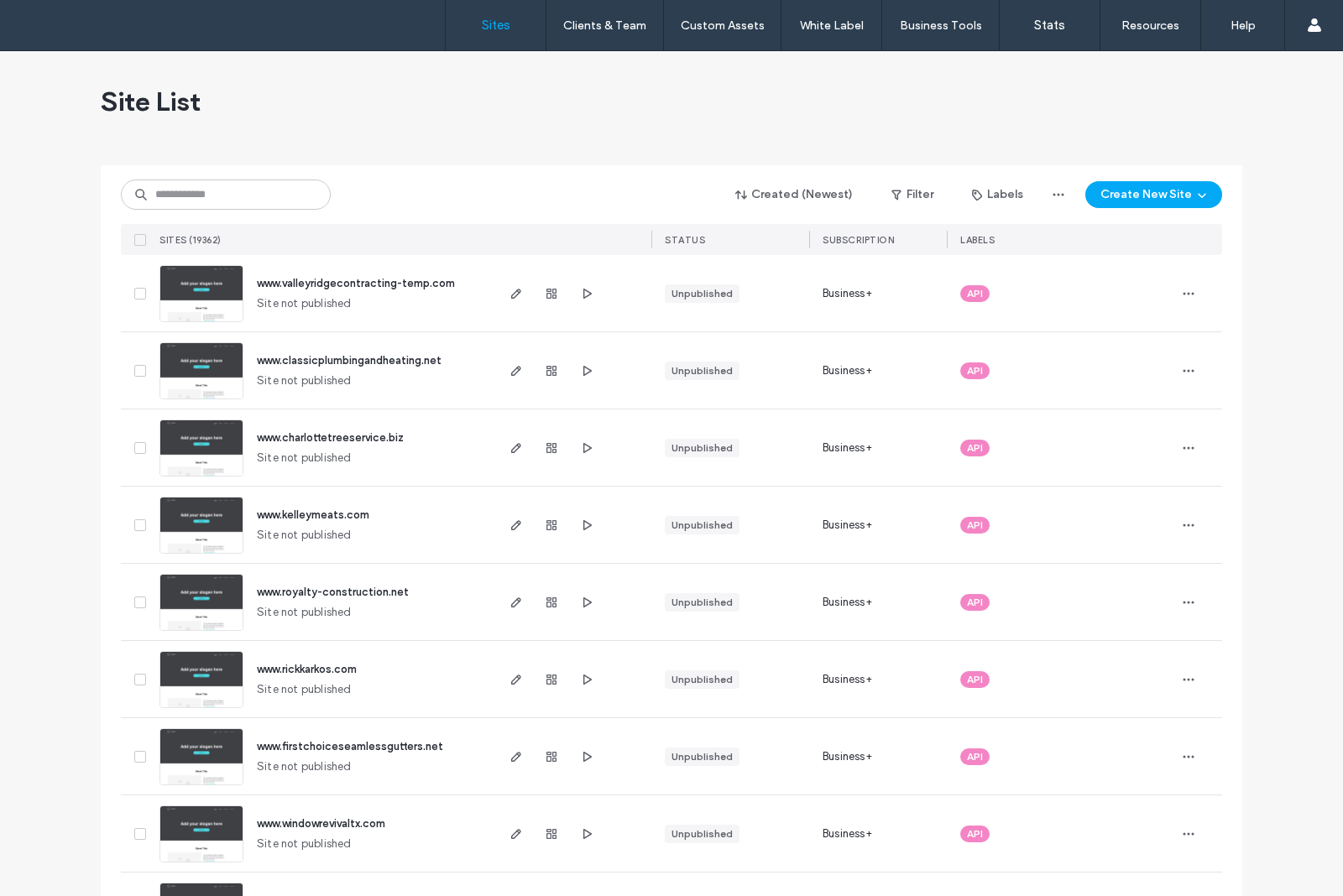 scroll, scrollTop: 0, scrollLeft: 0, axis: both 